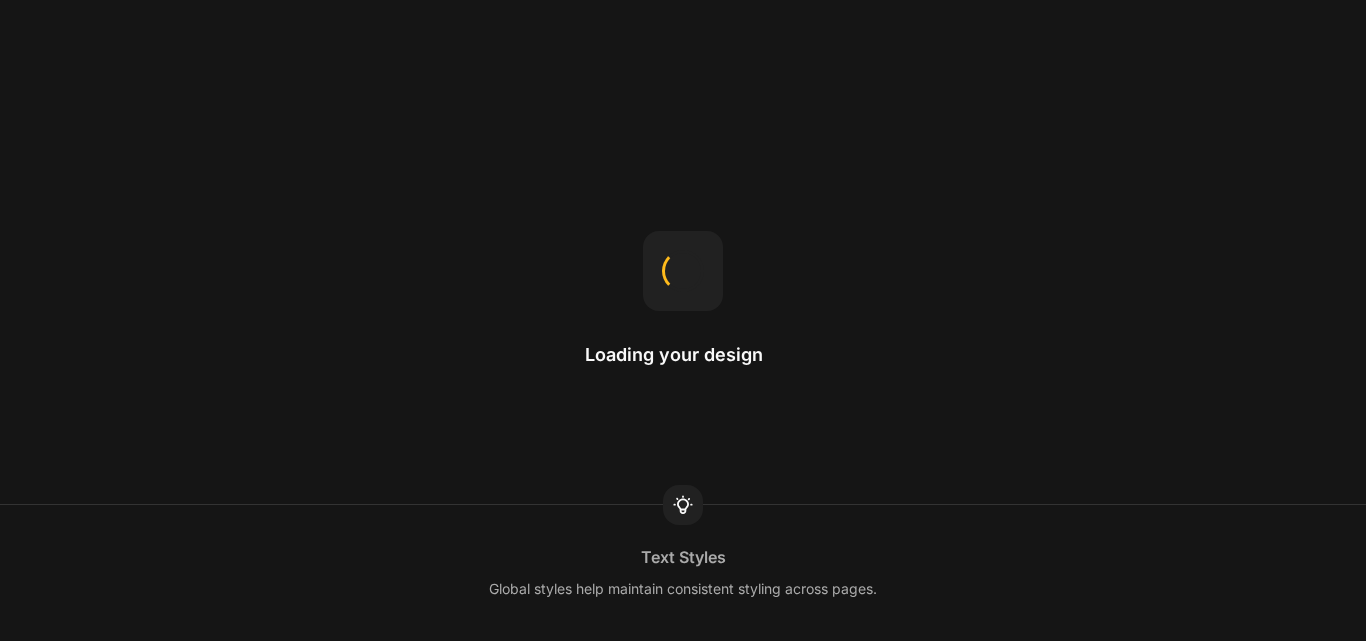 scroll, scrollTop: 0, scrollLeft: 0, axis: both 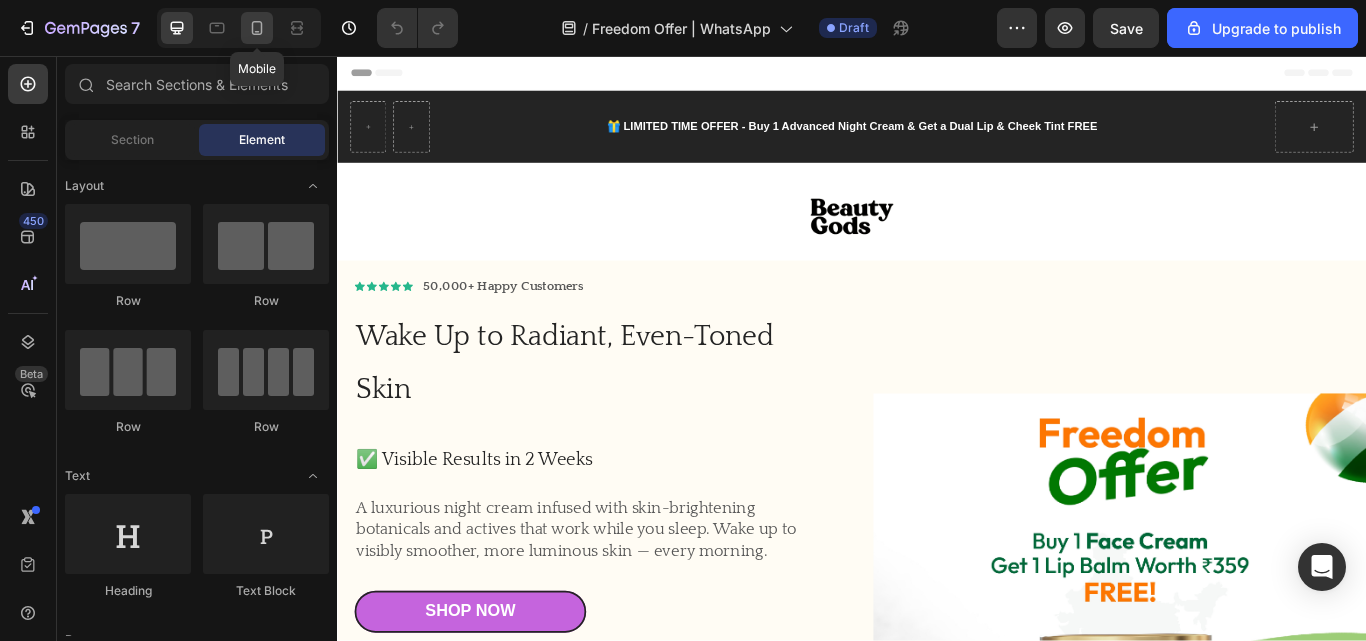 click 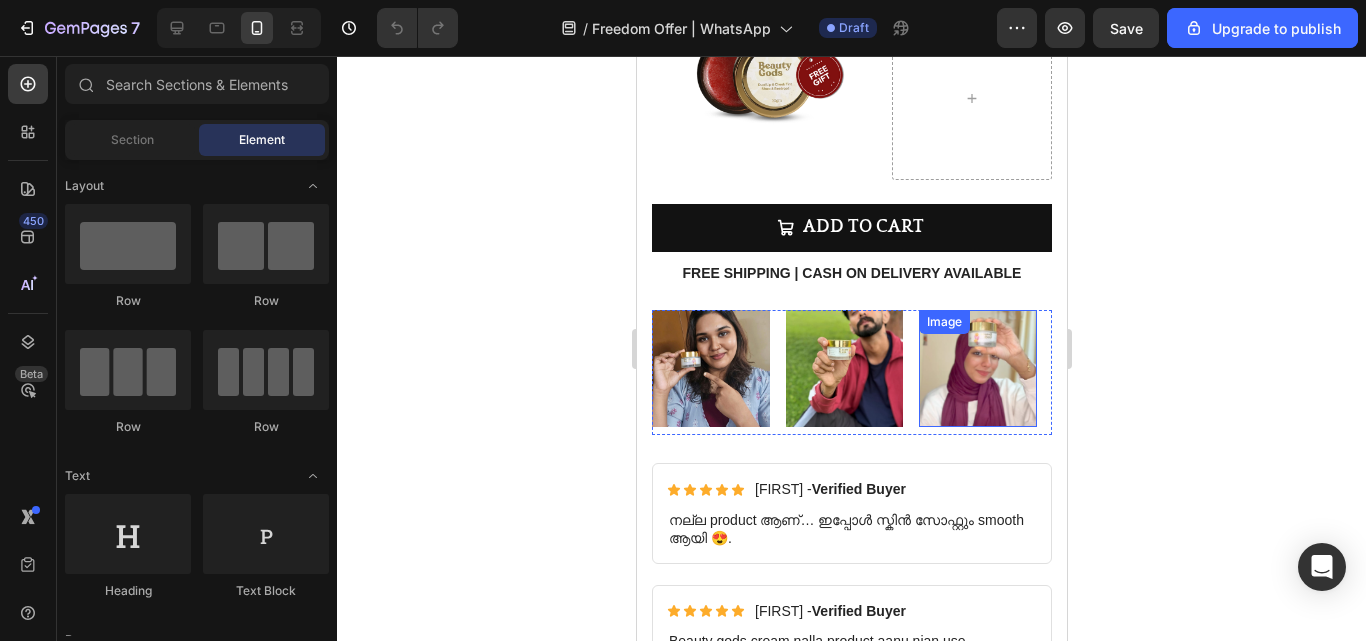 scroll, scrollTop: 4593, scrollLeft: 0, axis: vertical 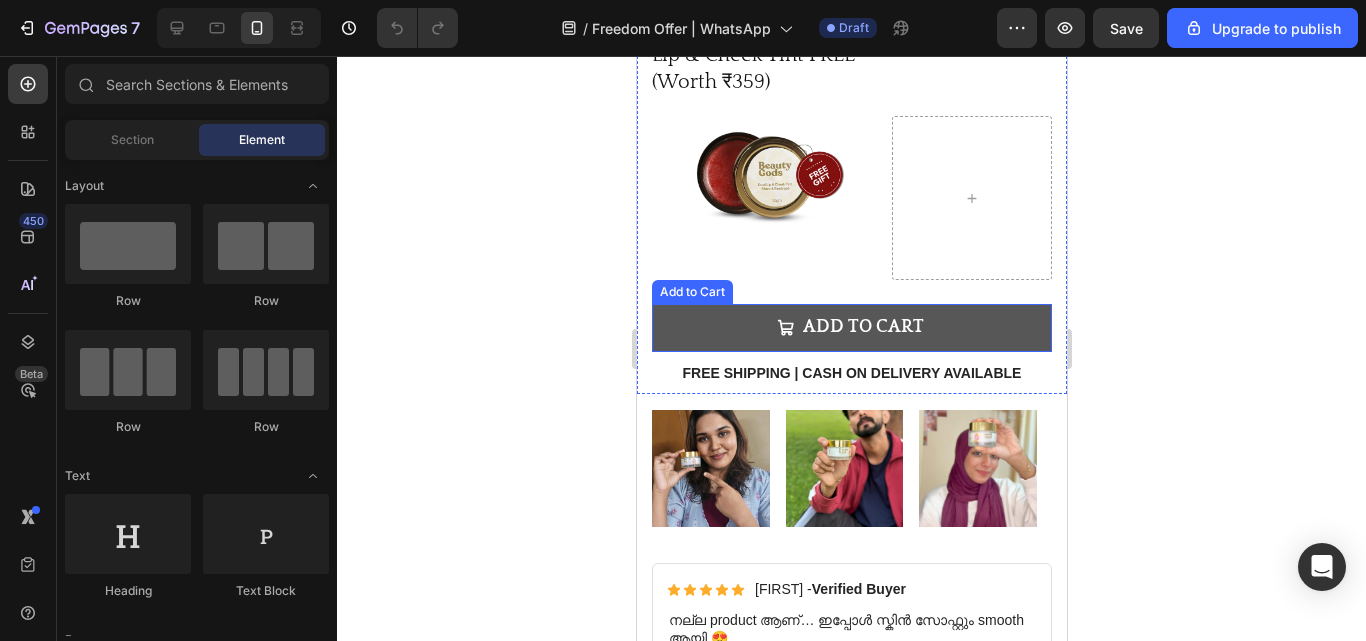 click on "Add to cart" at bounding box center [851, 327] 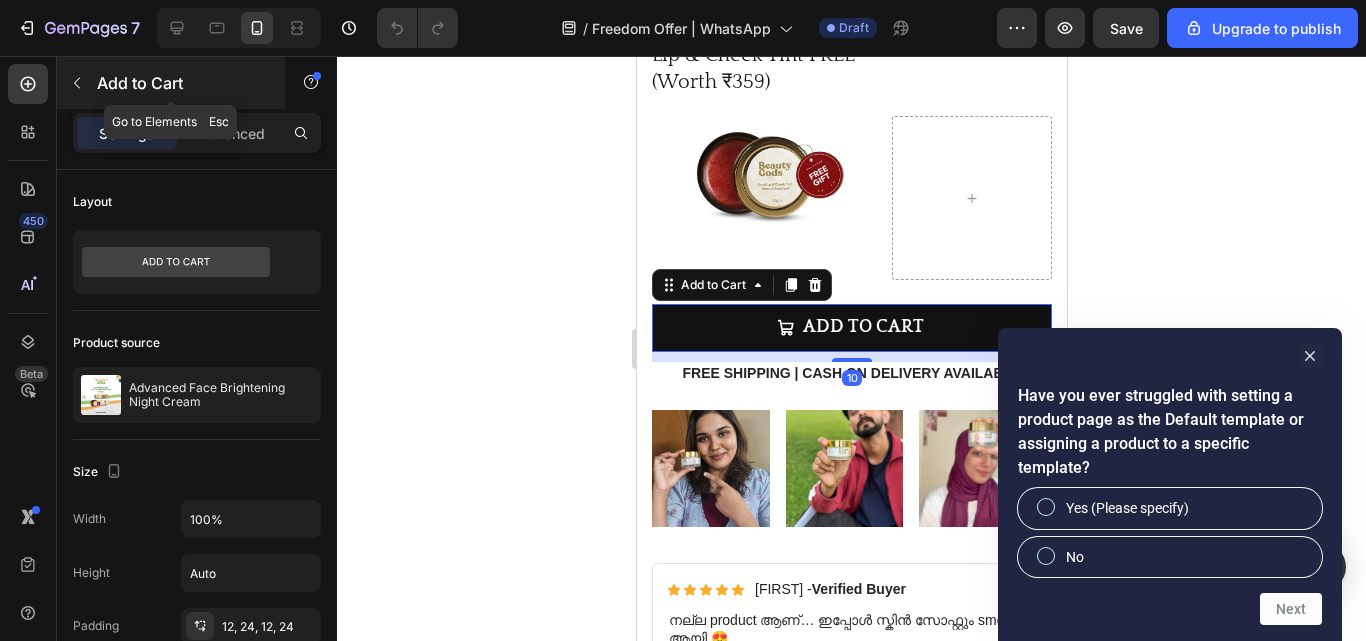 click 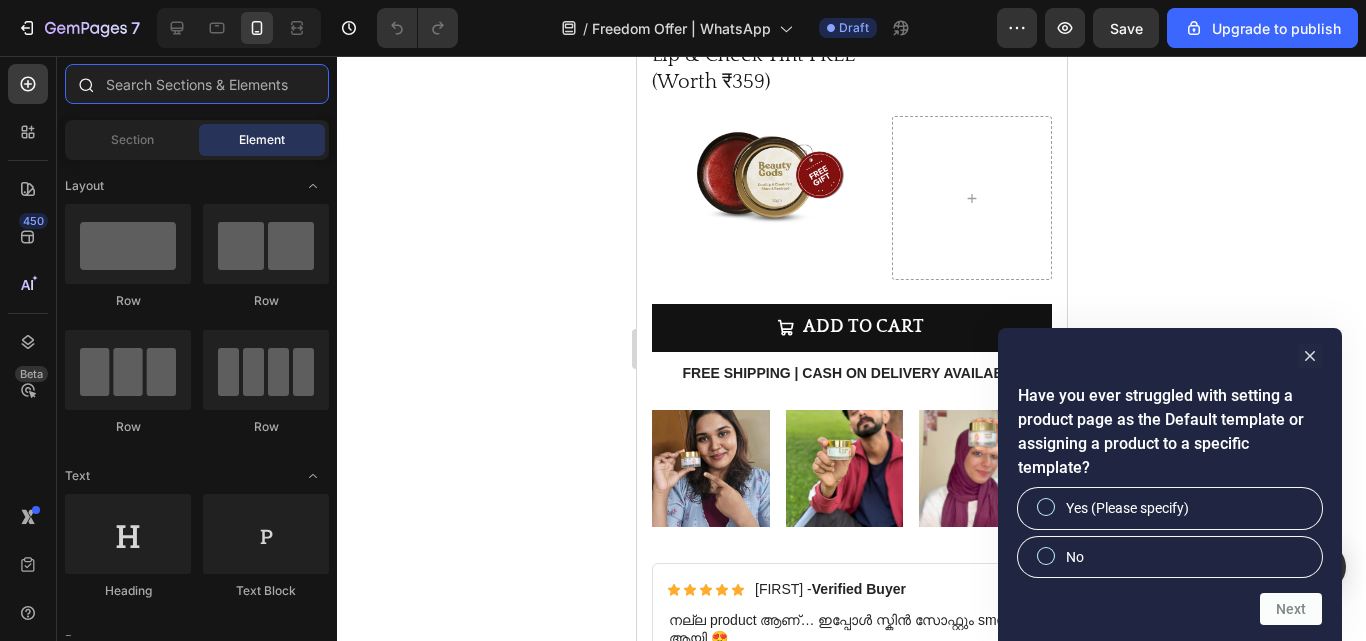 click at bounding box center [197, 84] 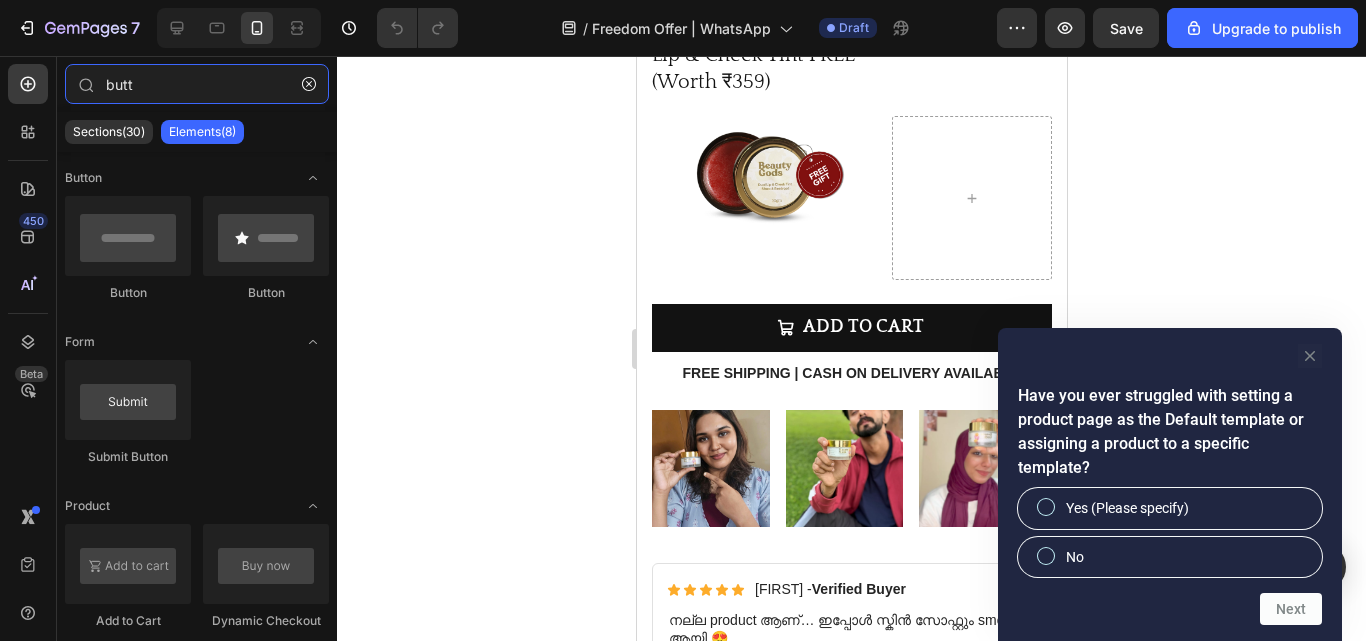 type on "butt" 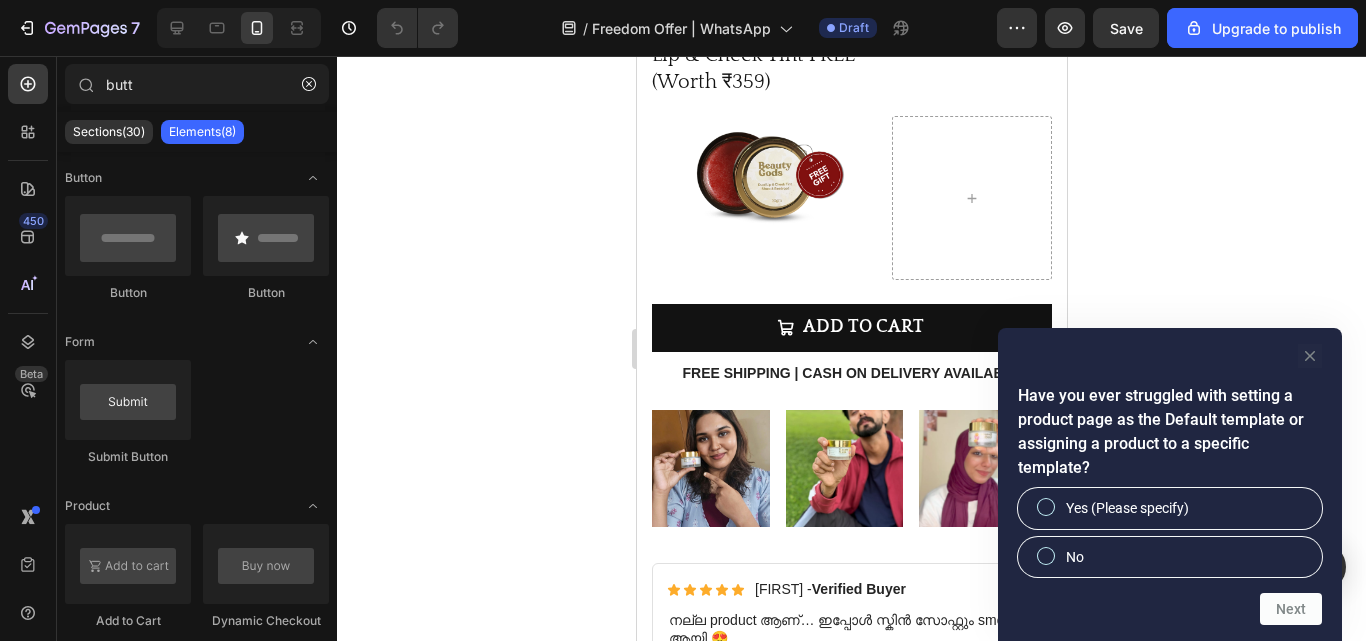 click 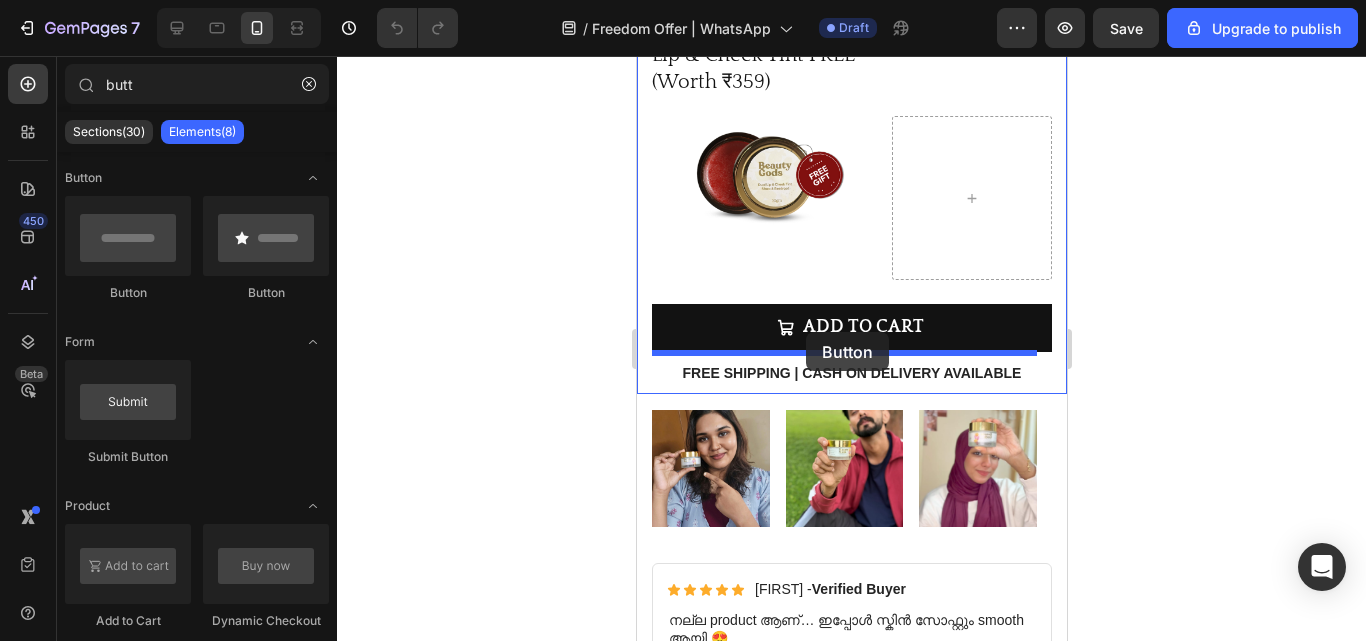 drag, startPoint x: 883, startPoint y: 310, endPoint x: 805, endPoint y: 332, distance: 81.0432 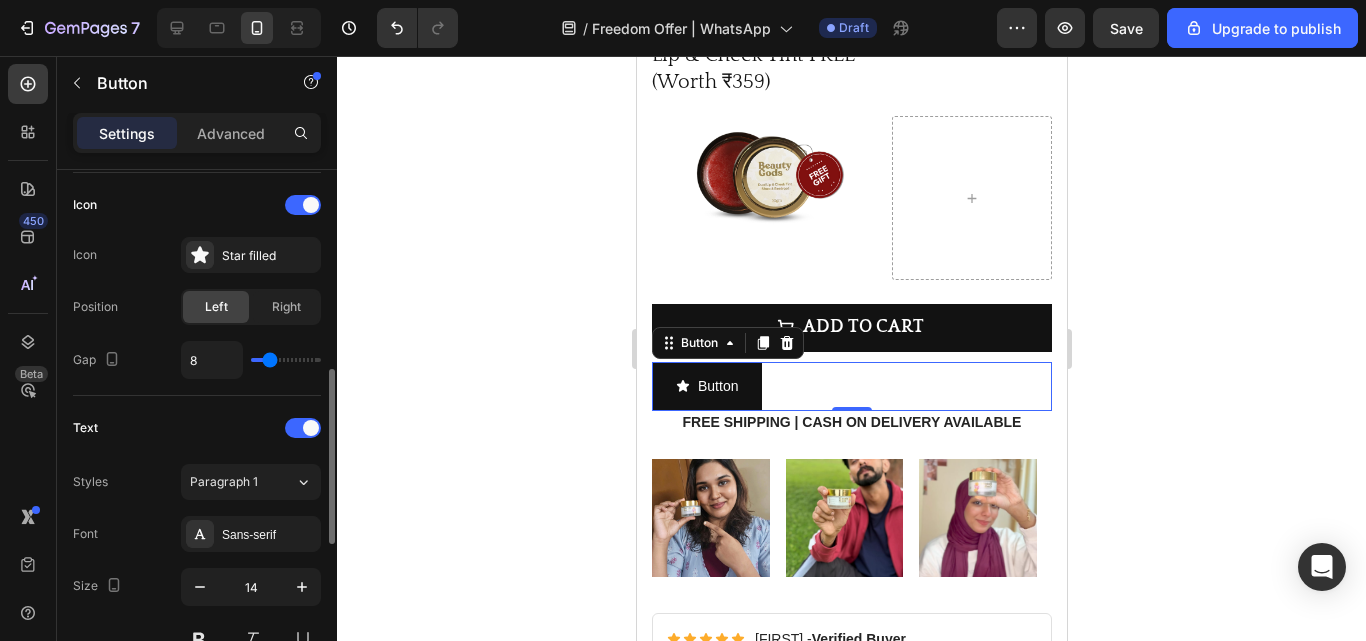 scroll, scrollTop: 900, scrollLeft: 0, axis: vertical 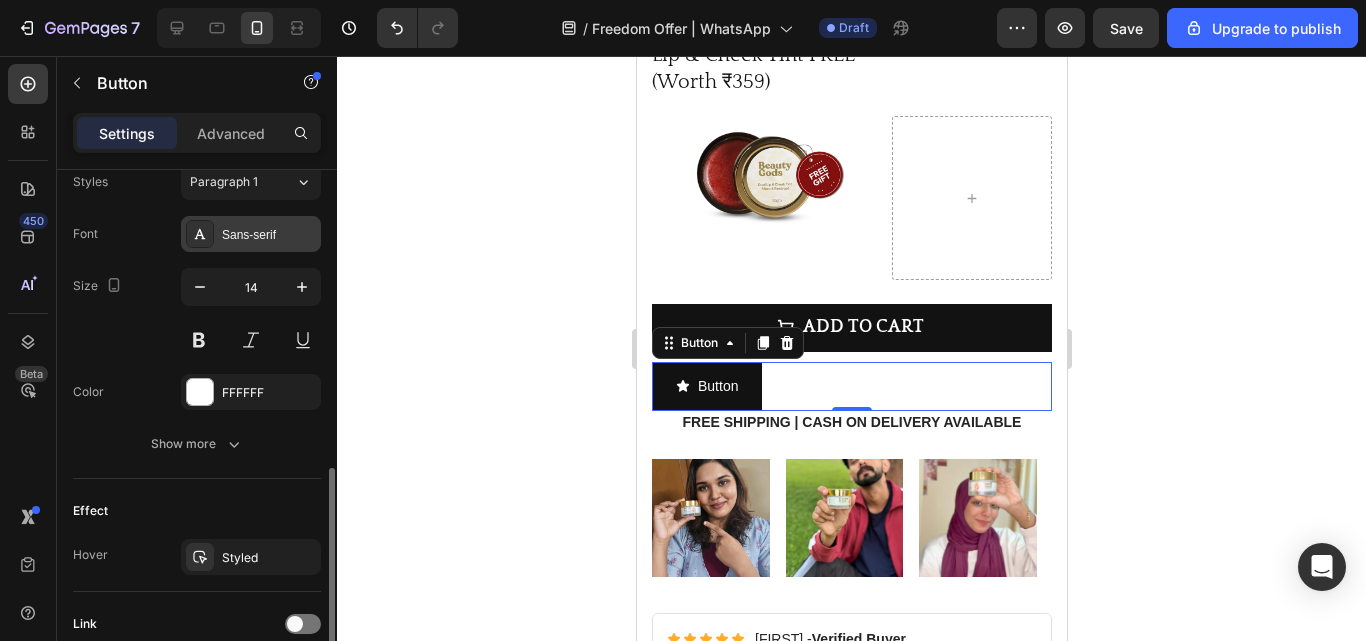 click on "Sans-serif" at bounding box center [269, 235] 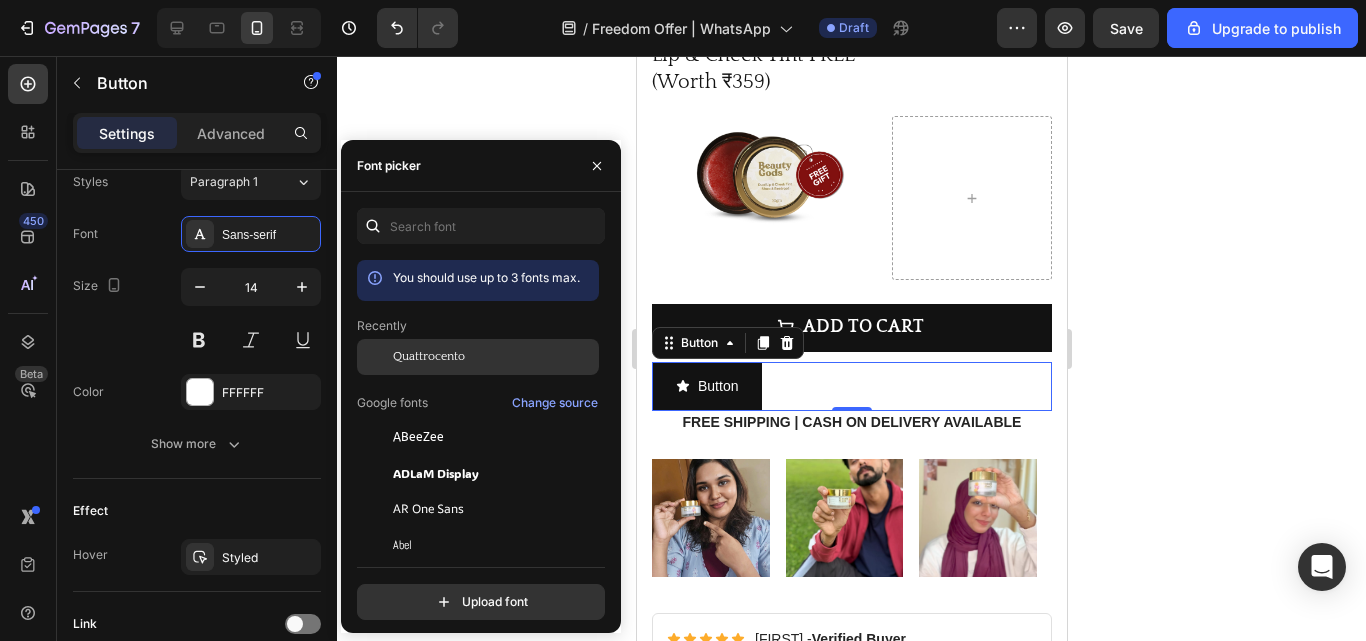click on "Quattrocento" at bounding box center (429, 357) 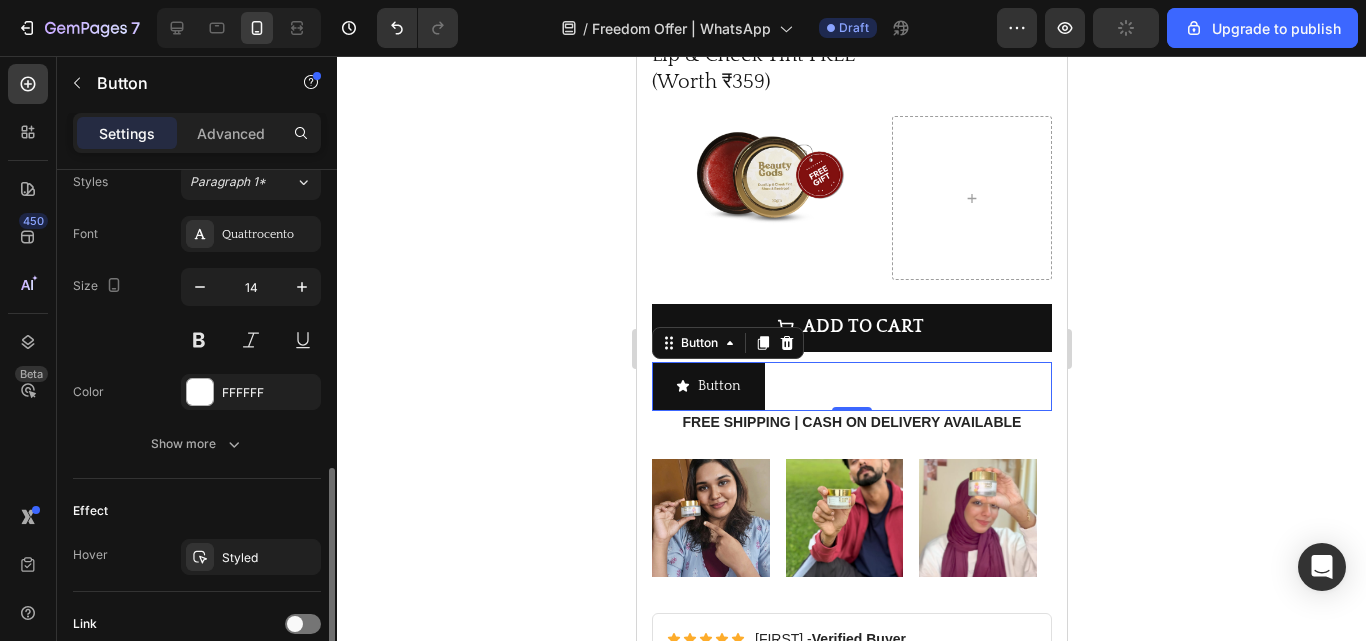 click on "Color FFFFFF" at bounding box center (197, 392) 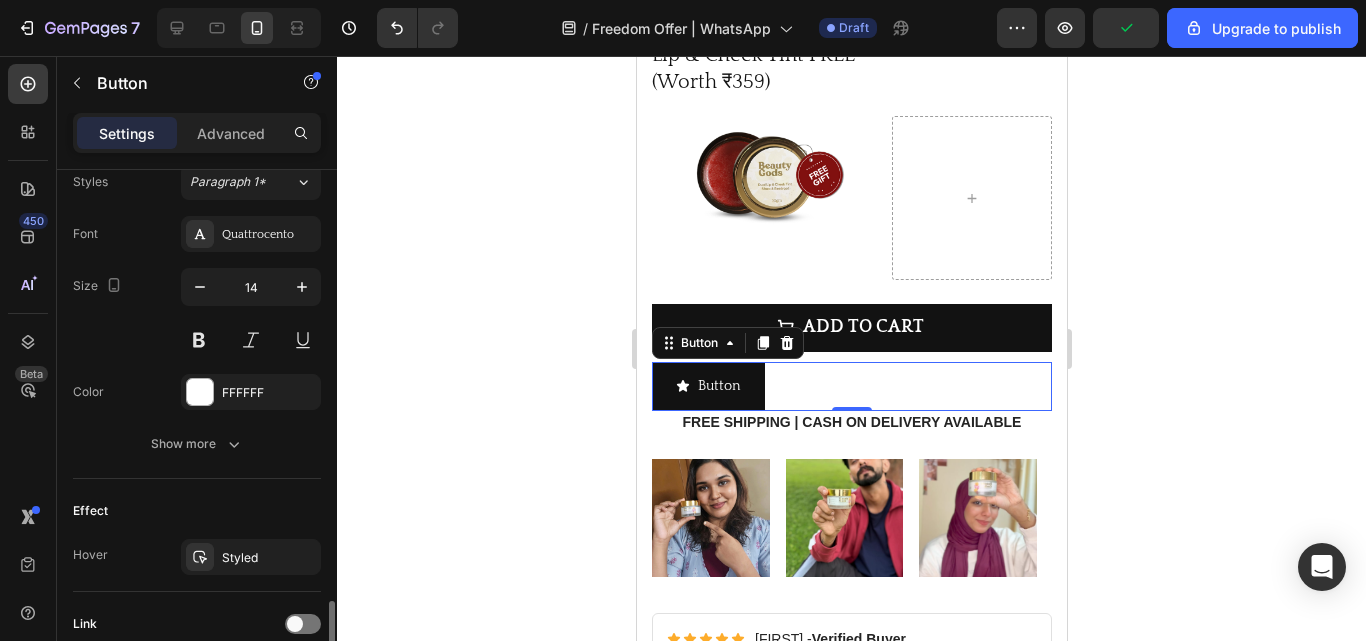 scroll, scrollTop: 1000, scrollLeft: 0, axis: vertical 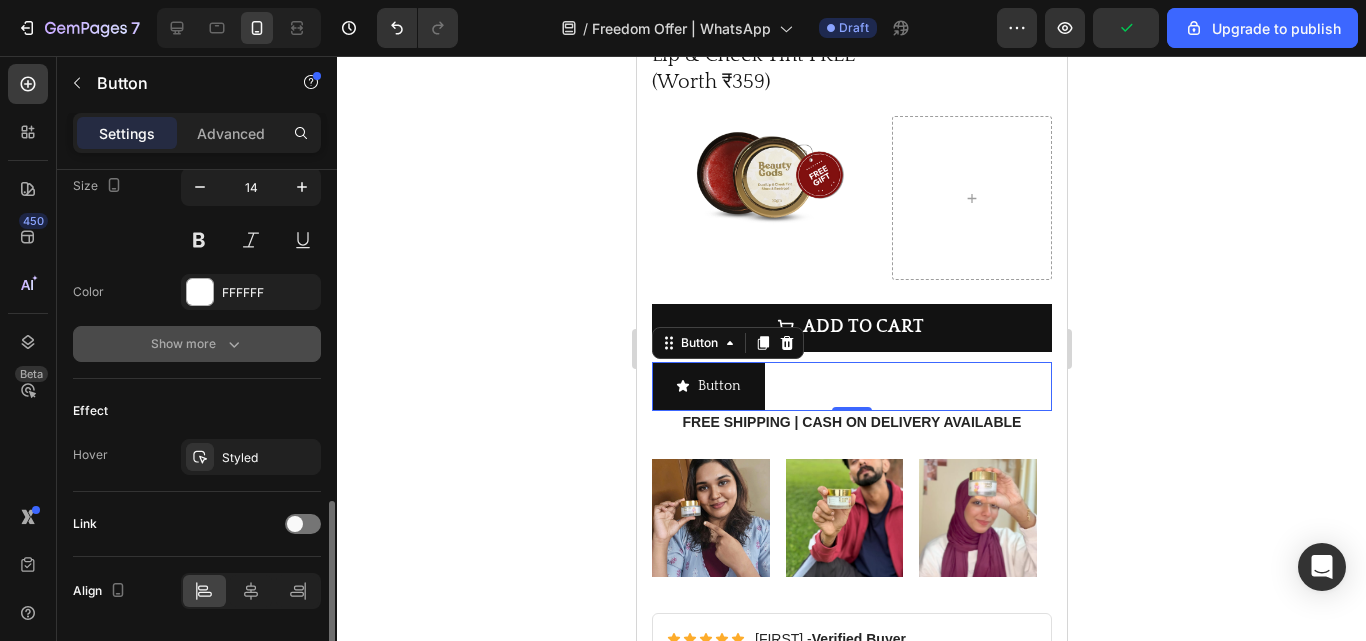 click on "Show more" at bounding box center [197, 344] 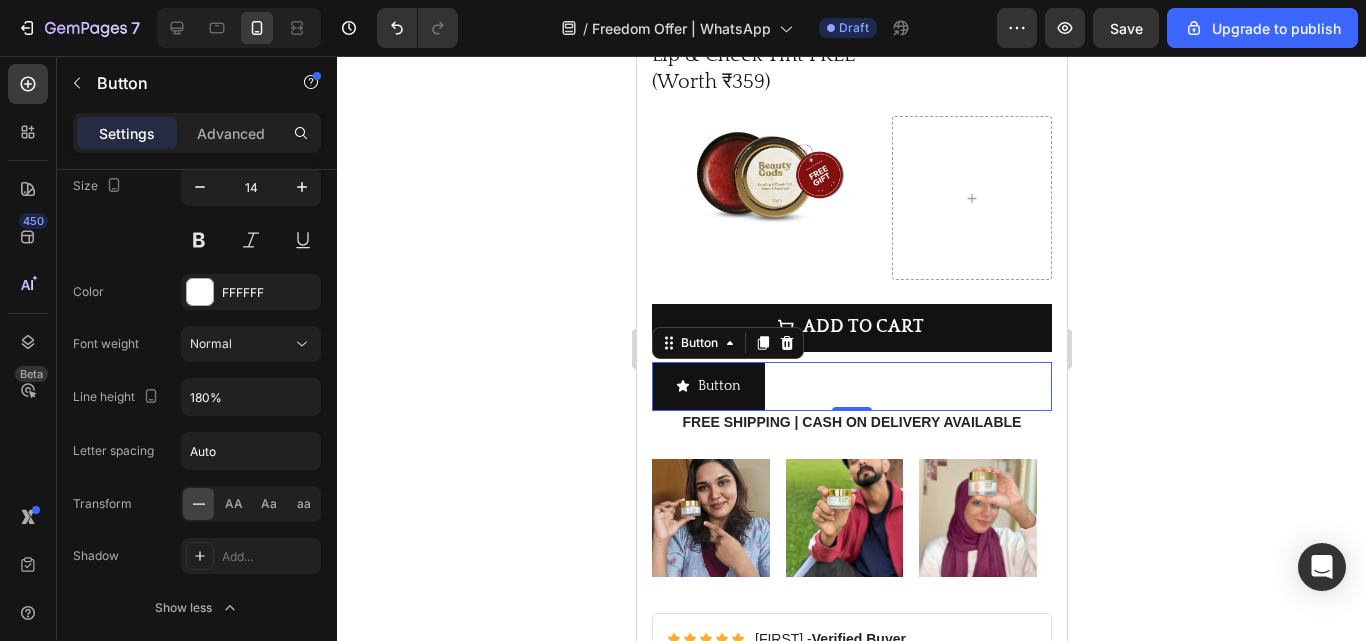 scroll, scrollTop: 1300, scrollLeft: 0, axis: vertical 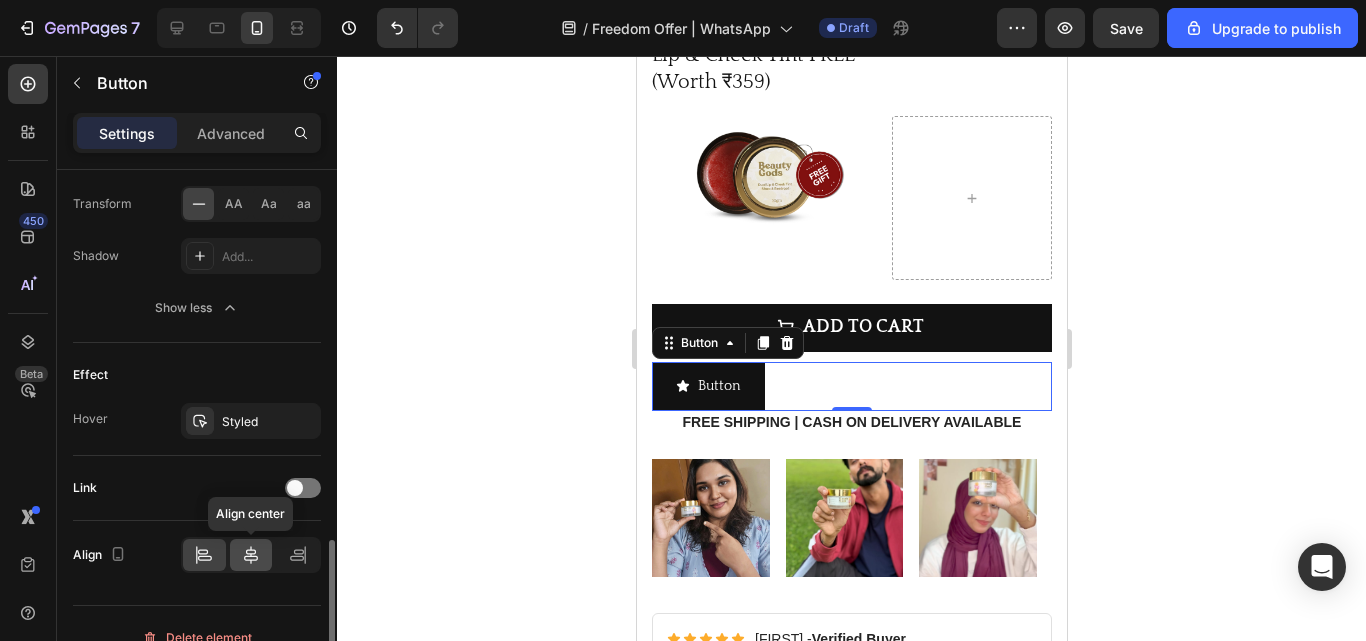 click 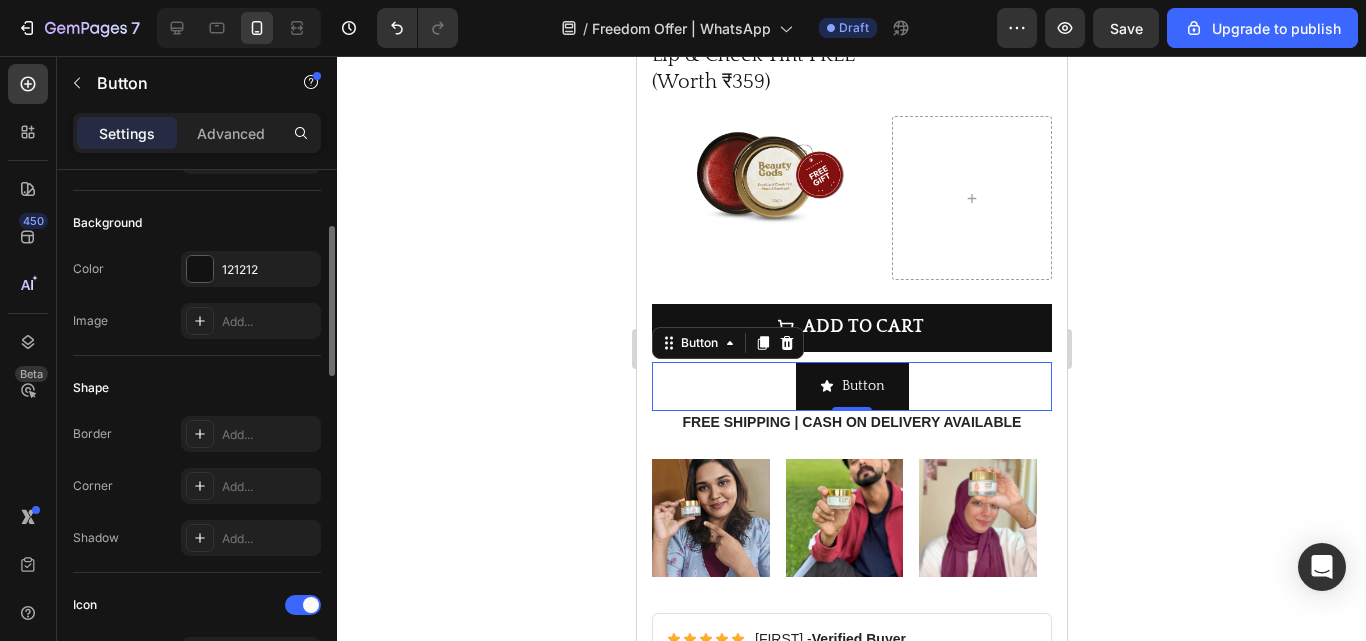 scroll, scrollTop: 400, scrollLeft: 0, axis: vertical 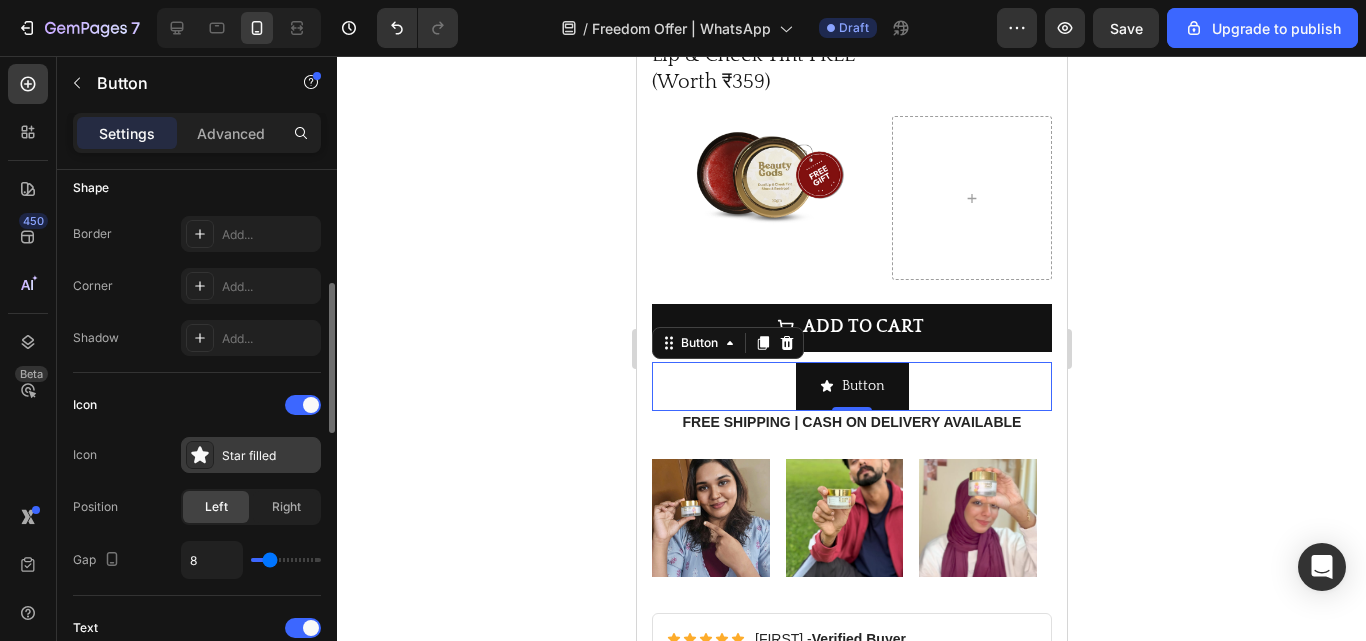 click on "Star filled" at bounding box center [251, 455] 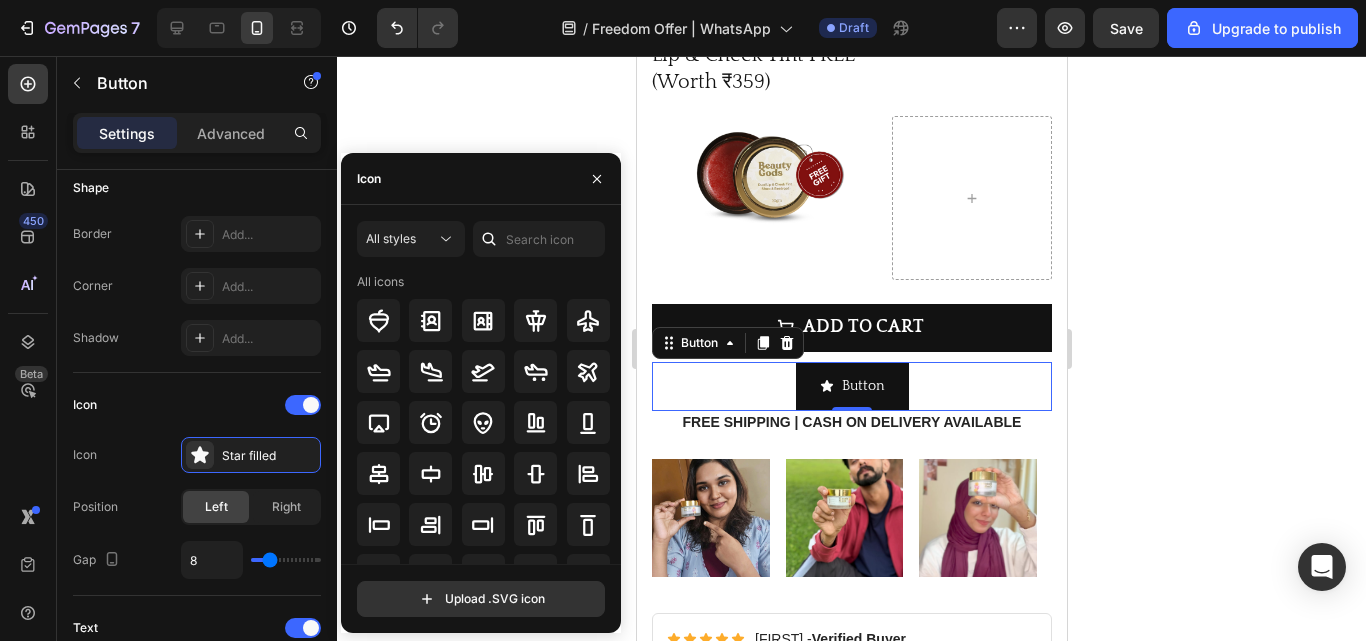 drag, startPoint x: 397, startPoint y: 177, endPoint x: 379, endPoint y: 182, distance: 18.681541 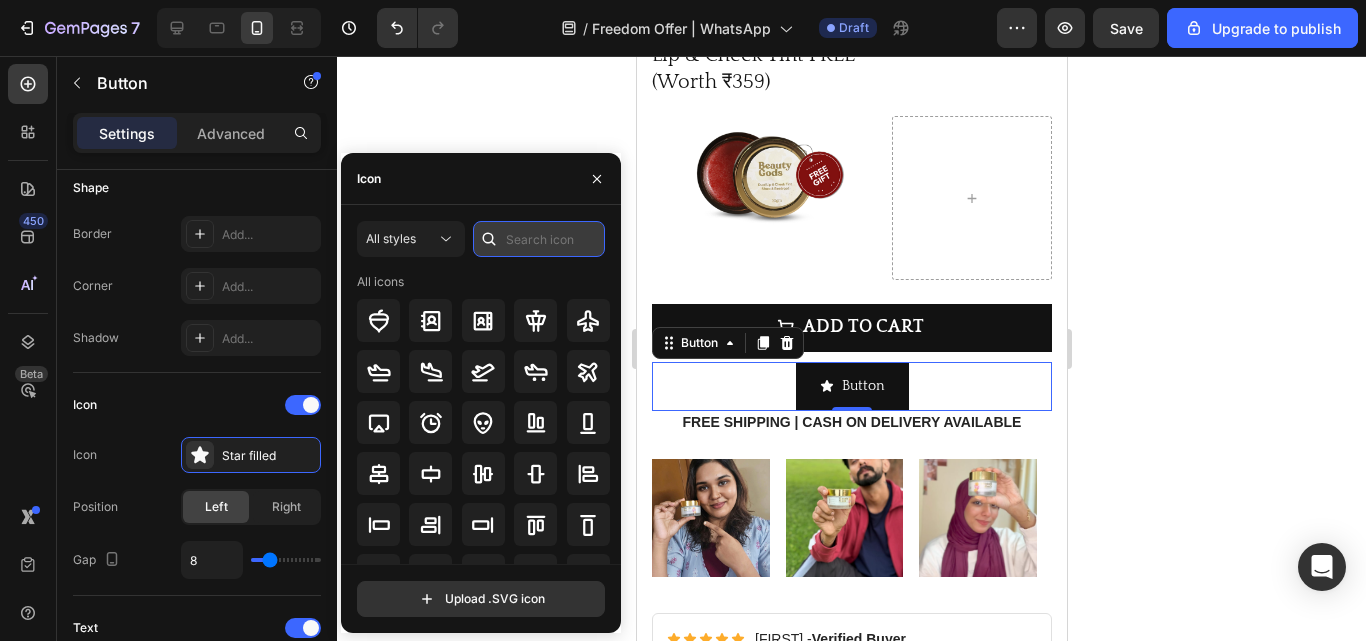 click at bounding box center (539, 239) 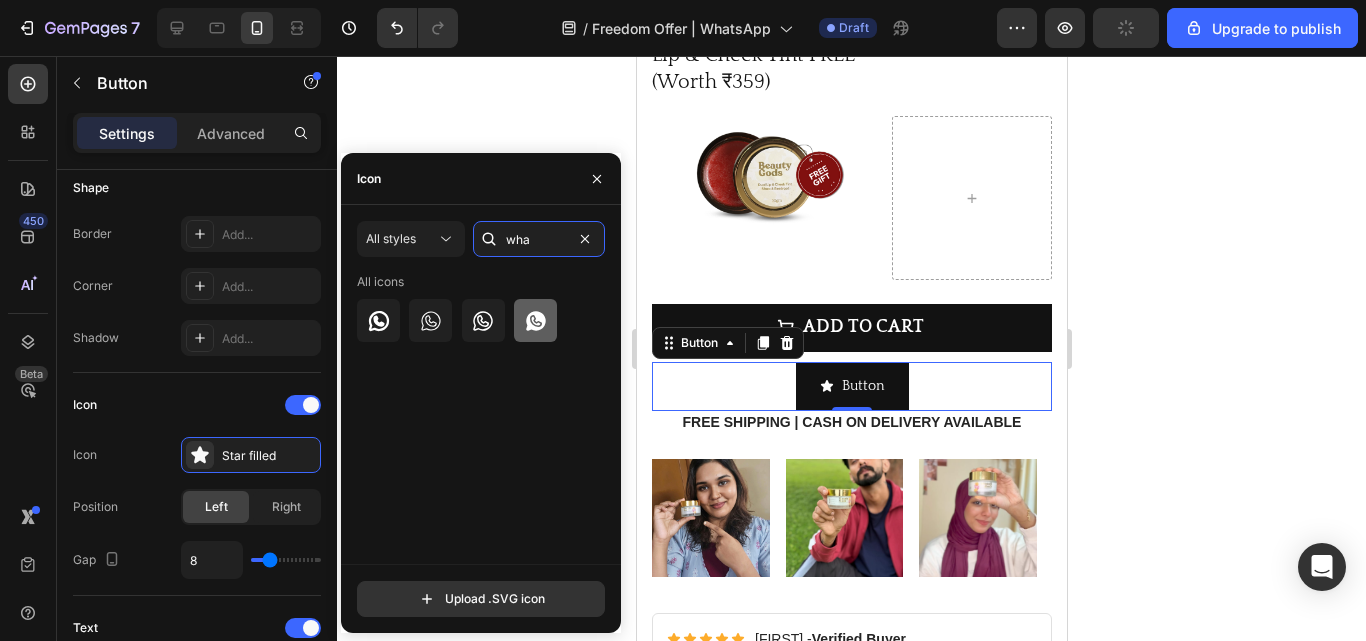 type on "wha" 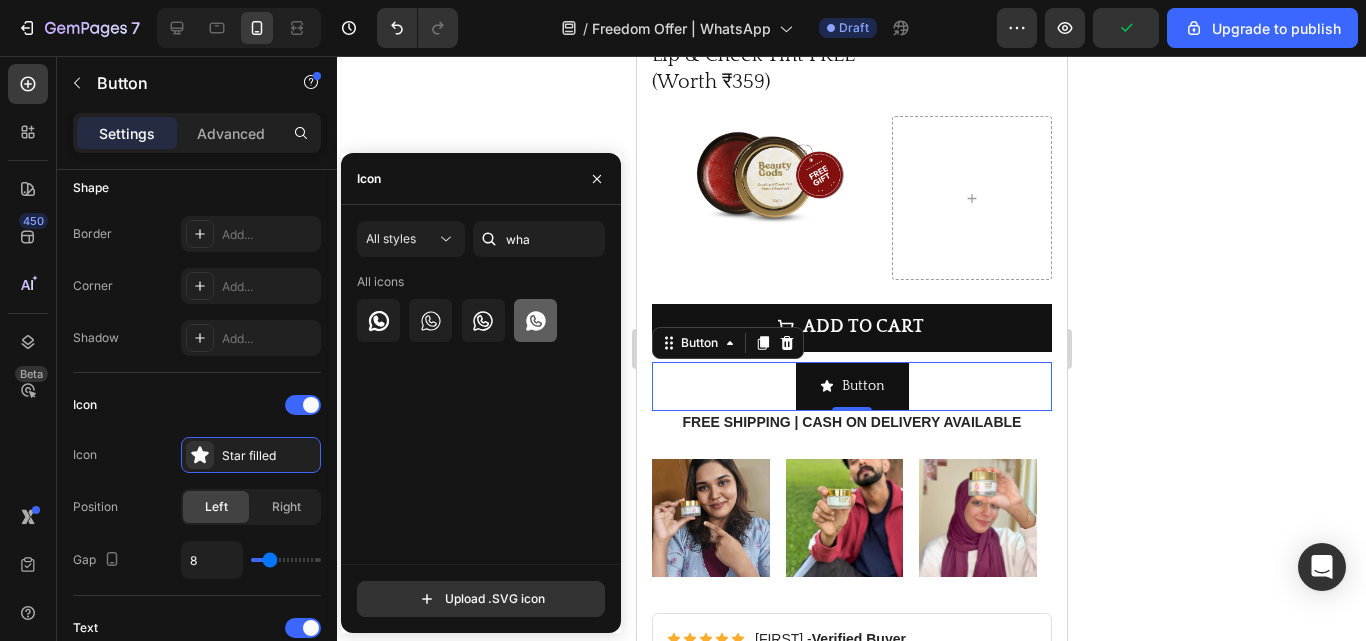 click 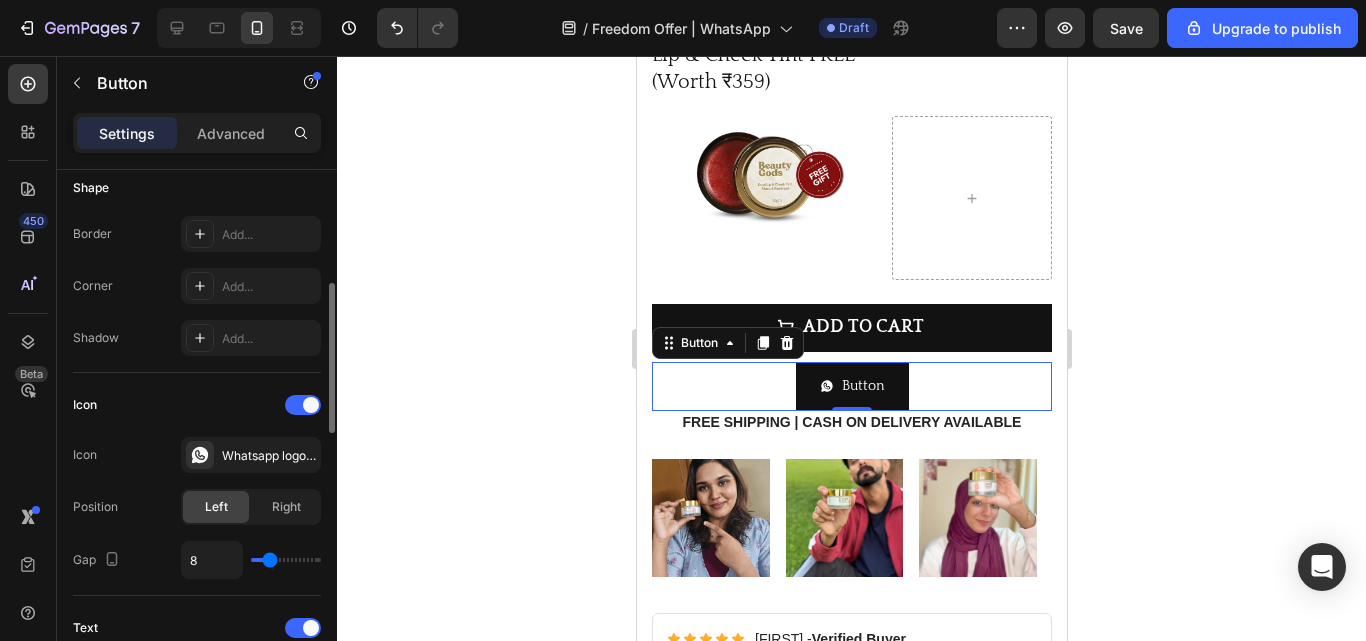 click on "Icon" at bounding box center [197, 405] 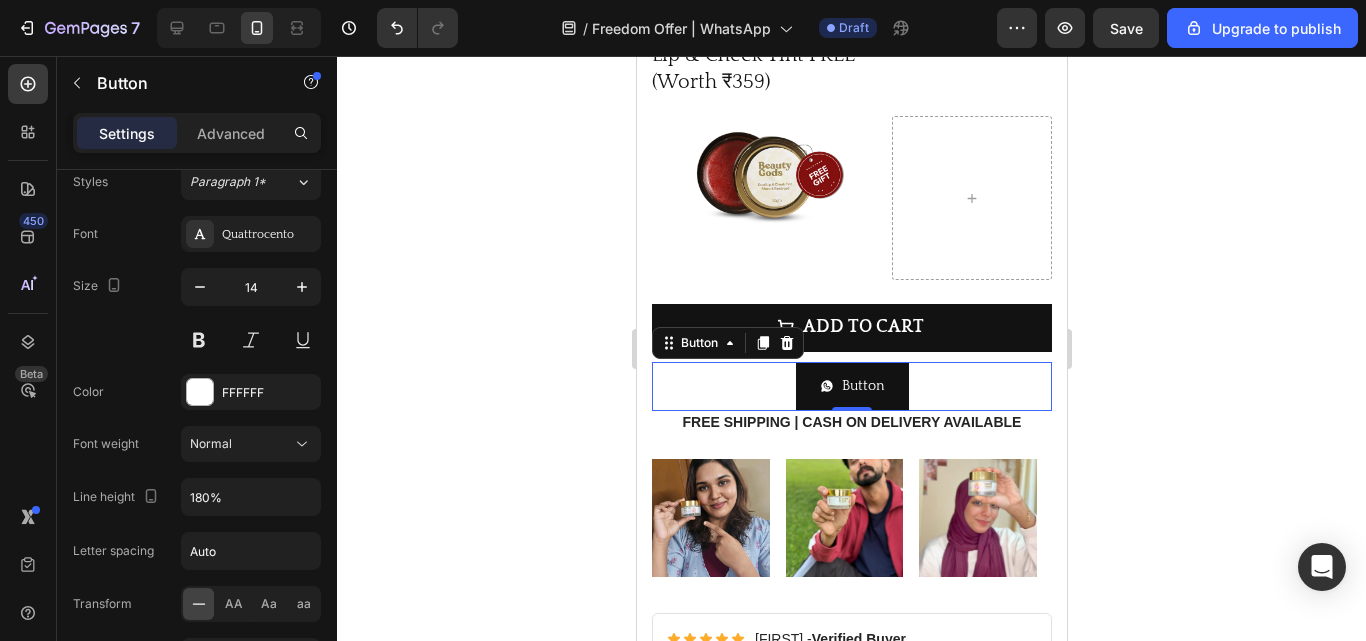 scroll, scrollTop: 1200, scrollLeft: 0, axis: vertical 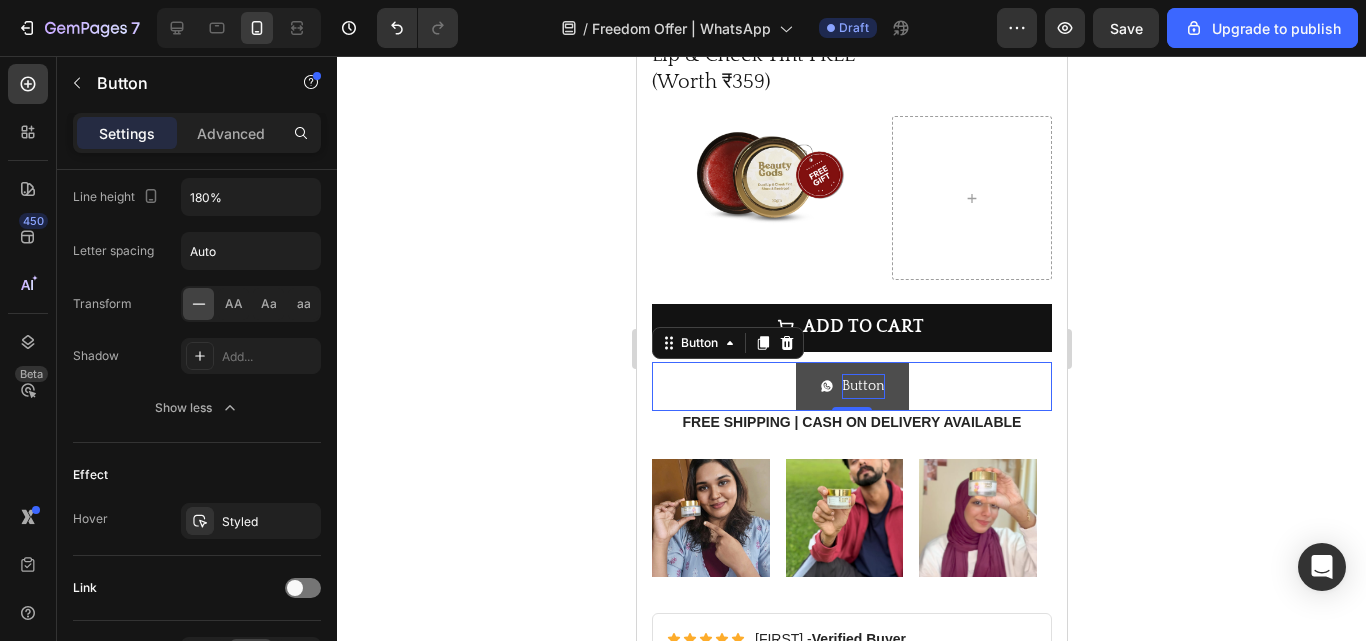 click on "Button" at bounding box center [862, 386] 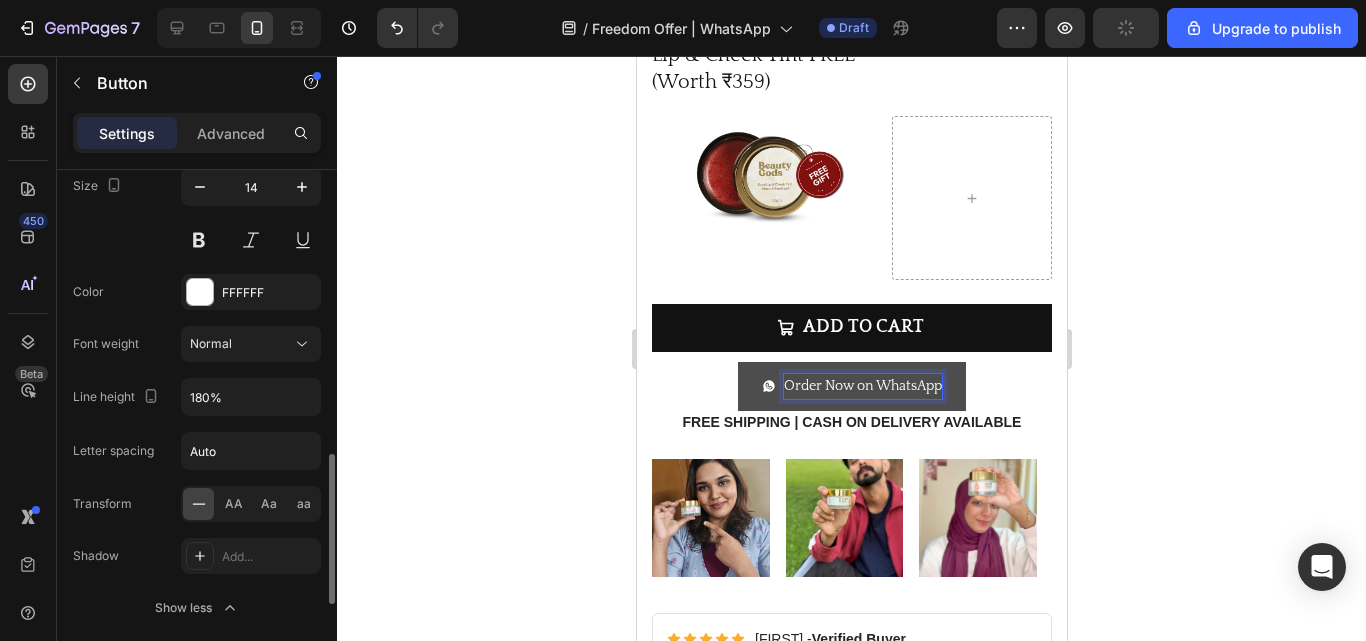 scroll, scrollTop: 900, scrollLeft: 0, axis: vertical 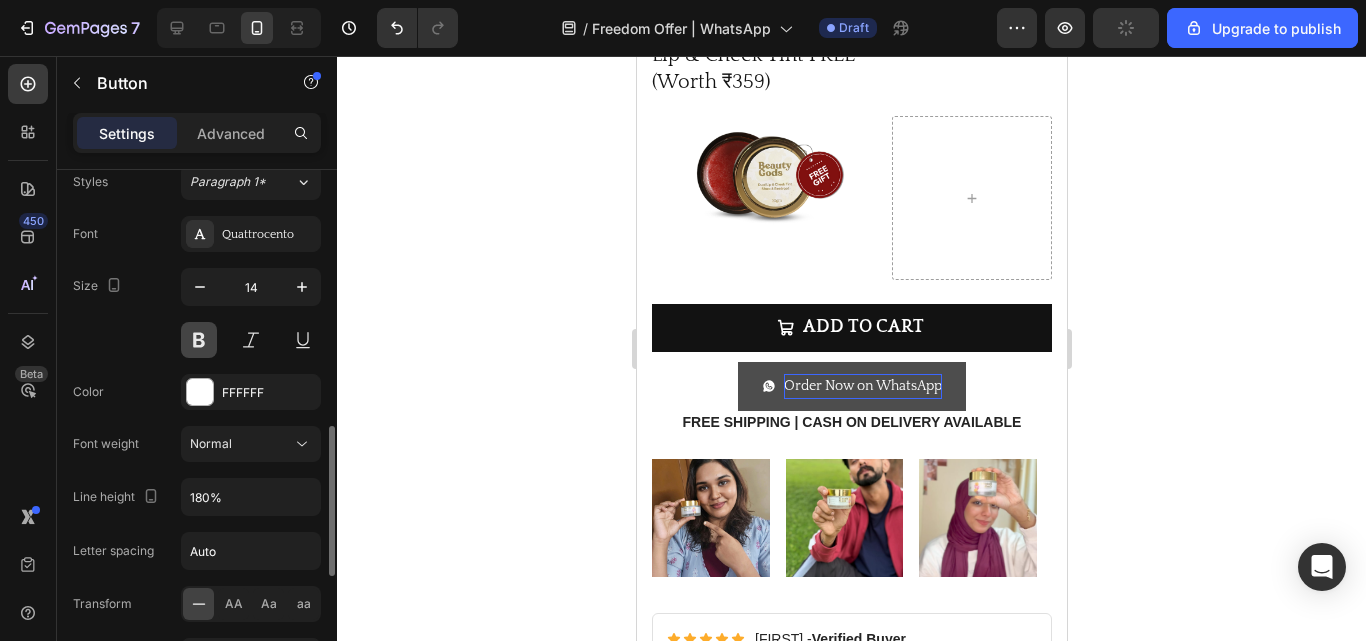 click at bounding box center [199, 340] 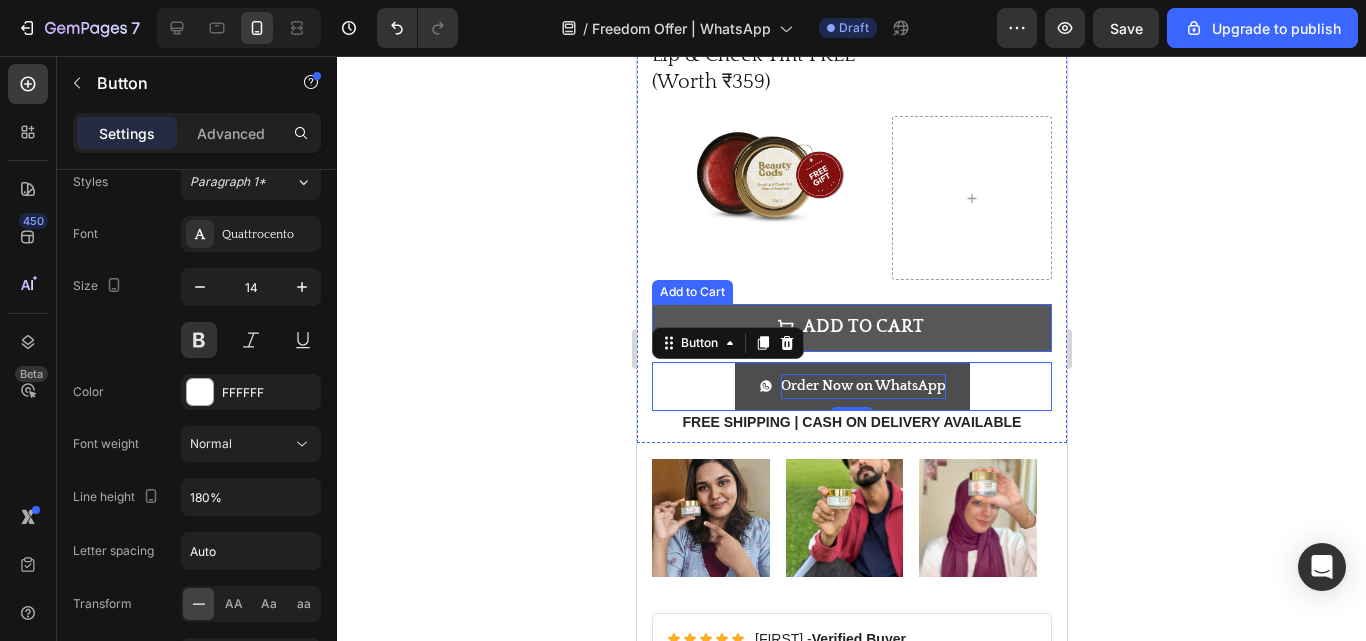 click on "Add to cart" at bounding box center [851, 327] 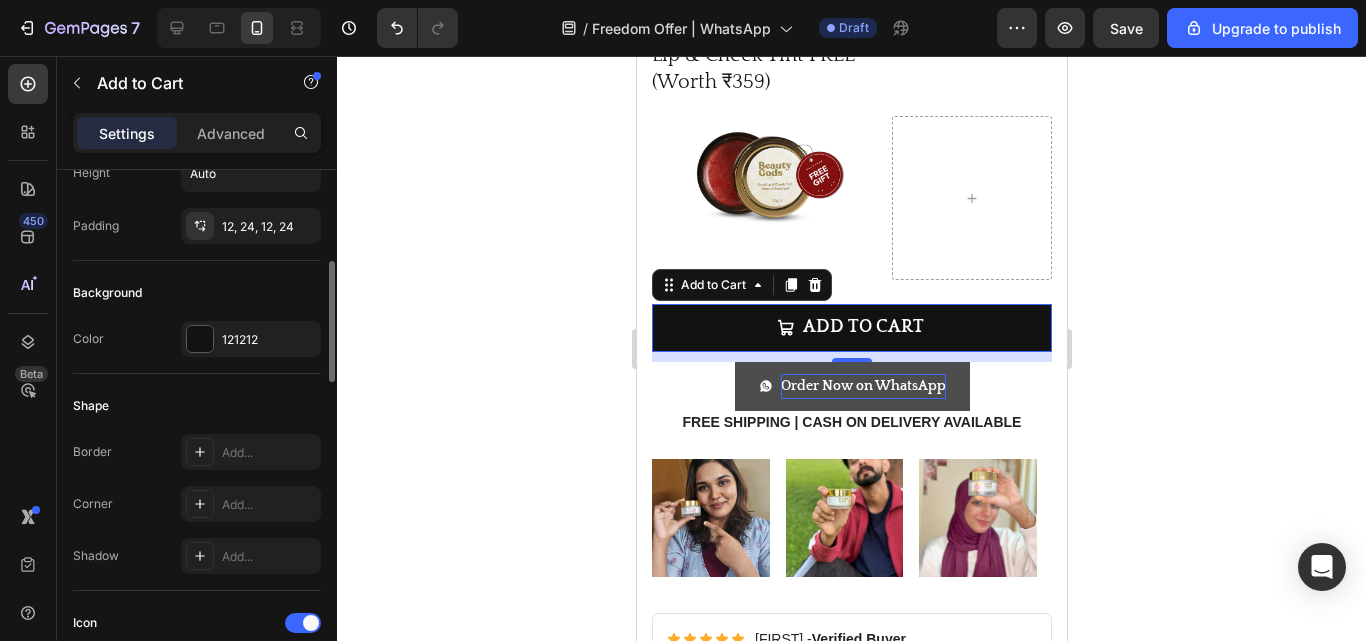scroll, scrollTop: 0, scrollLeft: 0, axis: both 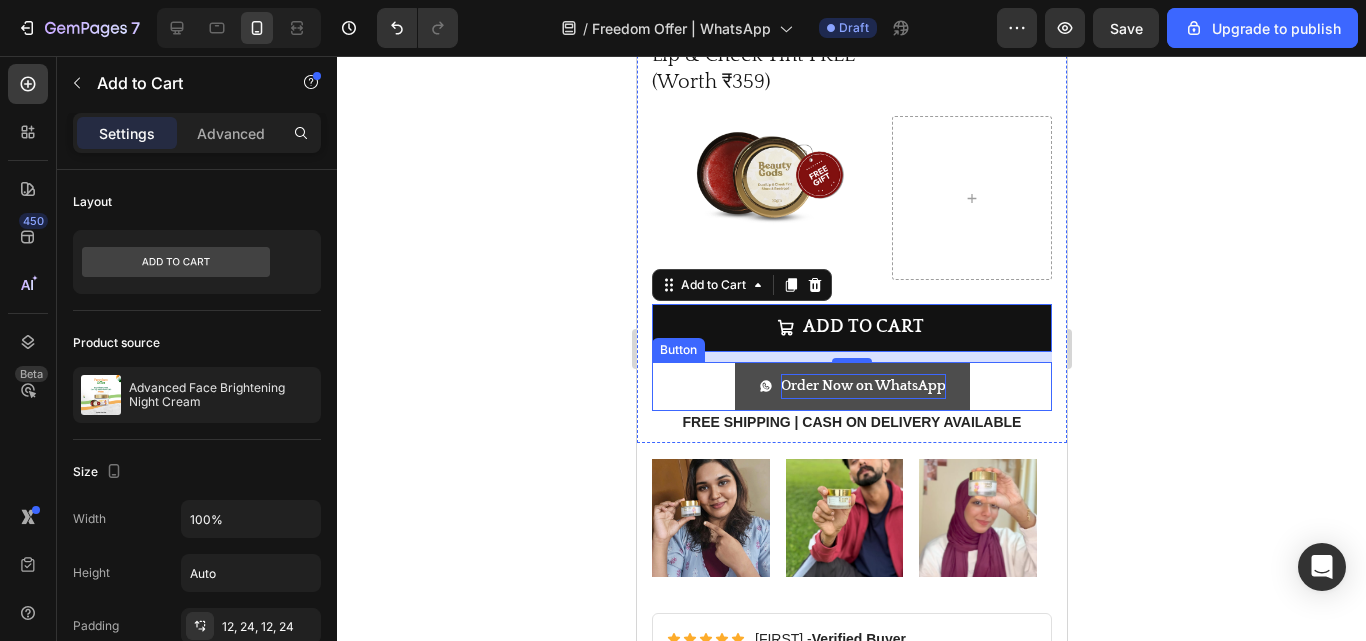 click on "Order Now on WhatsApp Button" at bounding box center (851, 386) 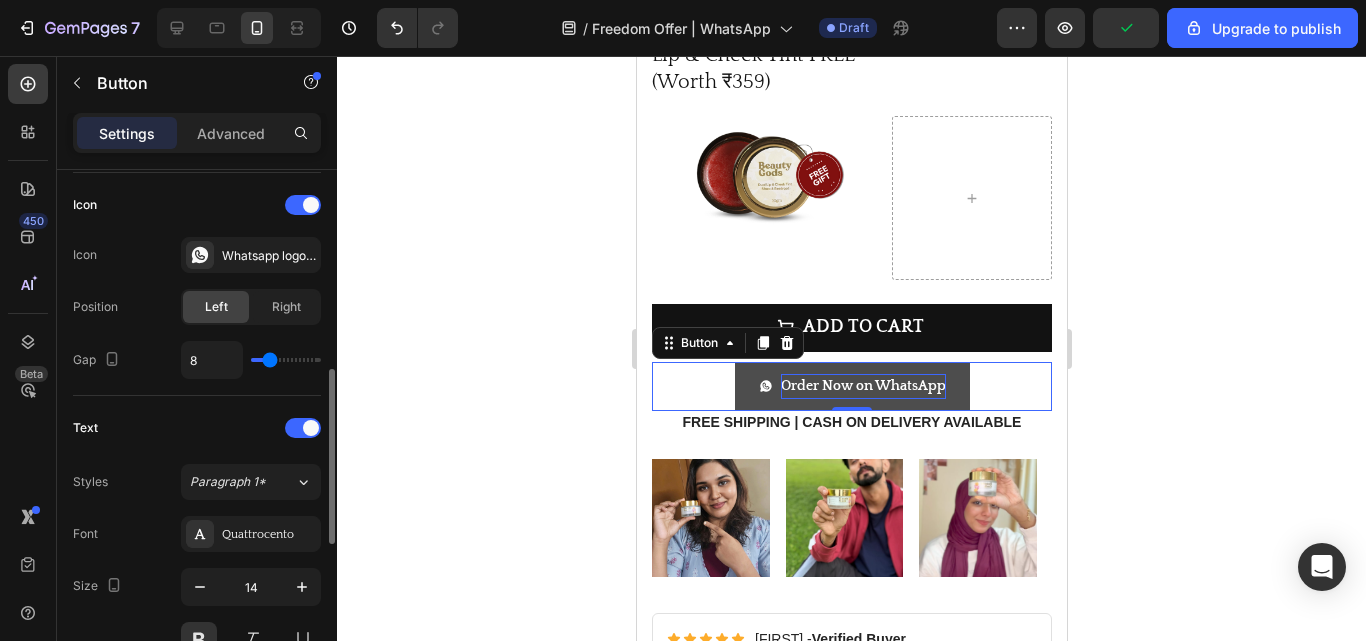 scroll, scrollTop: 900, scrollLeft: 0, axis: vertical 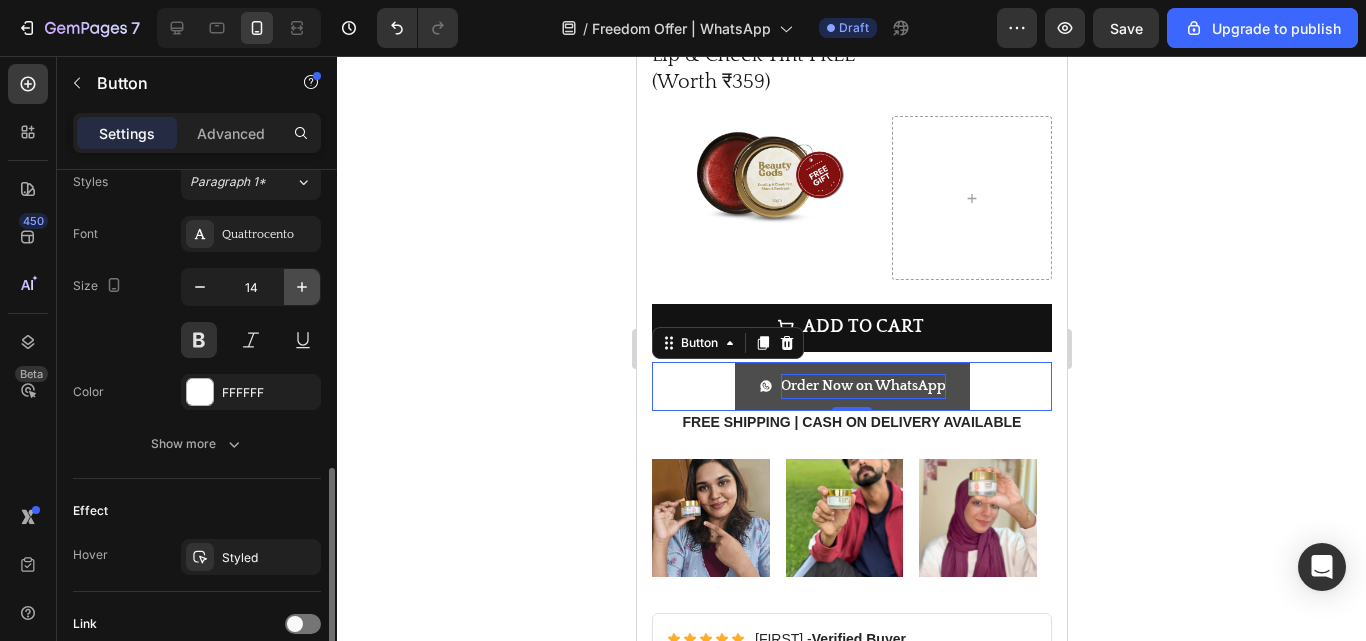click 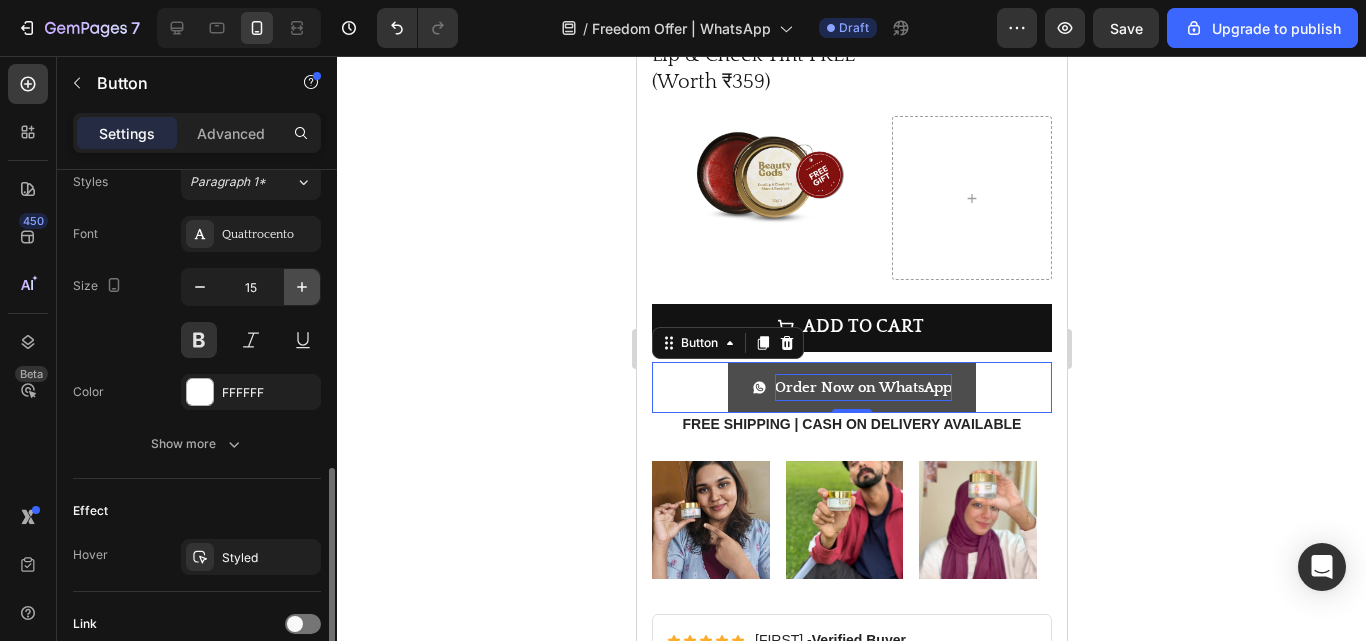 click 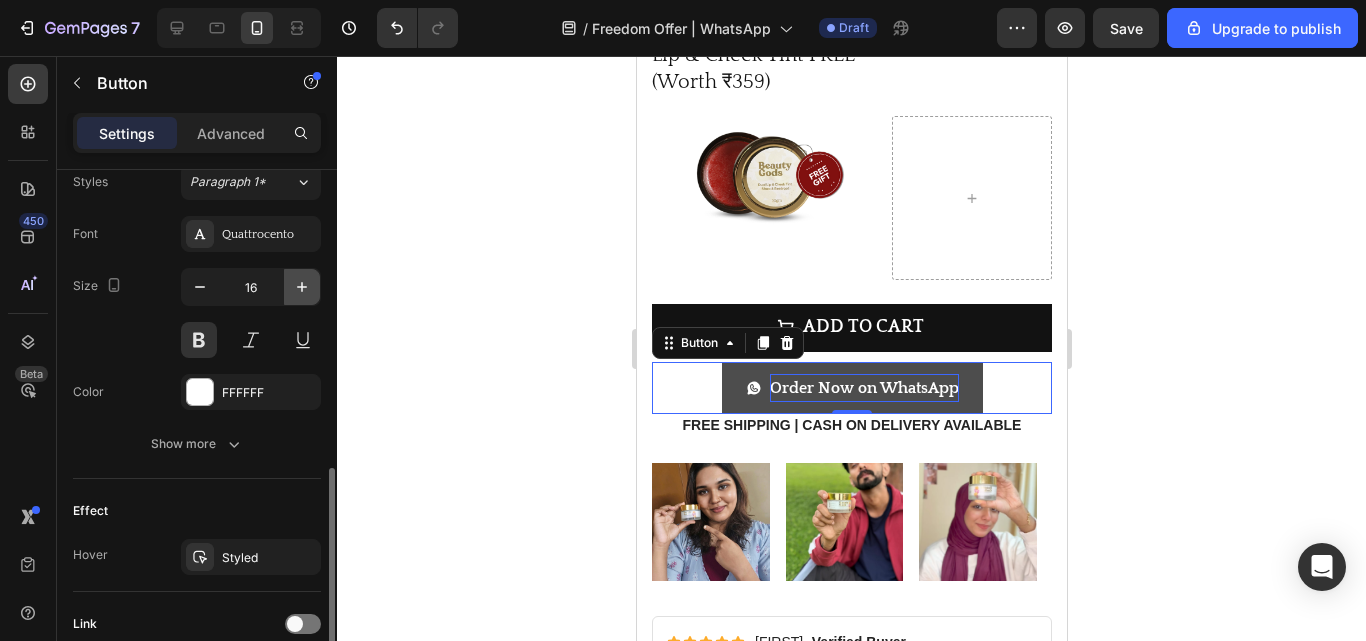 click 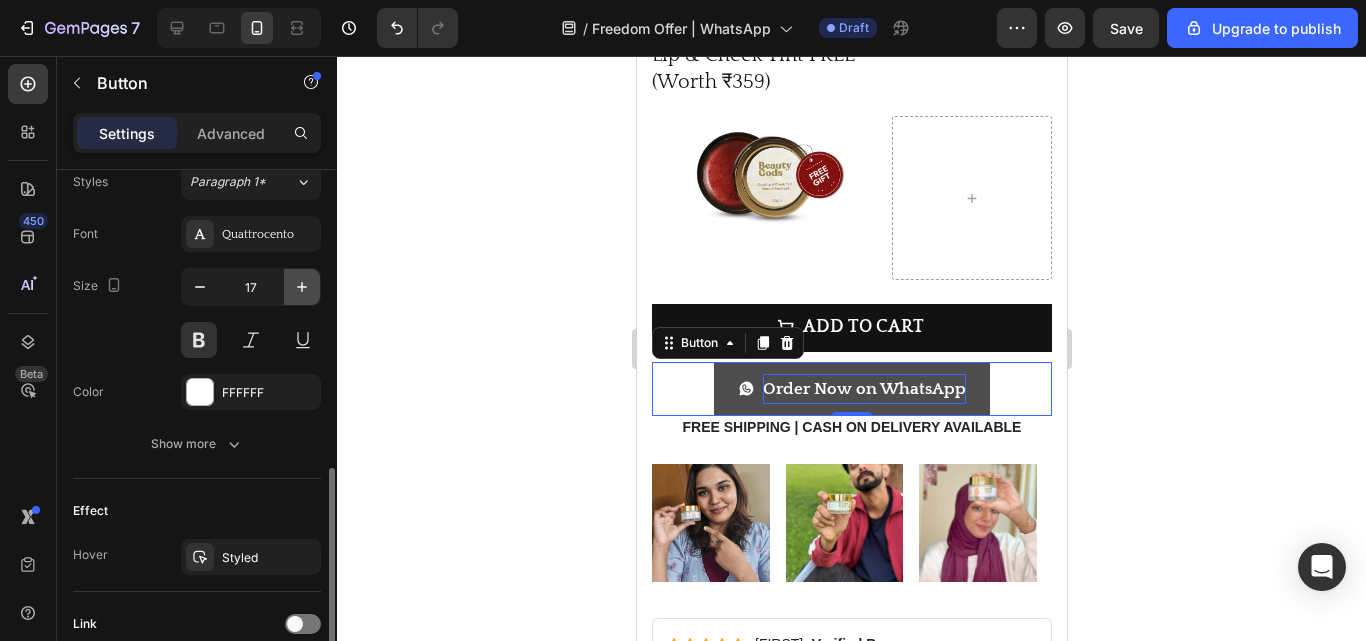 click 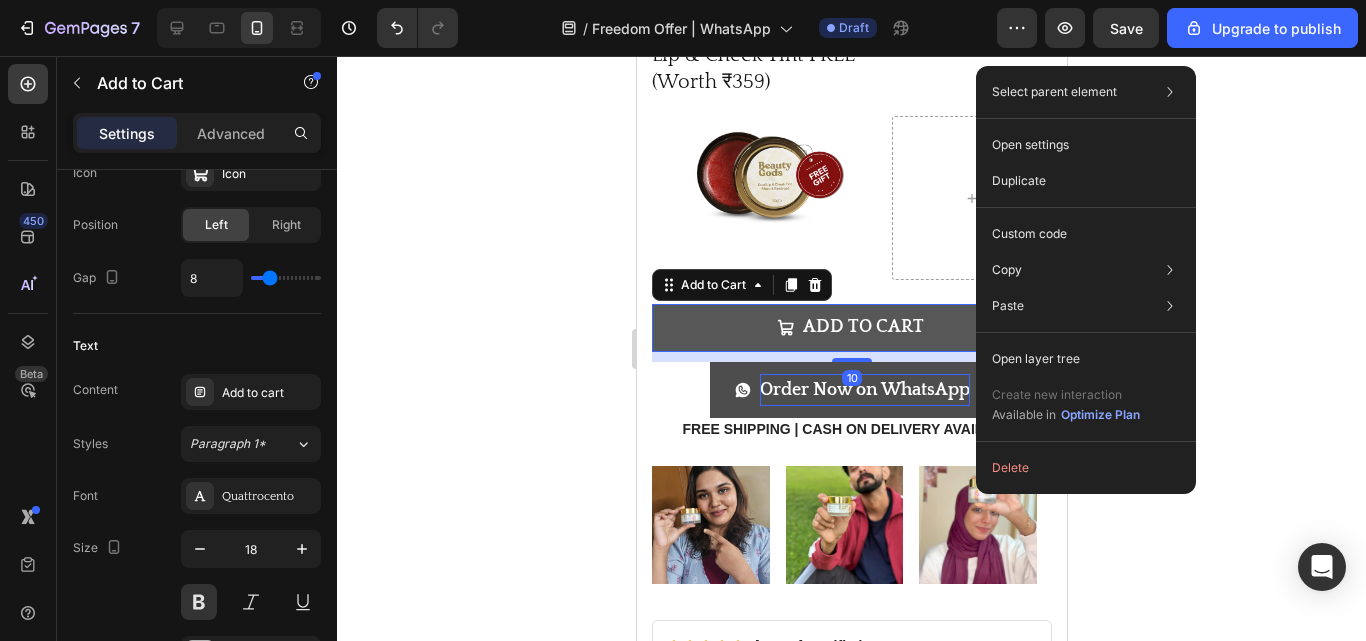 scroll, scrollTop: 0, scrollLeft: 0, axis: both 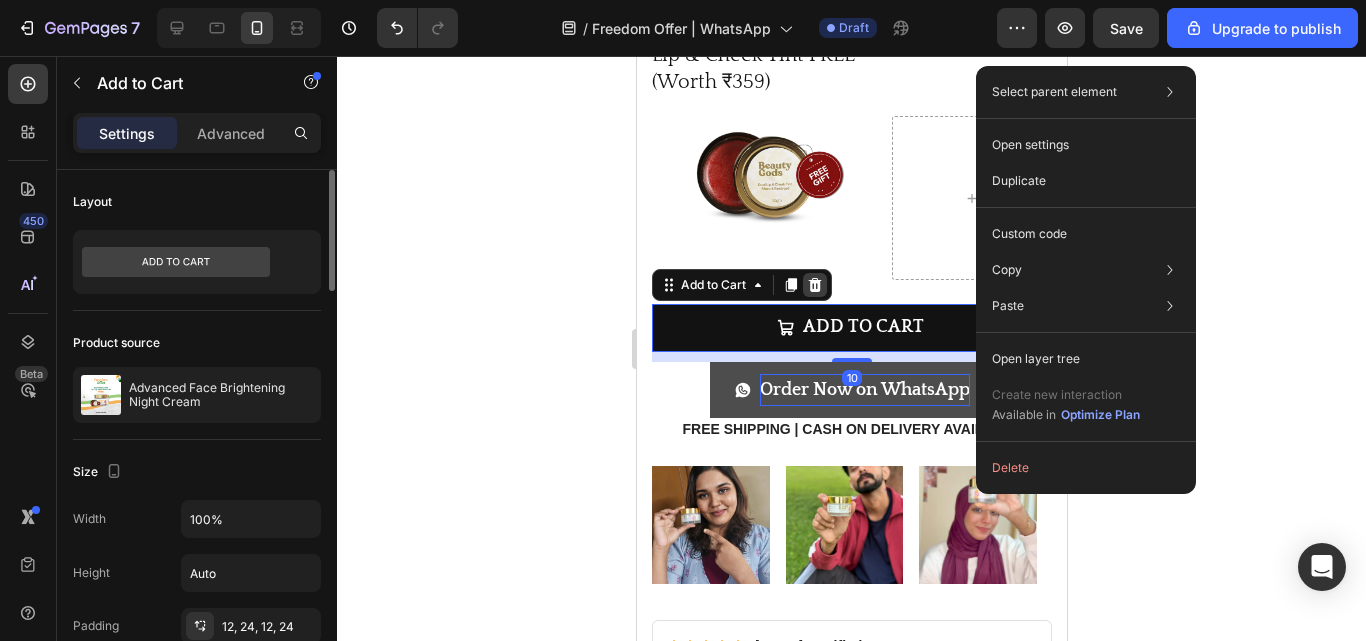 click 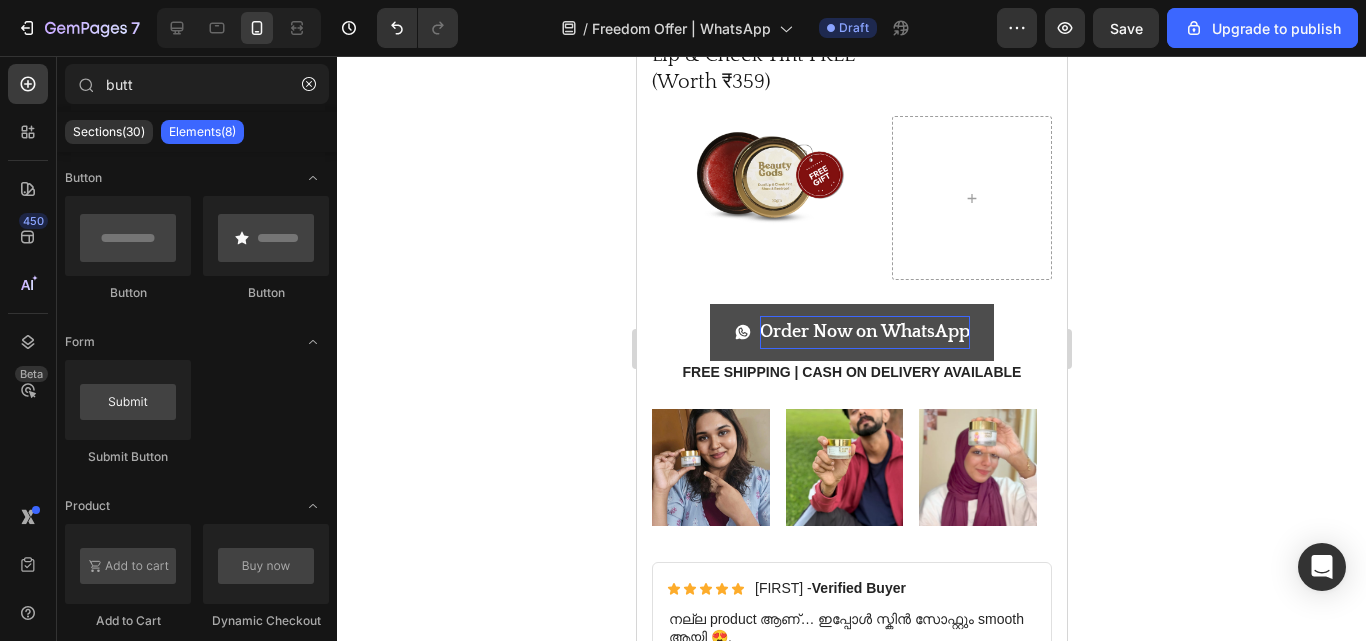 click 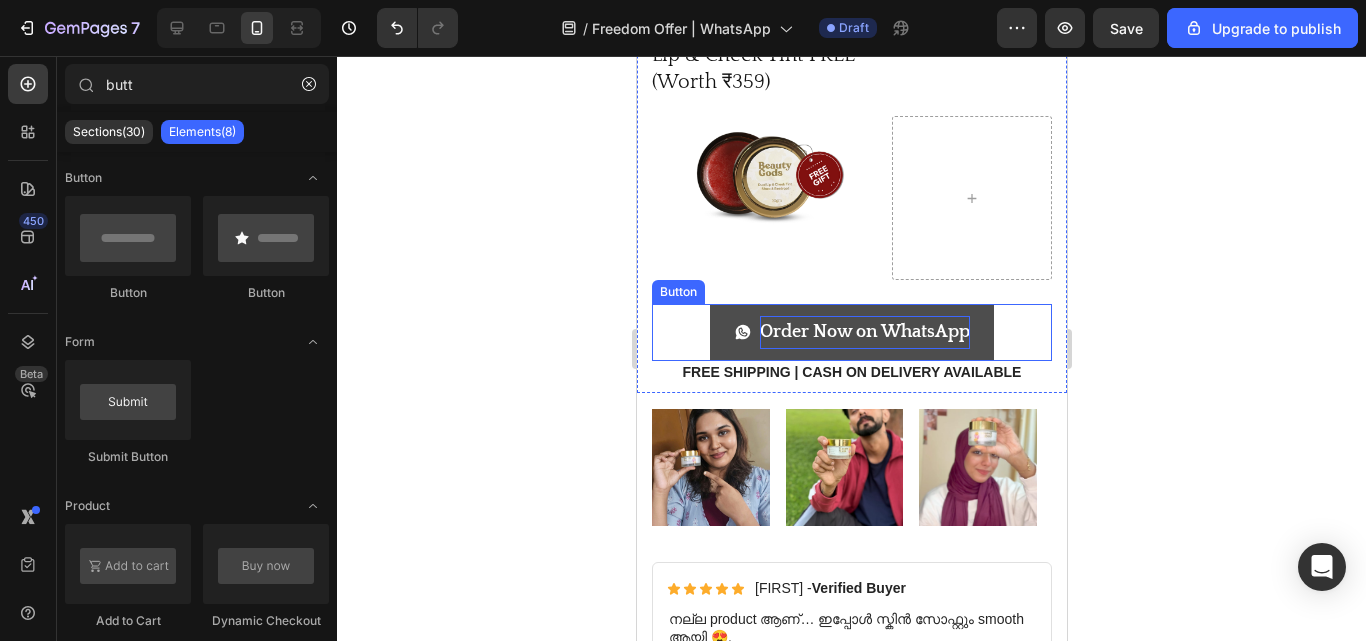 click on "Order Now on WhatsApp Button" at bounding box center [851, 332] 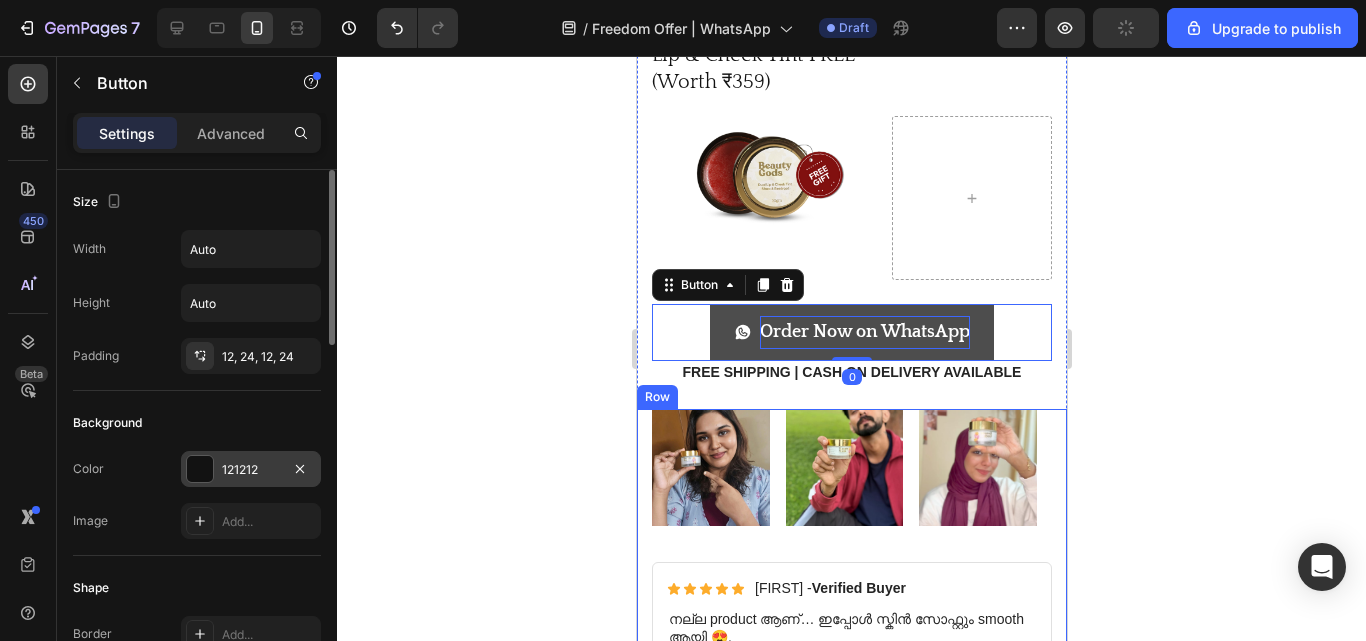 click at bounding box center [200, 469] 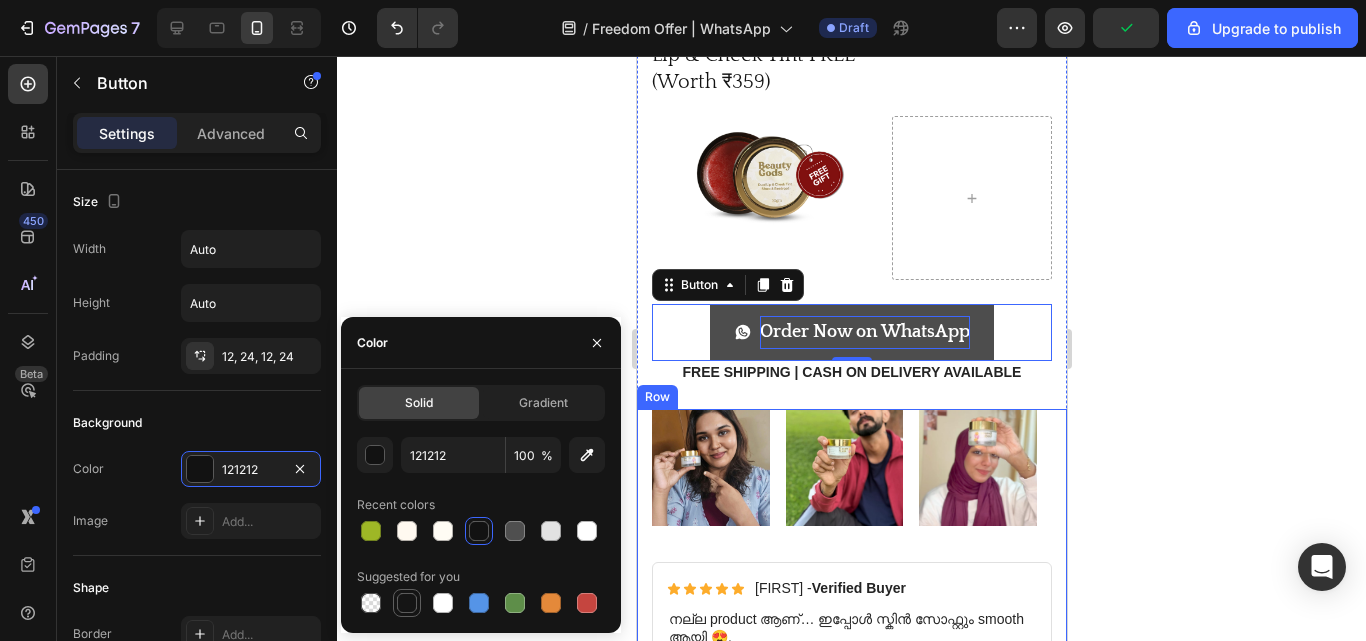 click at bounding box center (407, 603) 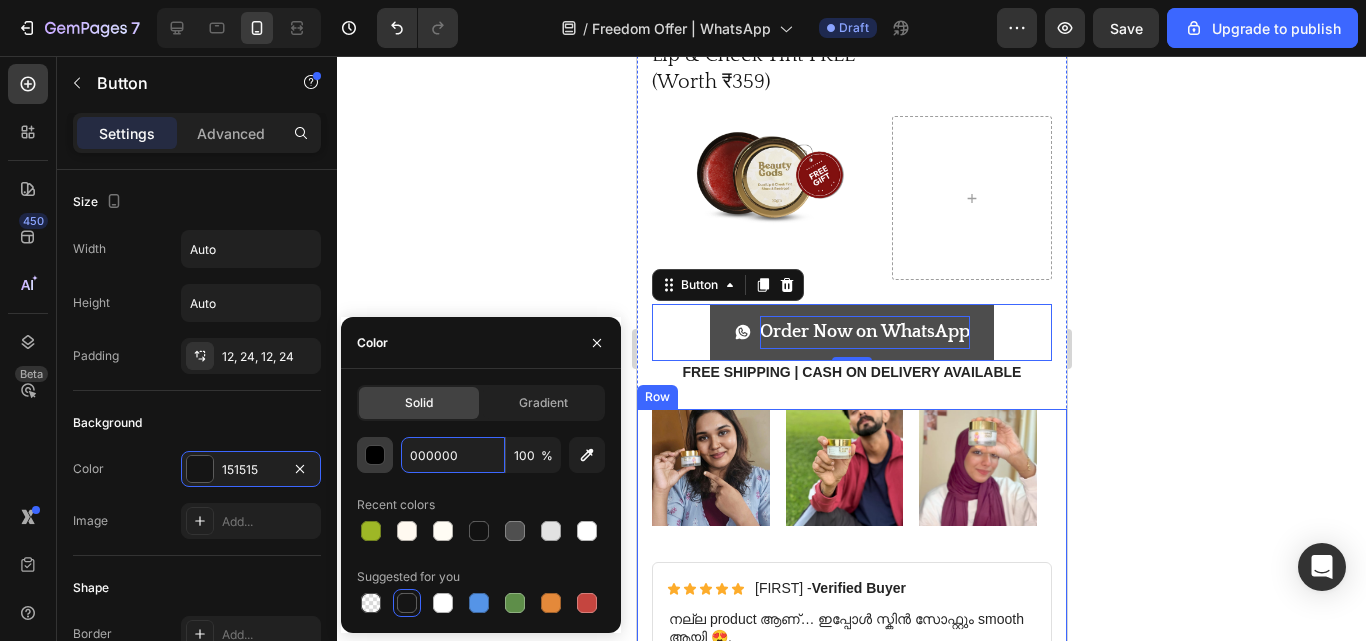 type on "000000" 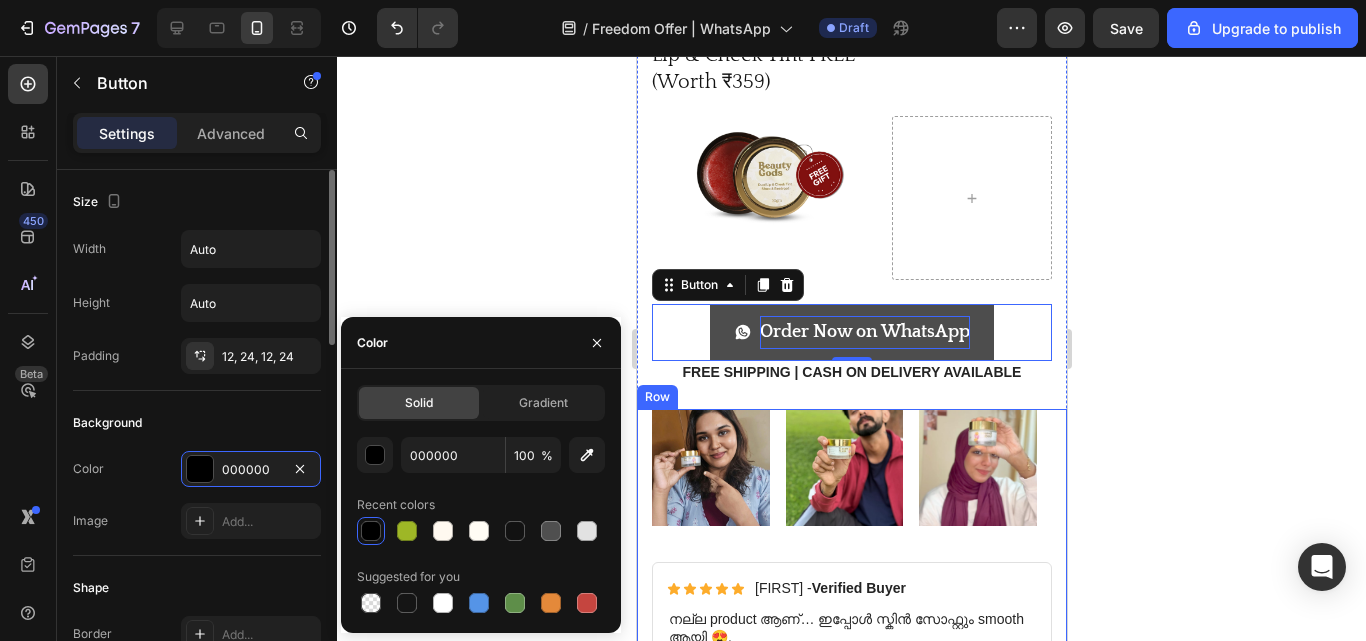 click on "Background Color 000000 Image Add..." 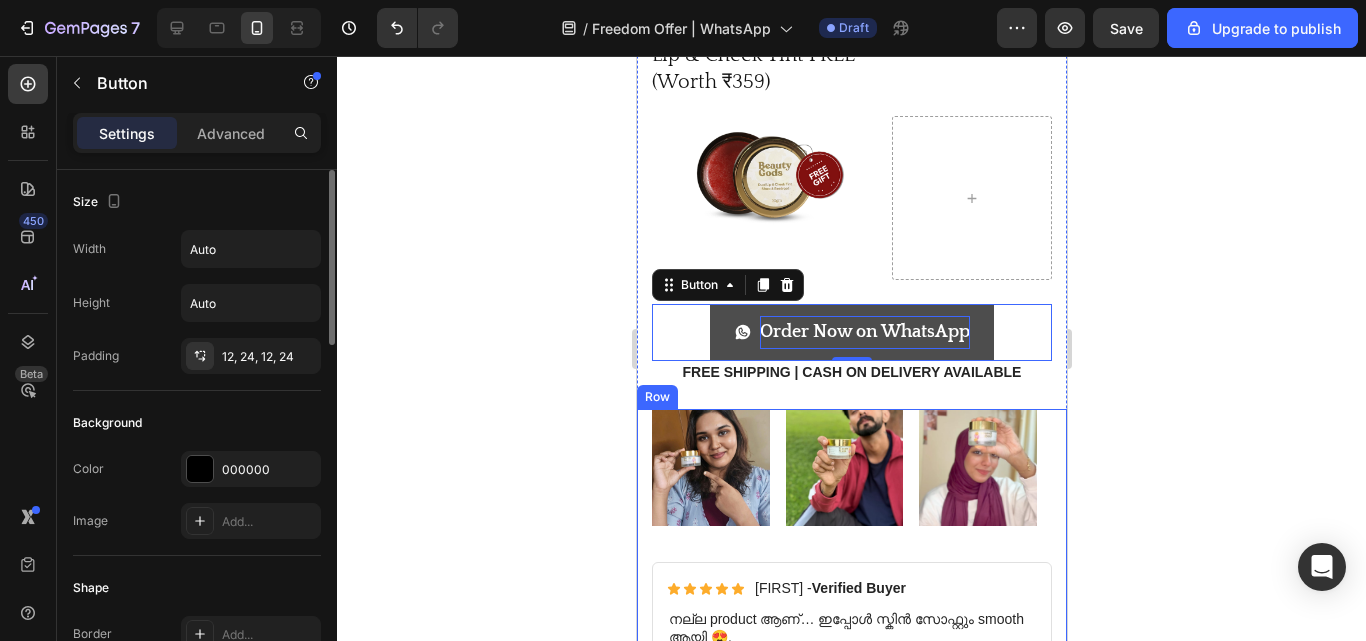 click on "Background Color 000000 Image Add..." 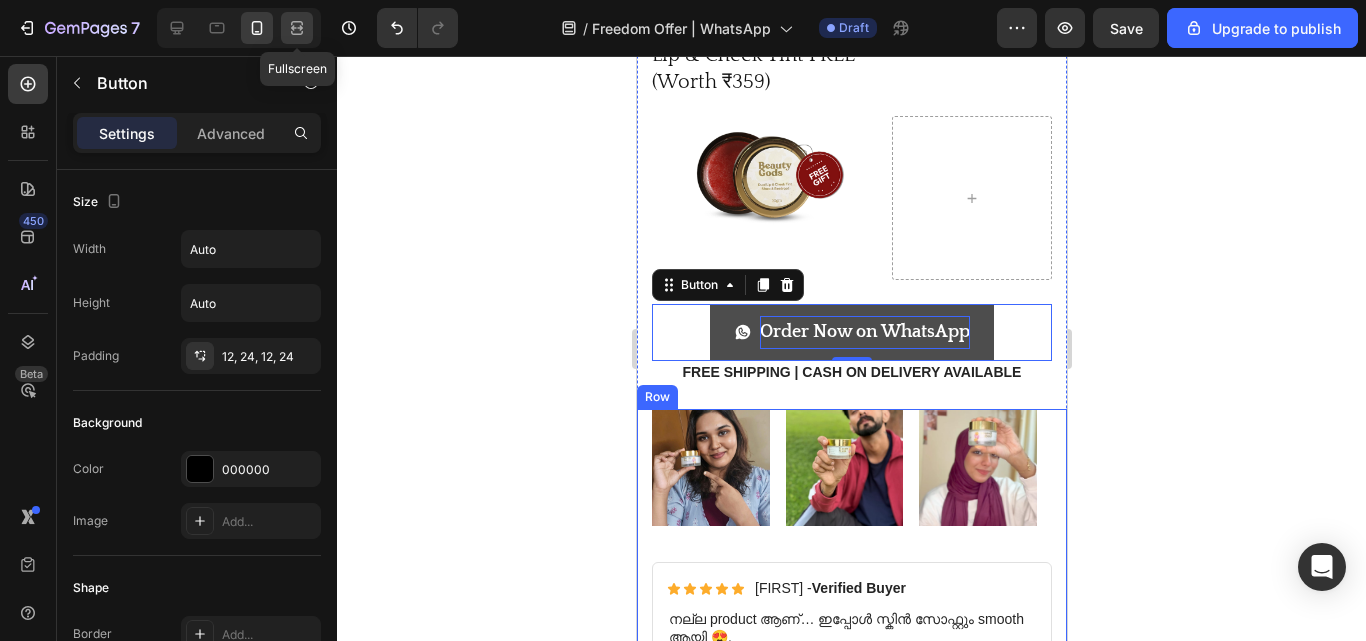 click 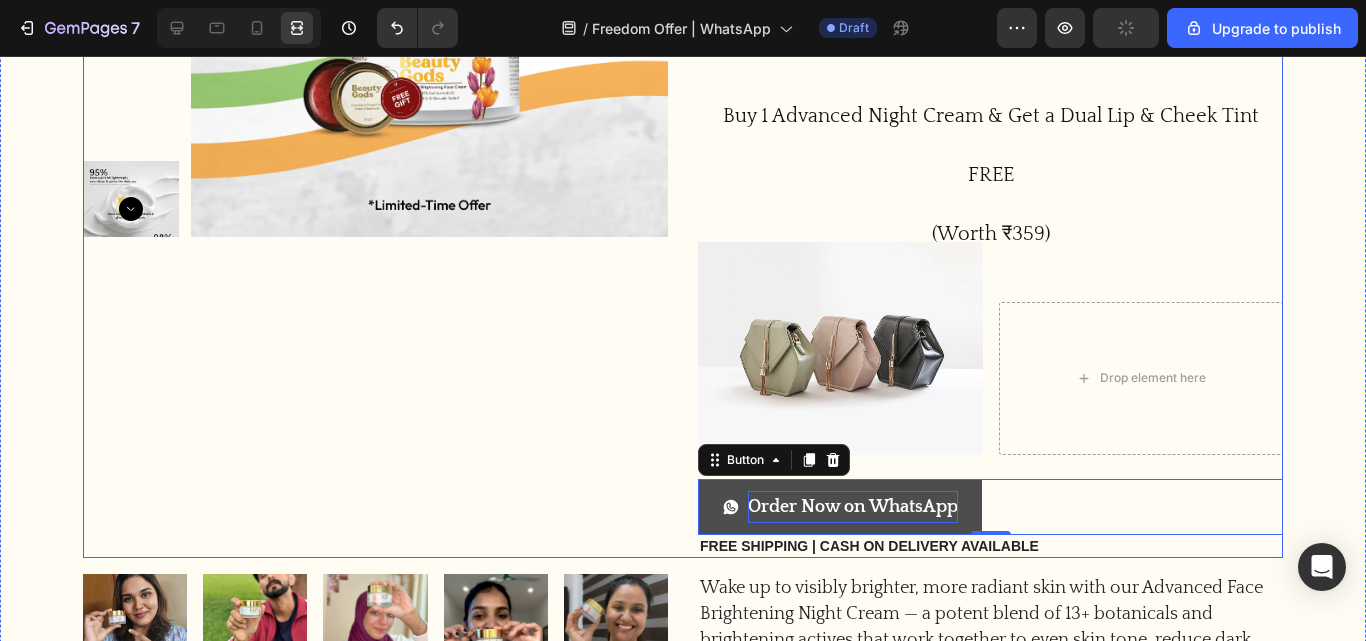 scroll, scrollTop: 4193, scrollLeft: 0, axis: vertical 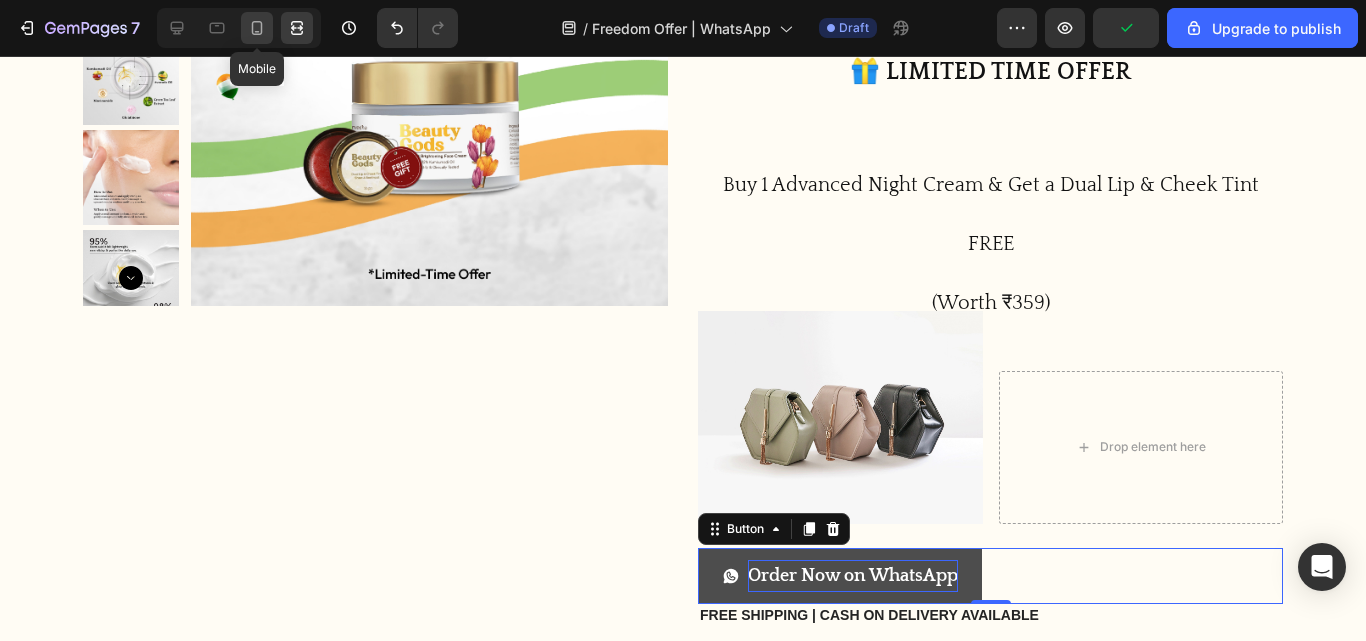 click 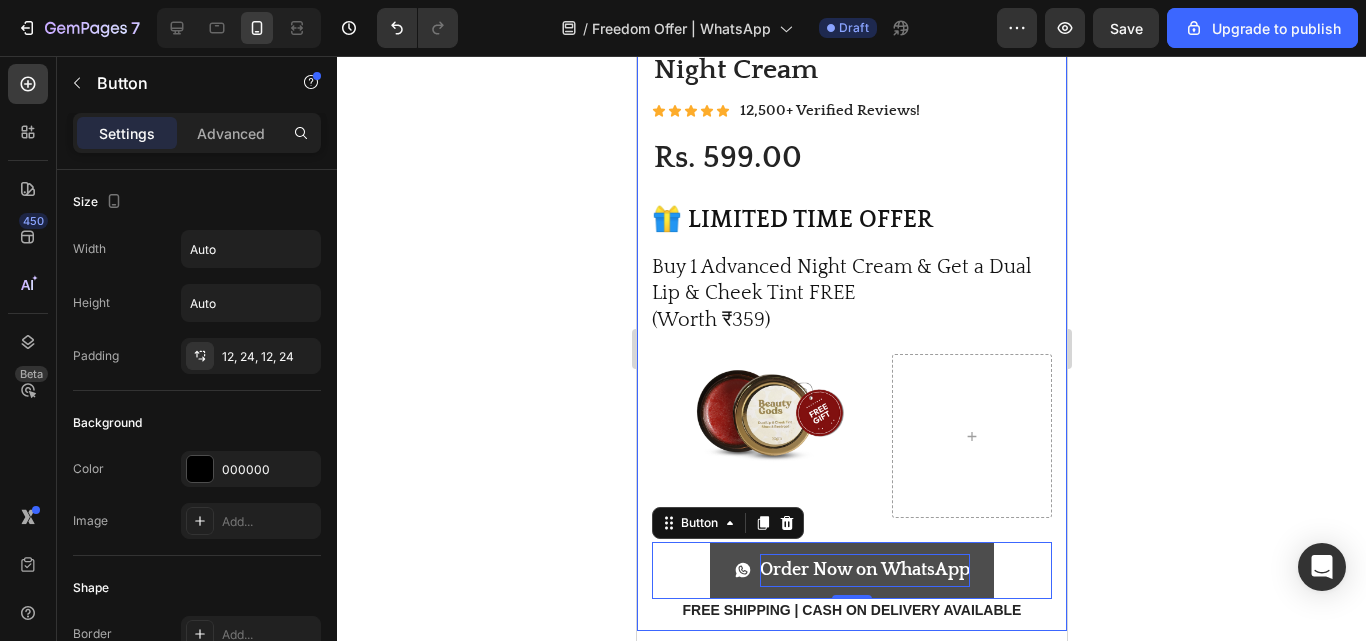 scroll, scrollTop: 4462, scrollLeft: 0, axis: vertical 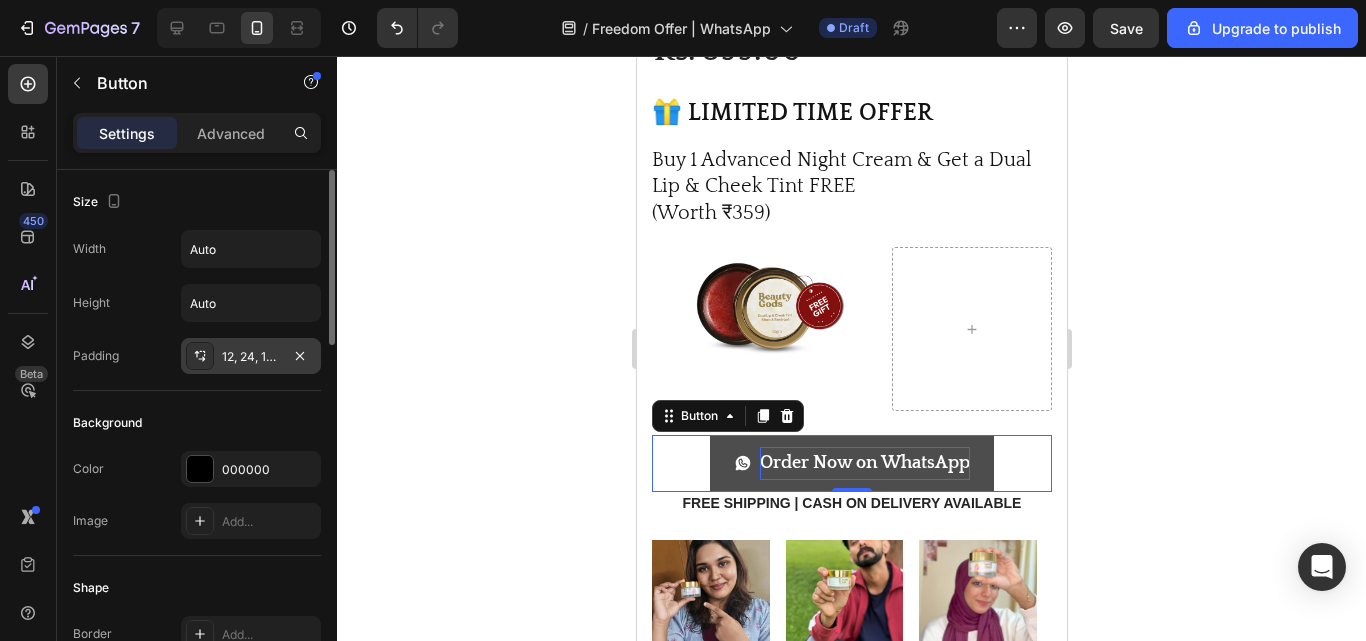 click on "12, 24, 12, 24" at bounding box center (251, 357) 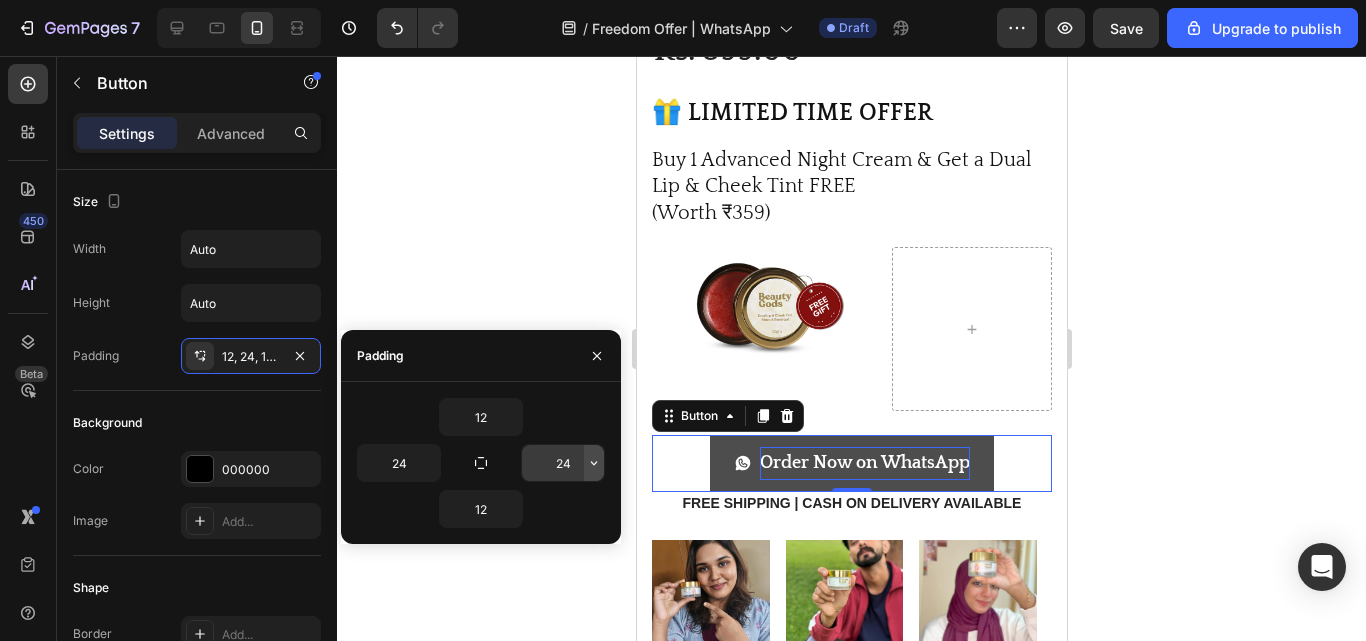 click 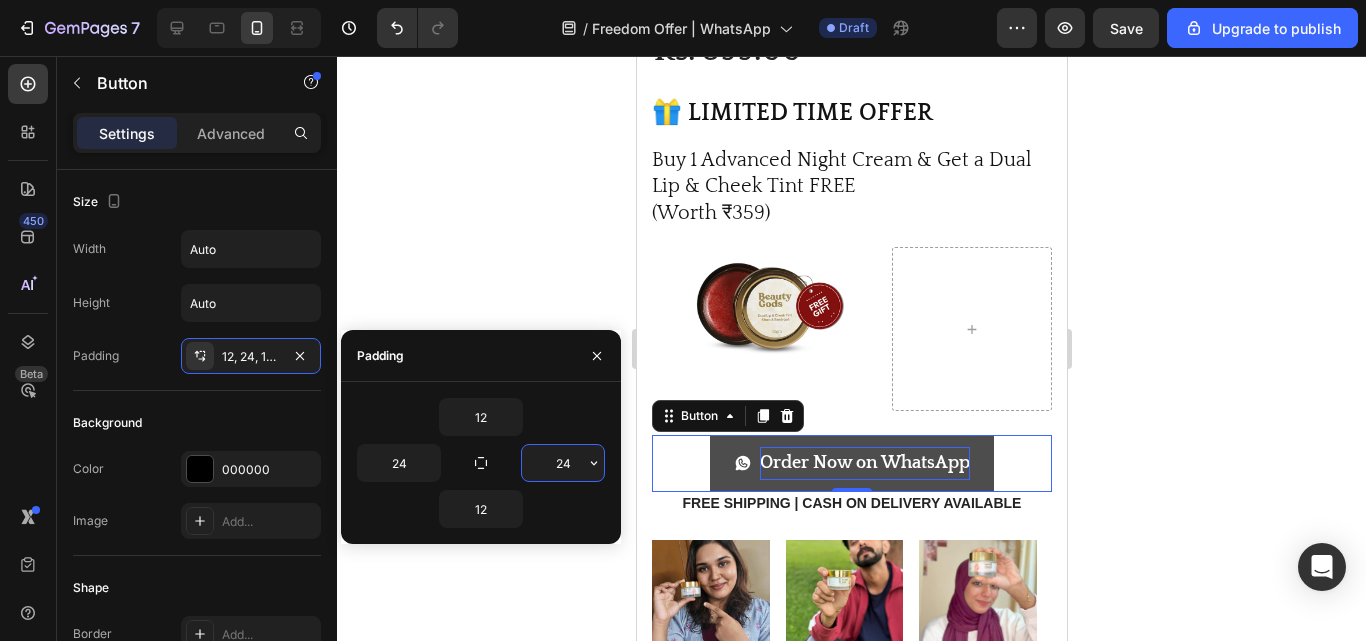 click on "24" at bounding box center [563, 463] 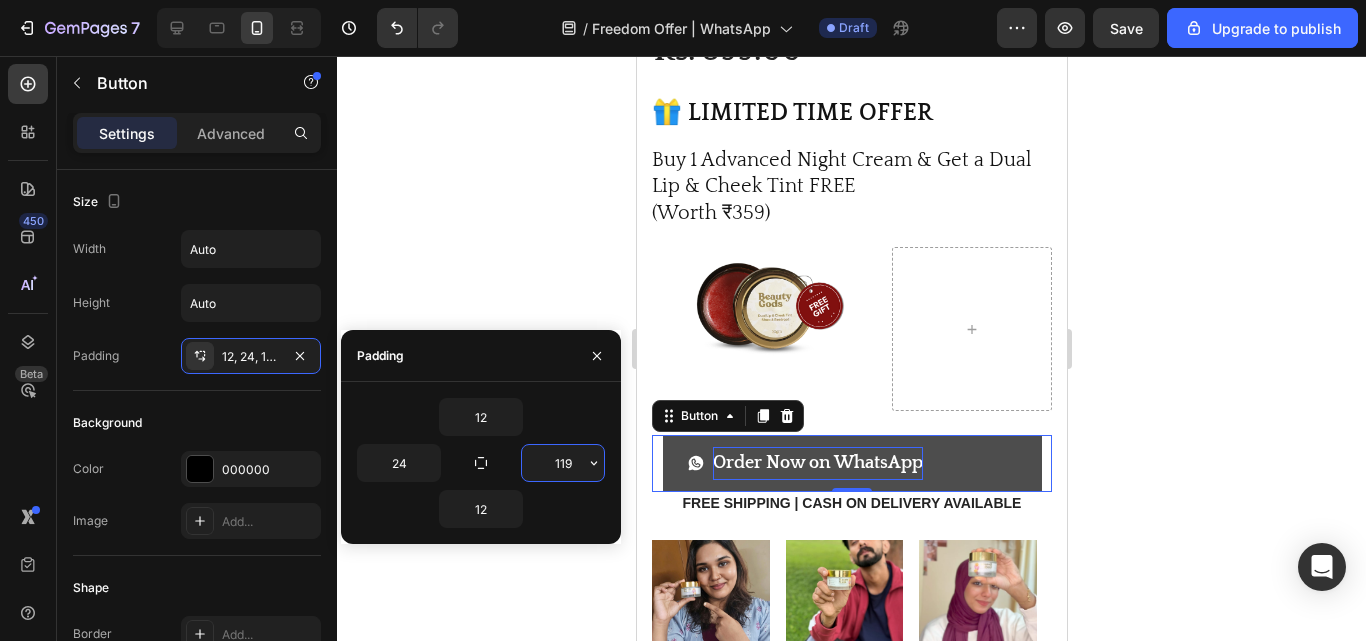 type on "120" 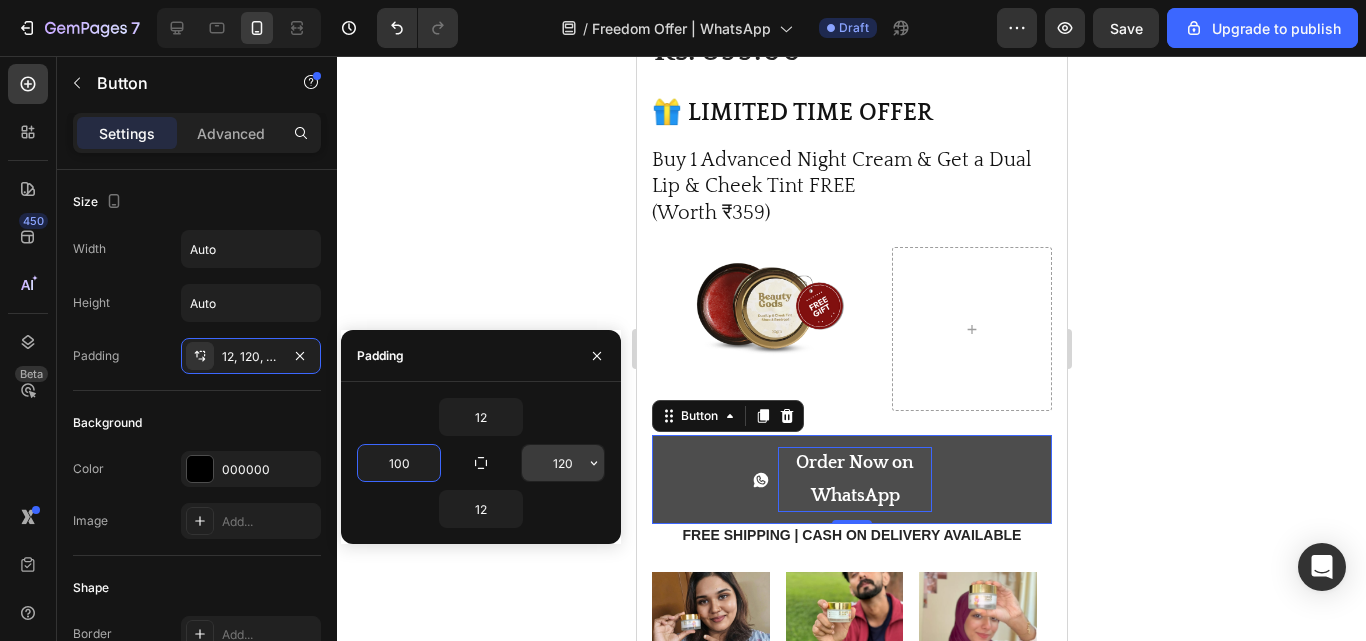 type on "100" 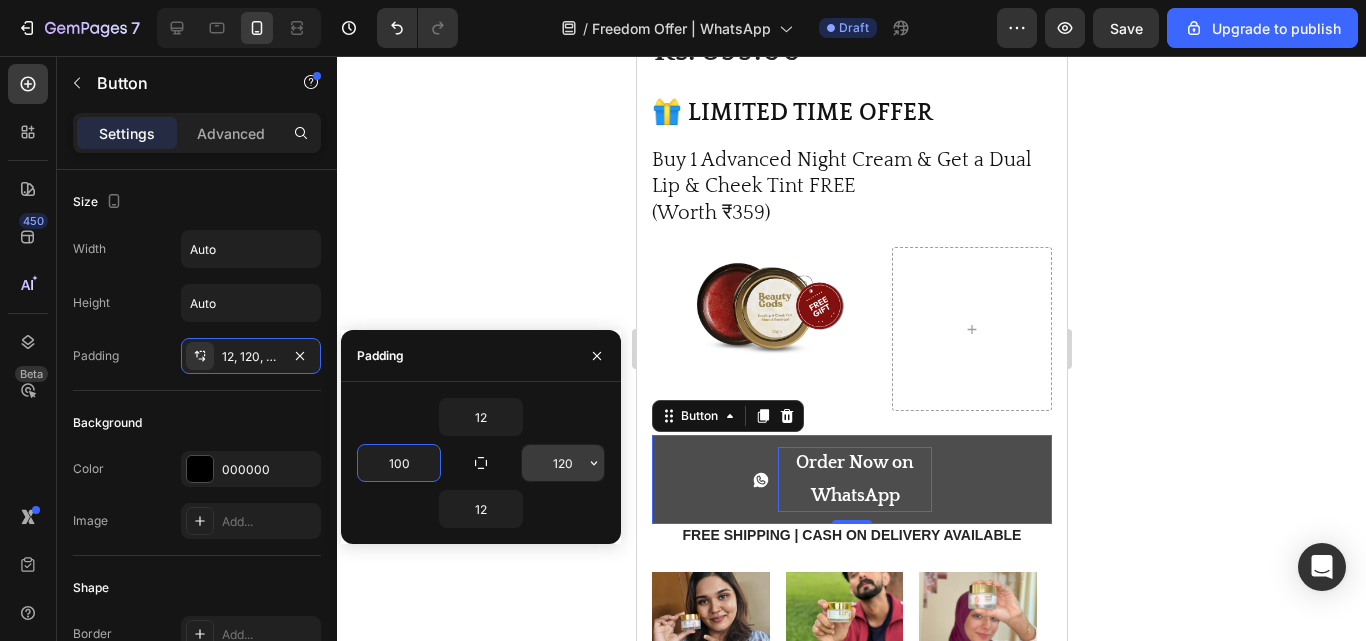 click on "120" at bounding box center (563, 463) 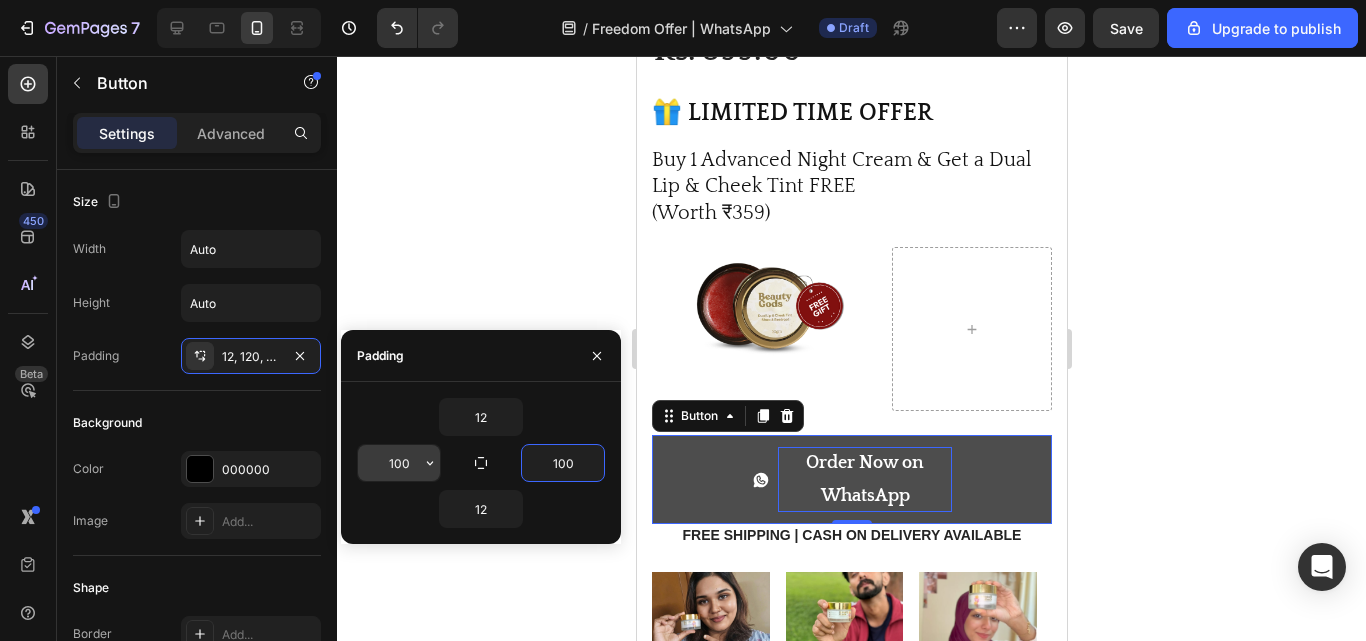 type on "100" 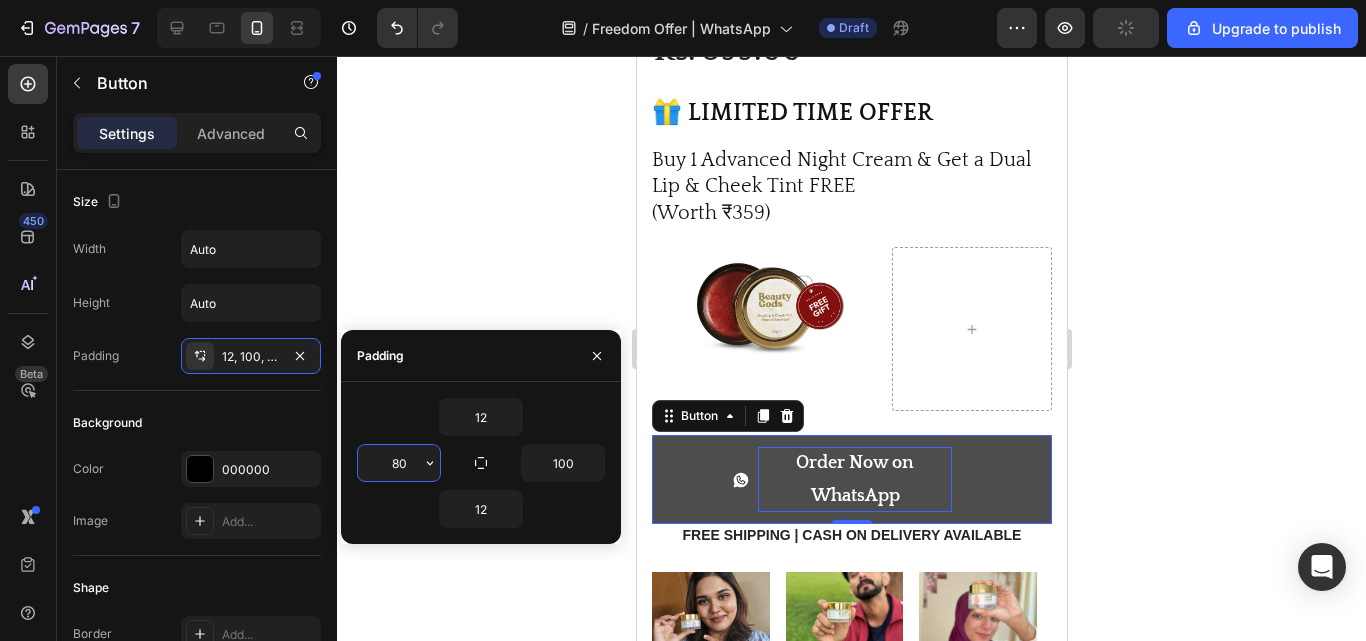 drag, startPoint x: 411, startPoint y: 468, endPoint x: 379, endPoint y: 452, distance: 35.77709 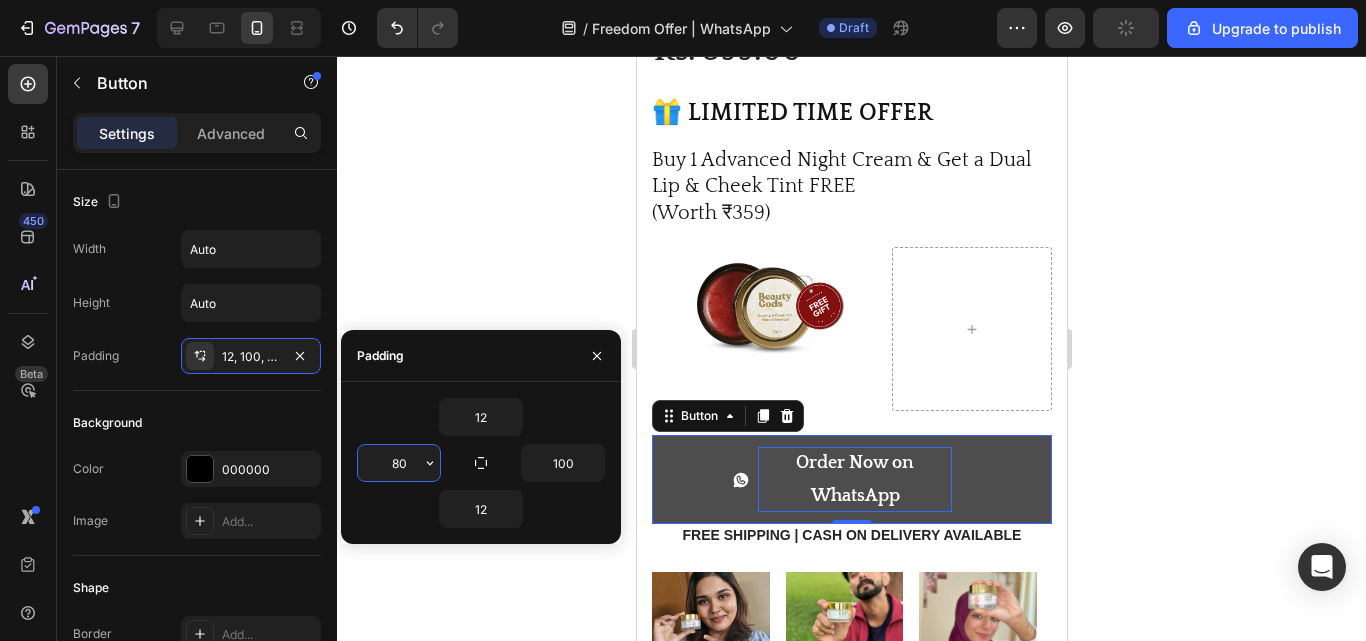 click on "80" at bounding box center (399, 463) 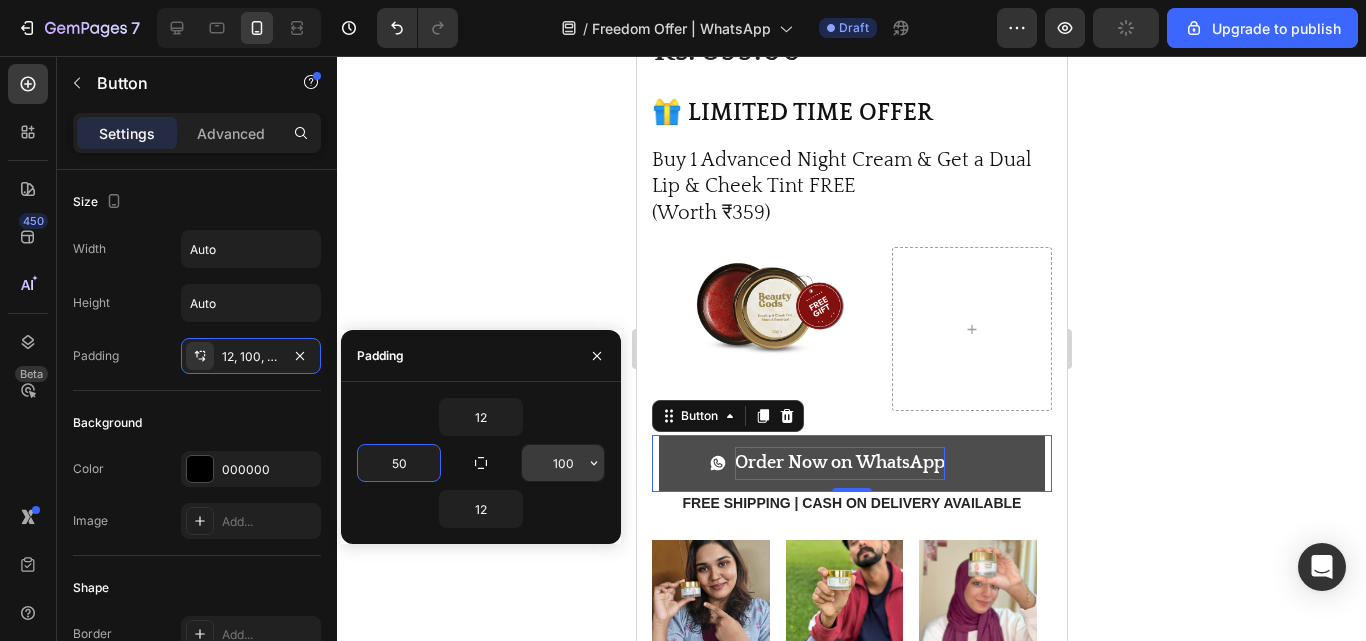 type on "50" 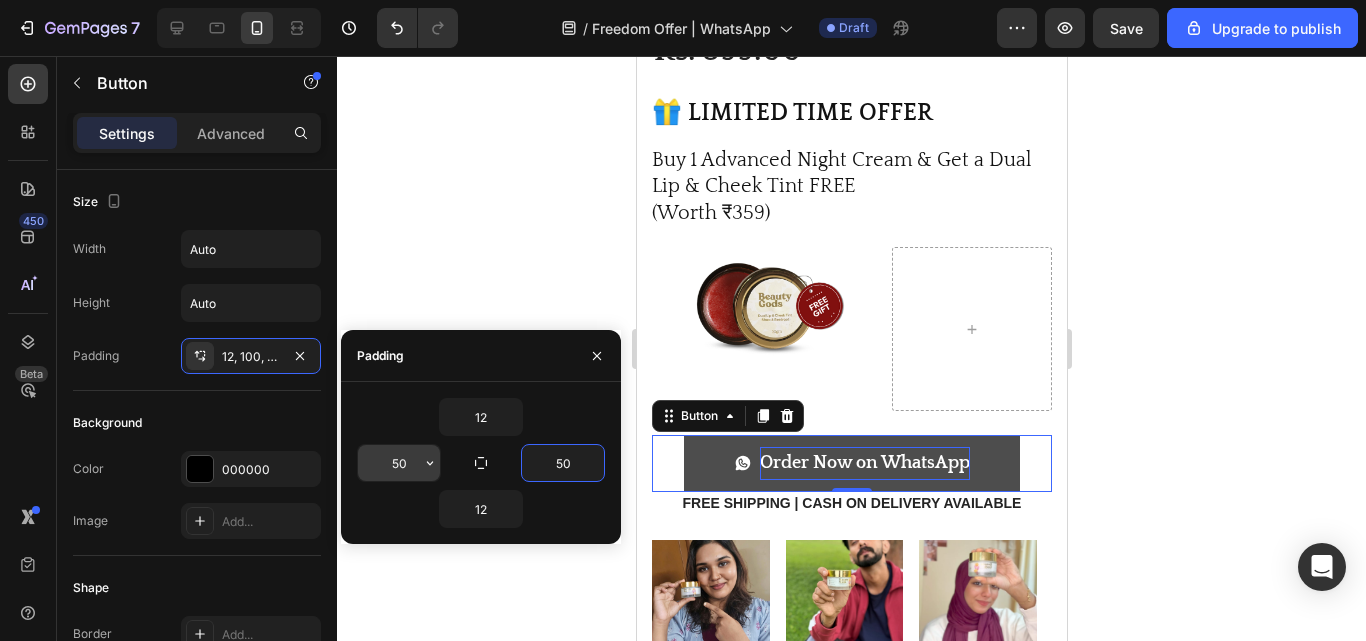 type on "50" 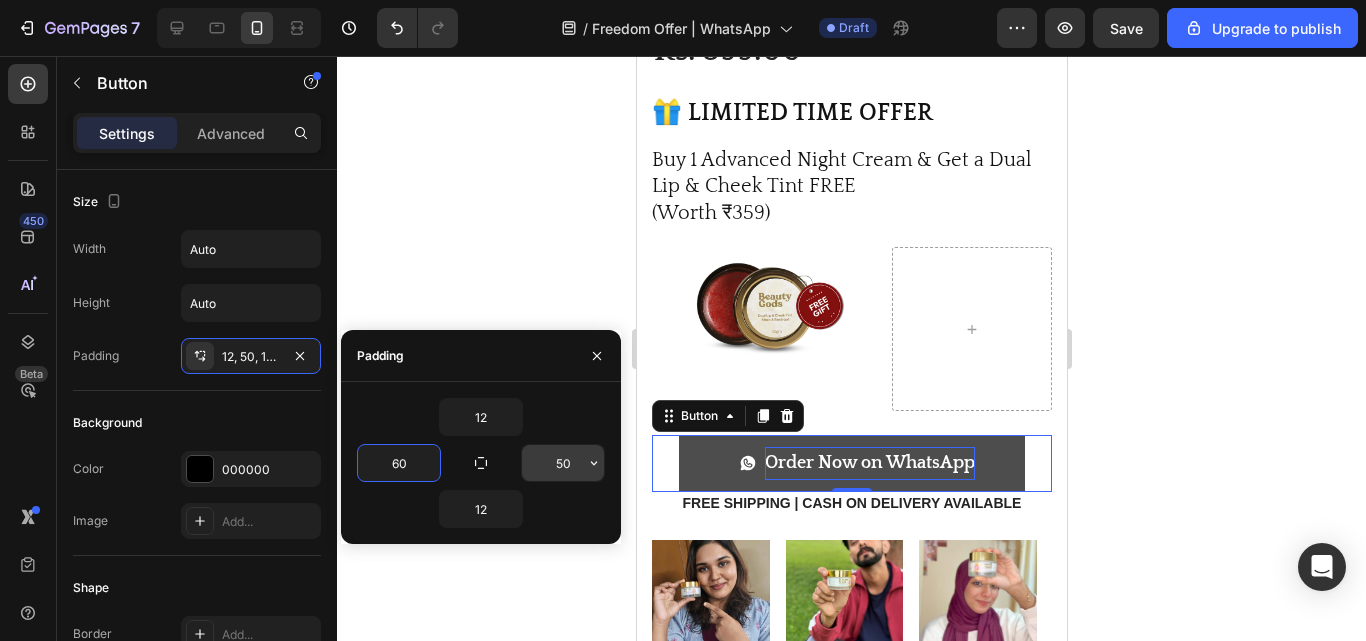 type on "60" 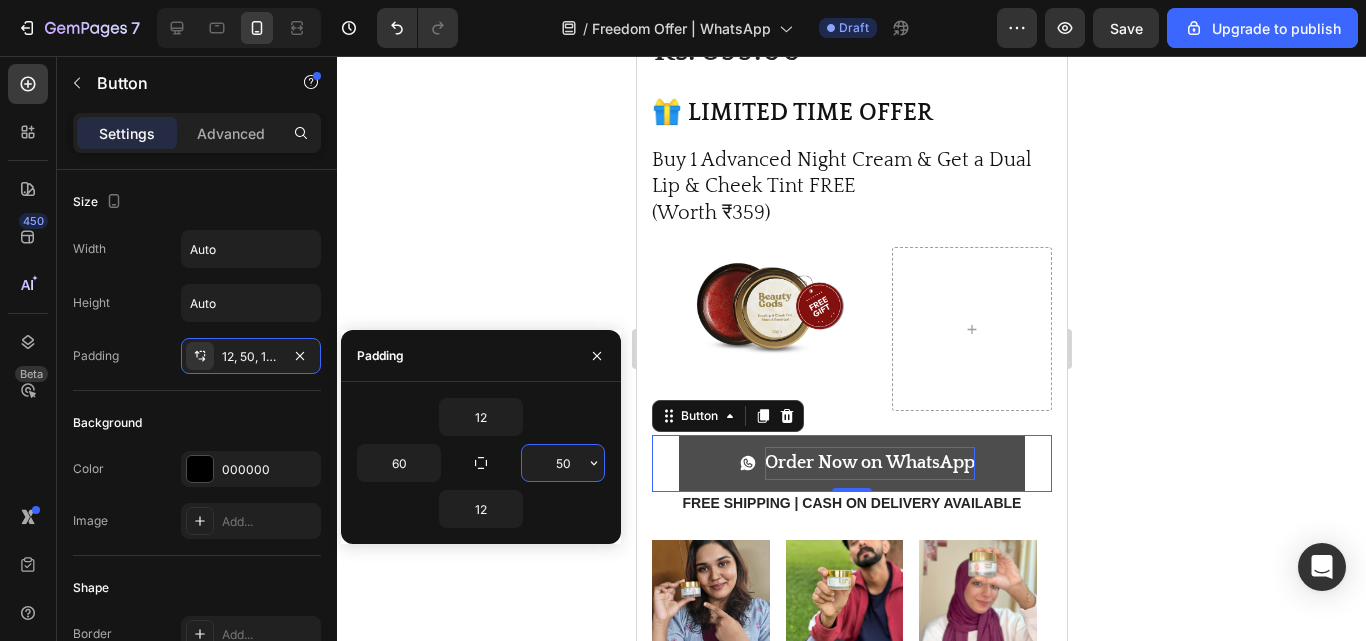 click on "50" at bounding box center (563, 463) 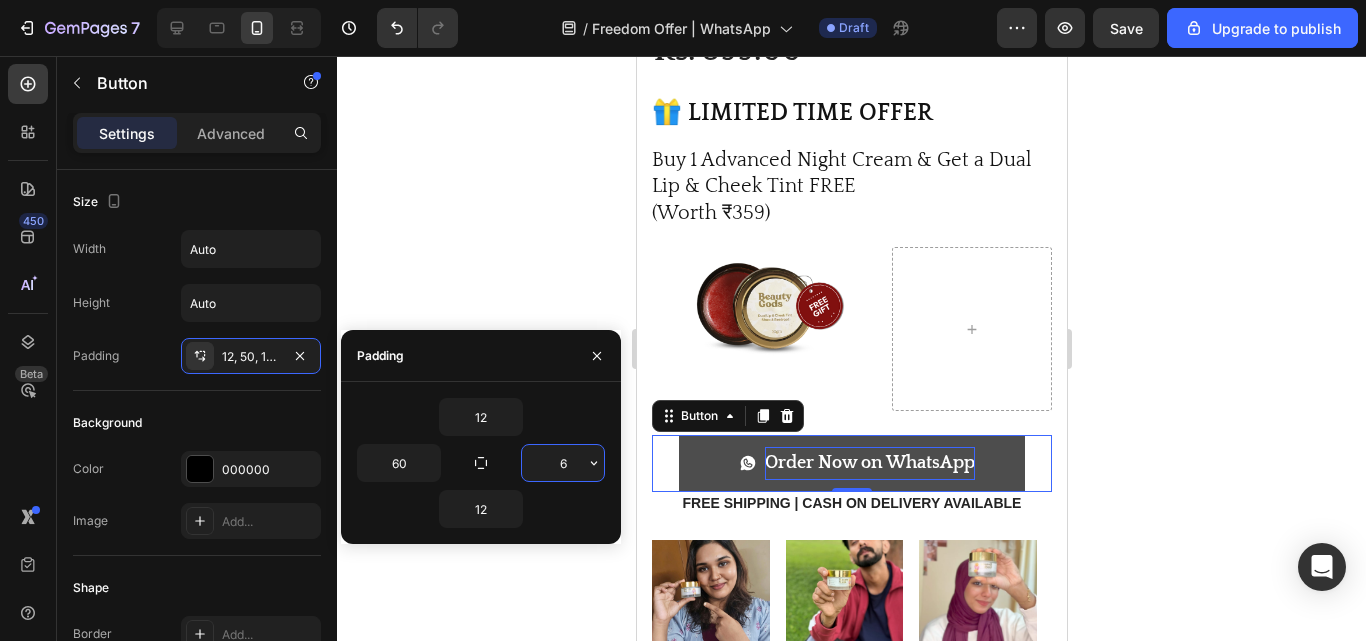 type on "60" 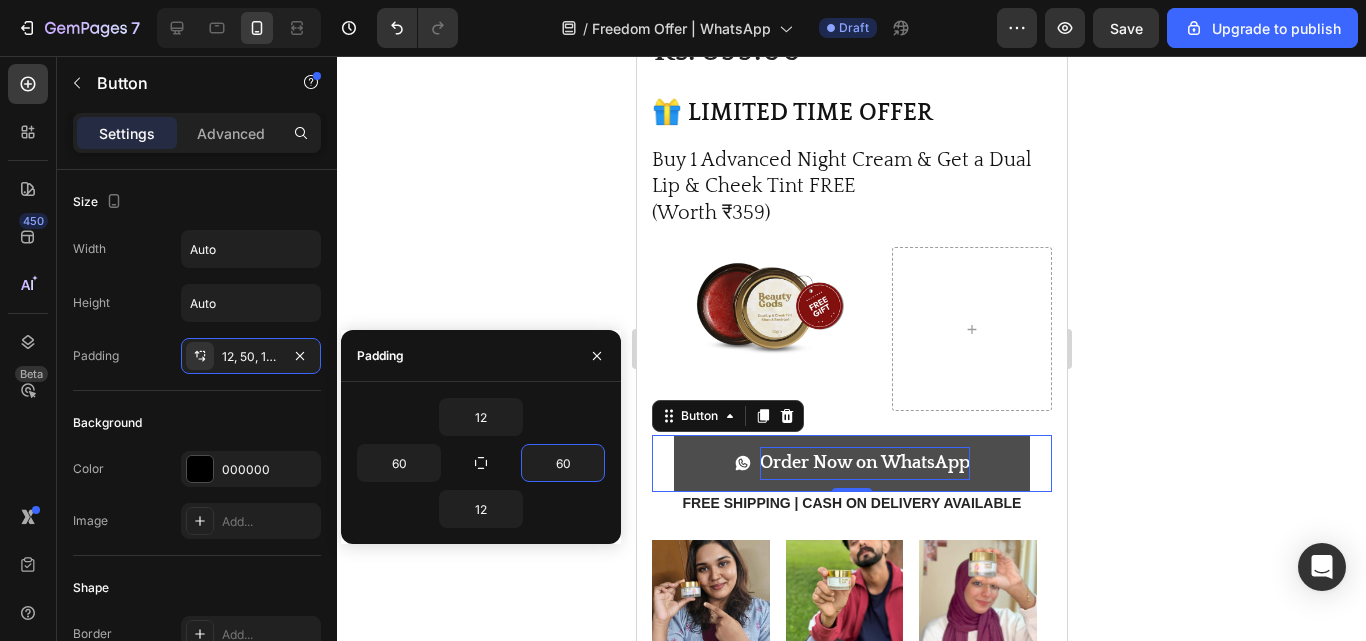 click 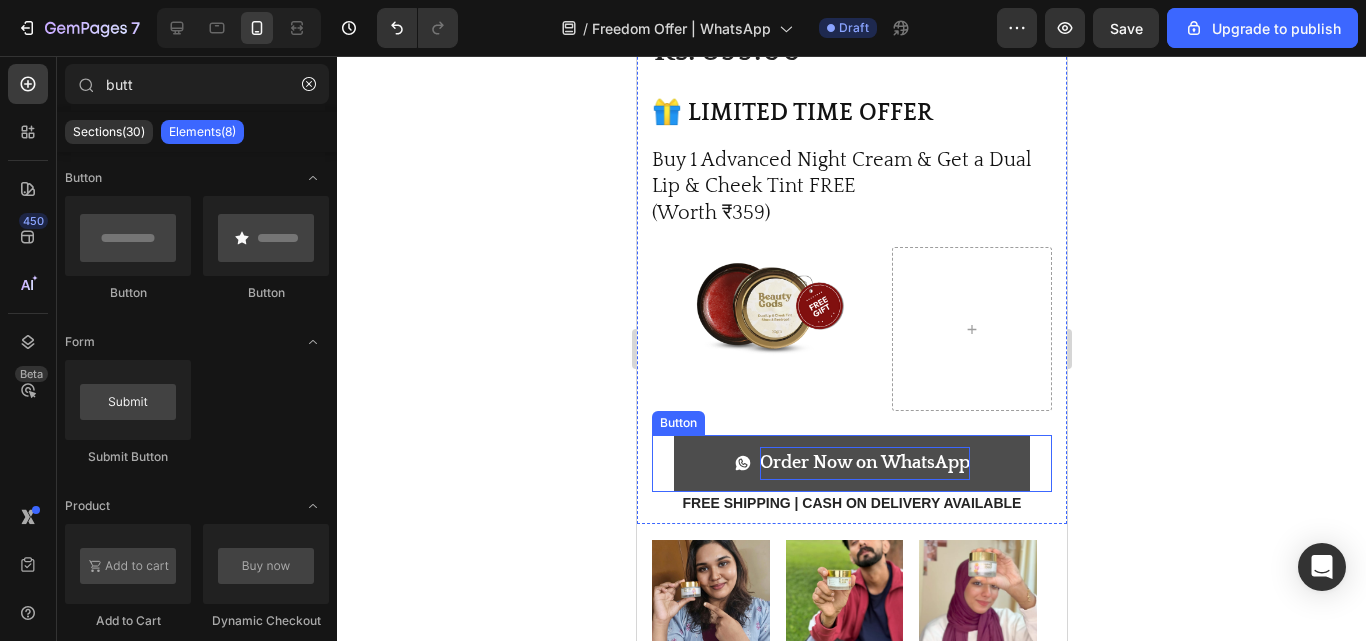 click on "Order Now on WhatsApp" at bounding box center [864, 463] 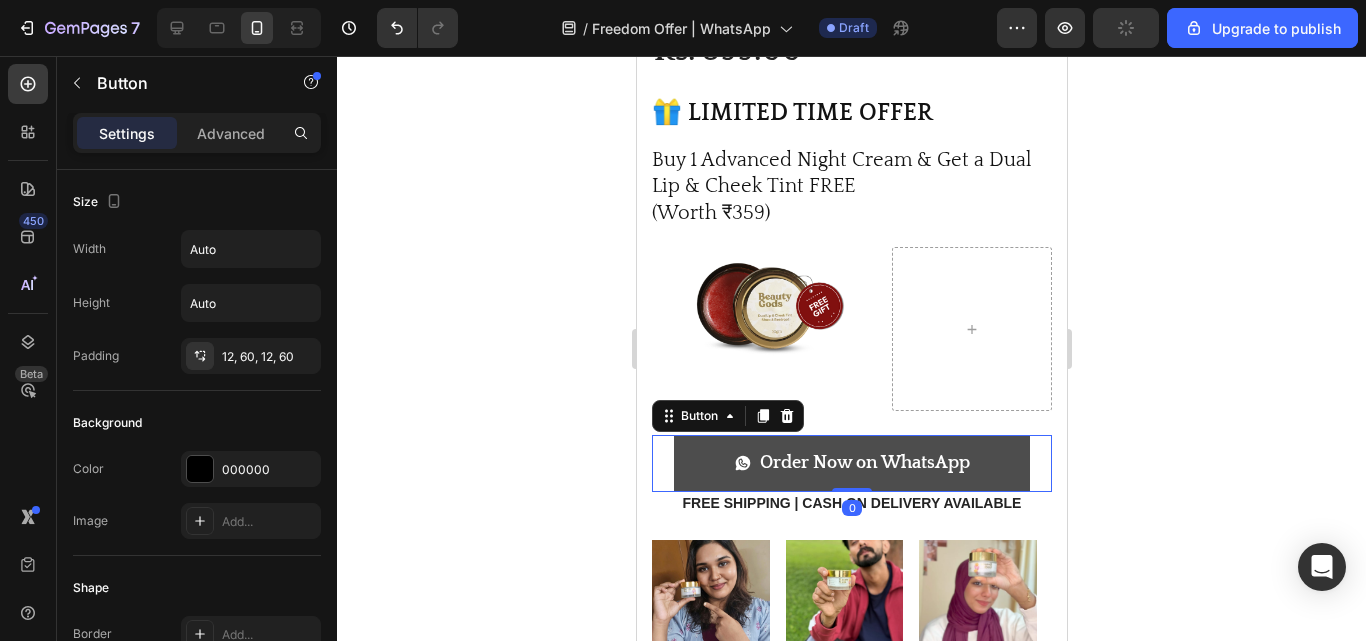 click on "Order Now on WhatsApp" at bounding box center (851, 463) 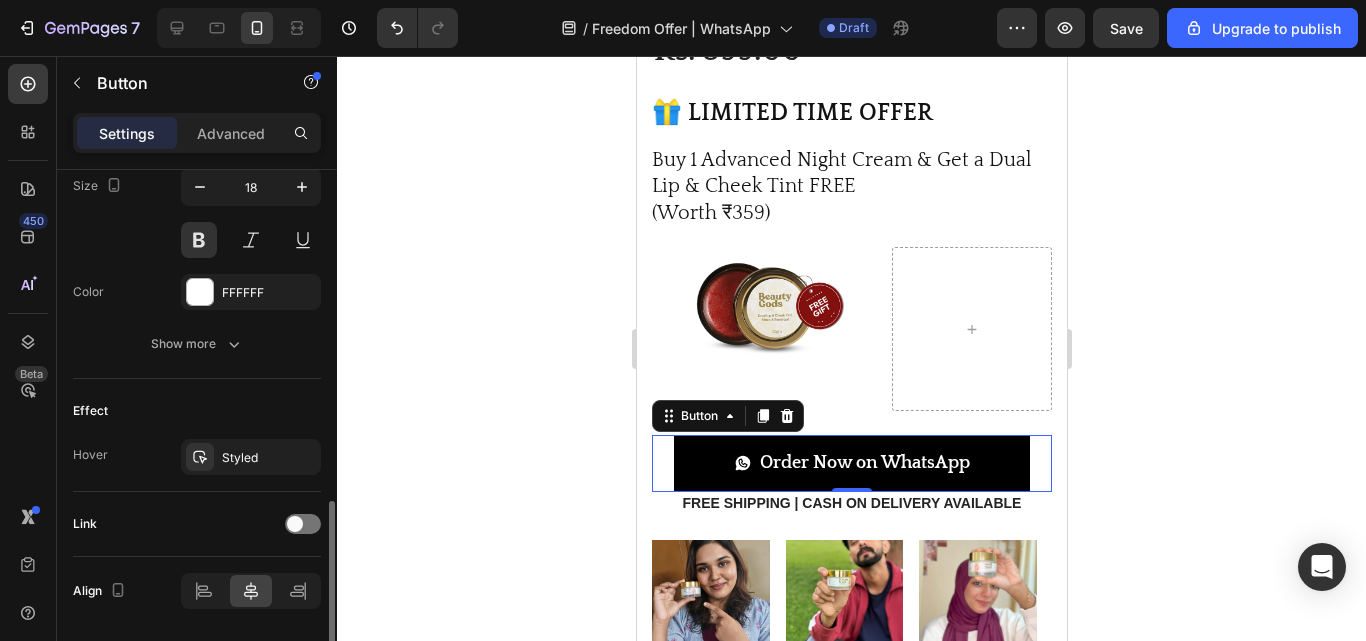 scroll, scrollTop: 1064, scrollLeft: 0, axis: vertical 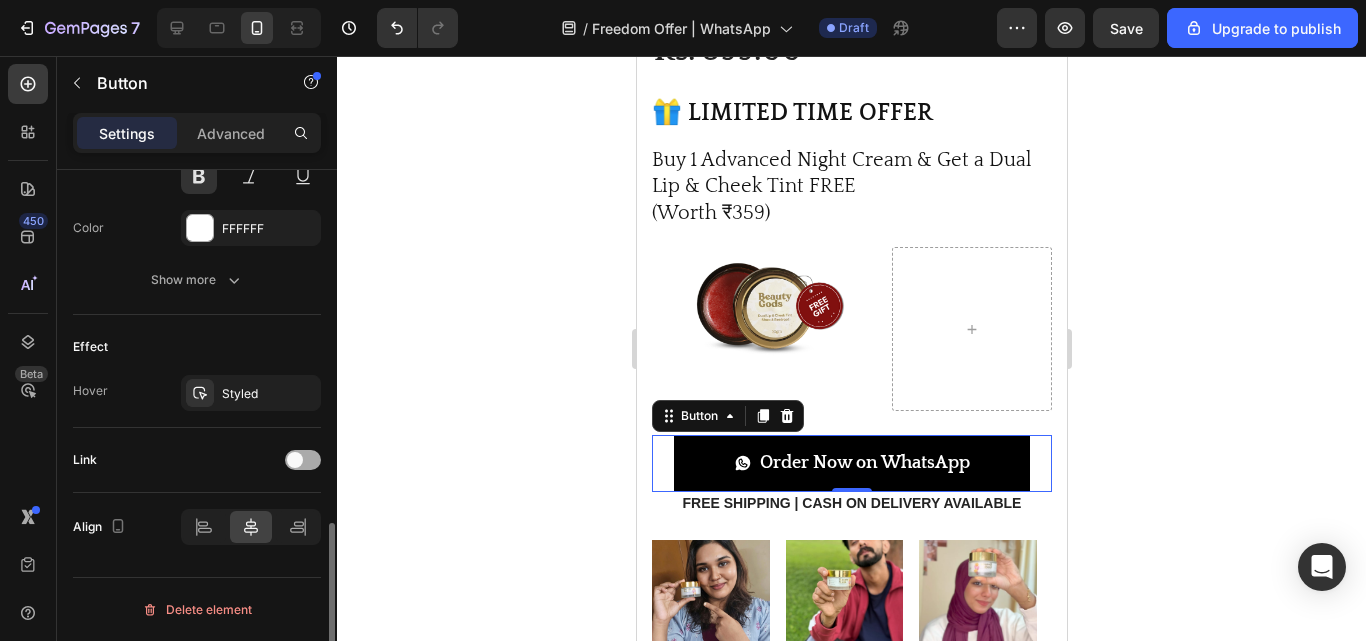click at bounding box center (303, 460) 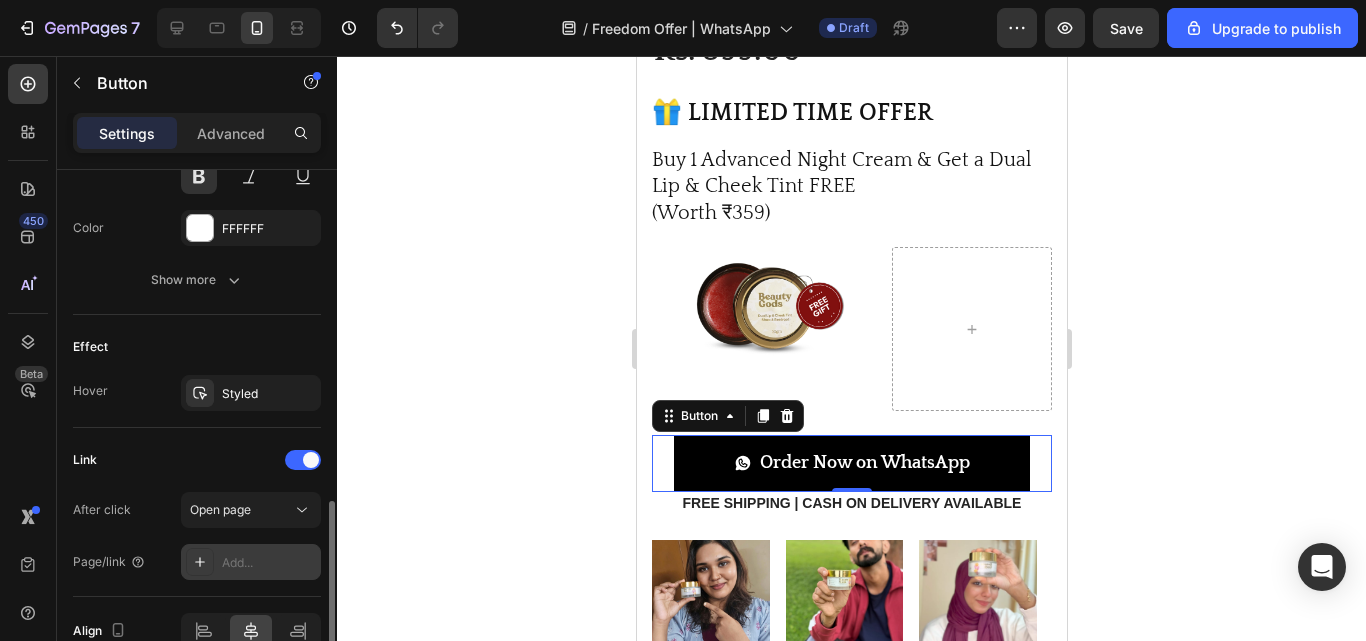scroll, scrollTop: 1168, scrollLeft: 0, axis: vertical 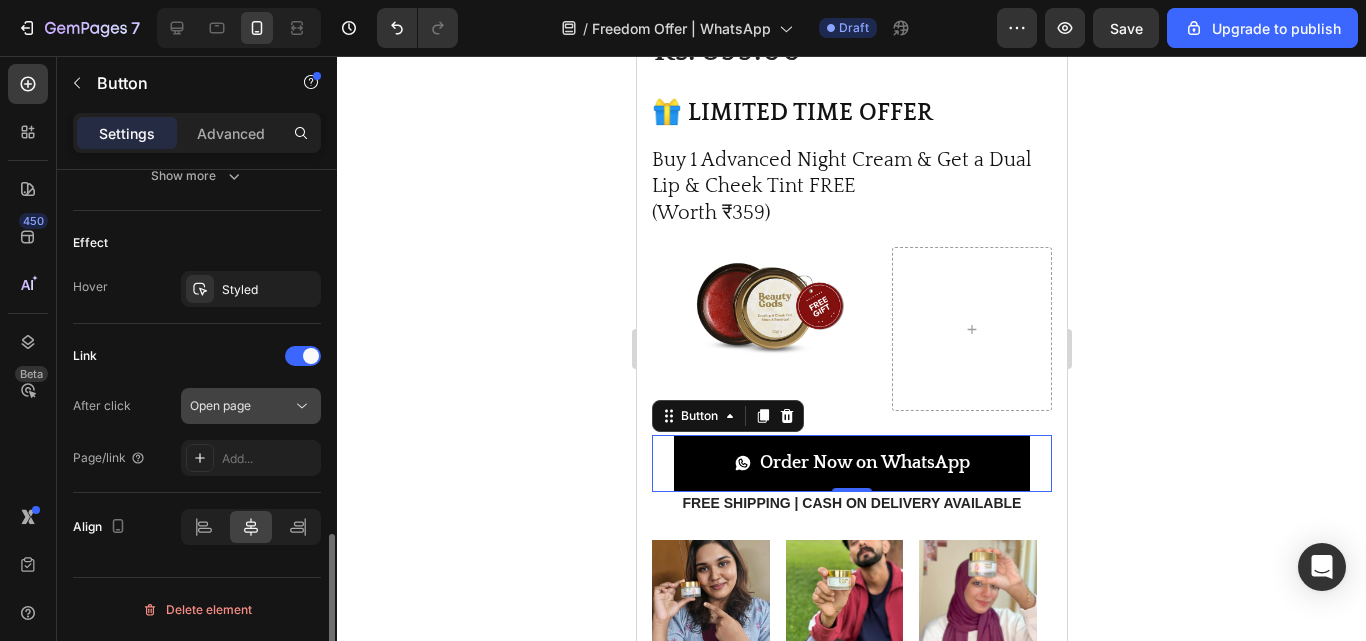 click on "Open page" at bounding box center (220, 405) 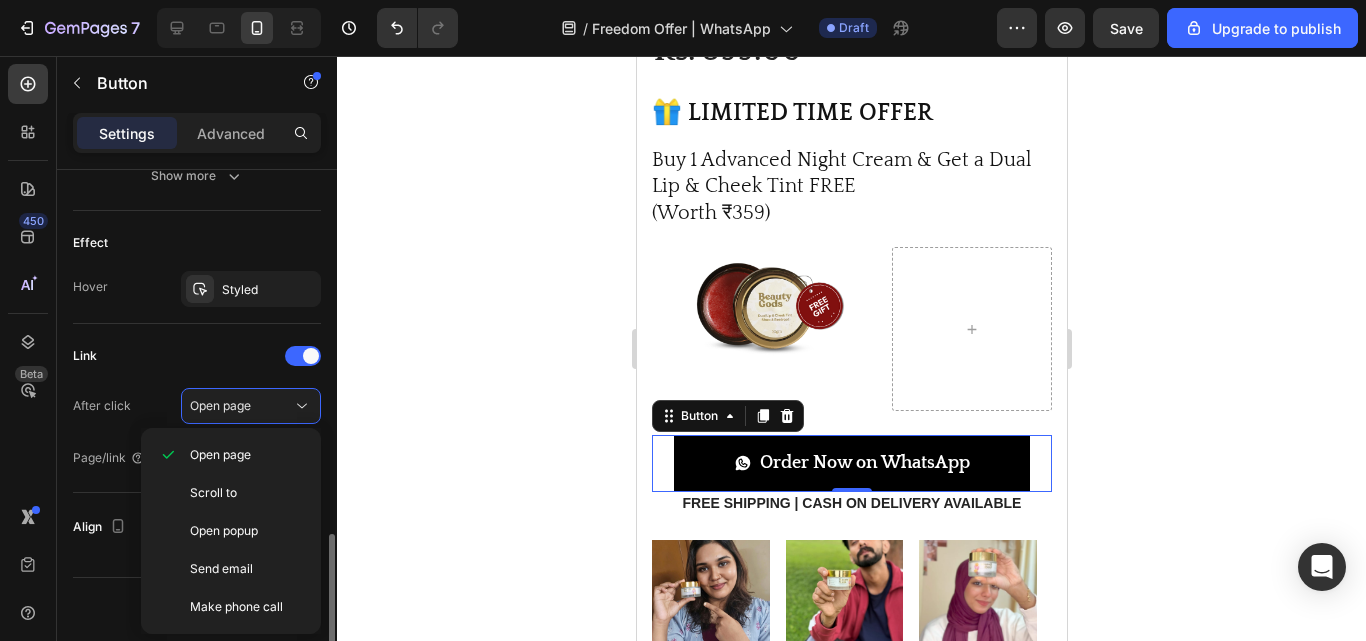 click on "After click Open page" at bounding box center [197, 406] 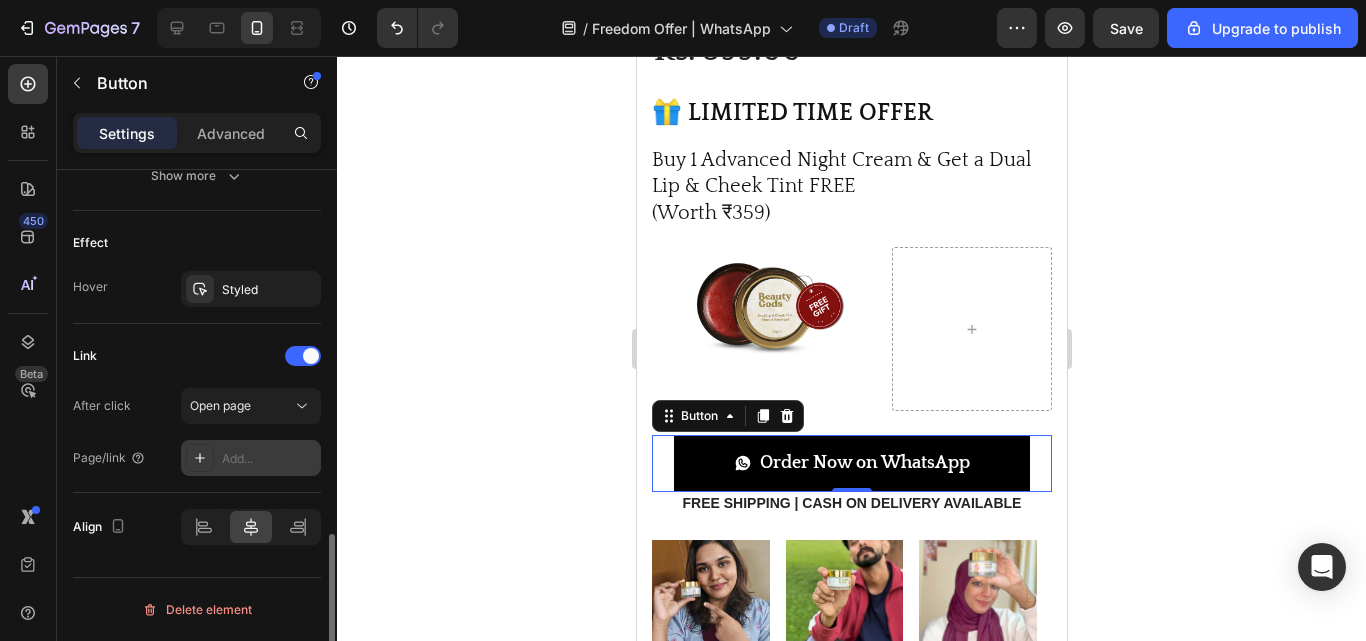 click on "Add..." at bounding box center (269, 459) 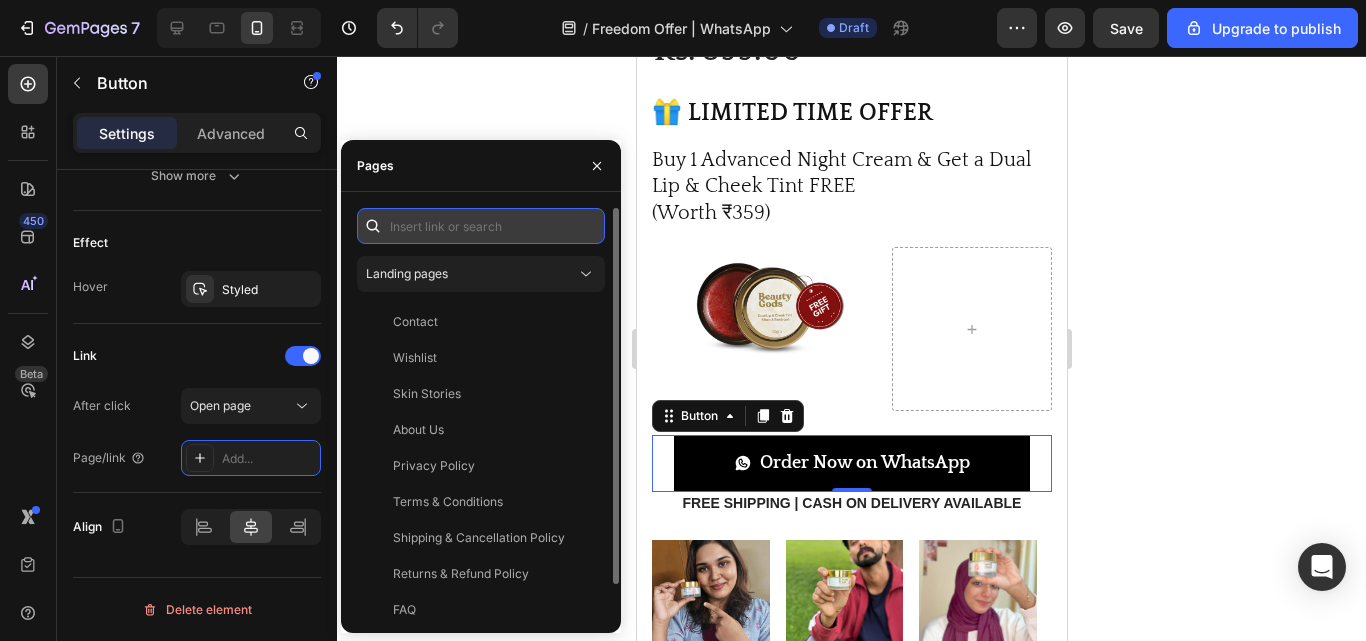 click at bounding box center [481, 226] 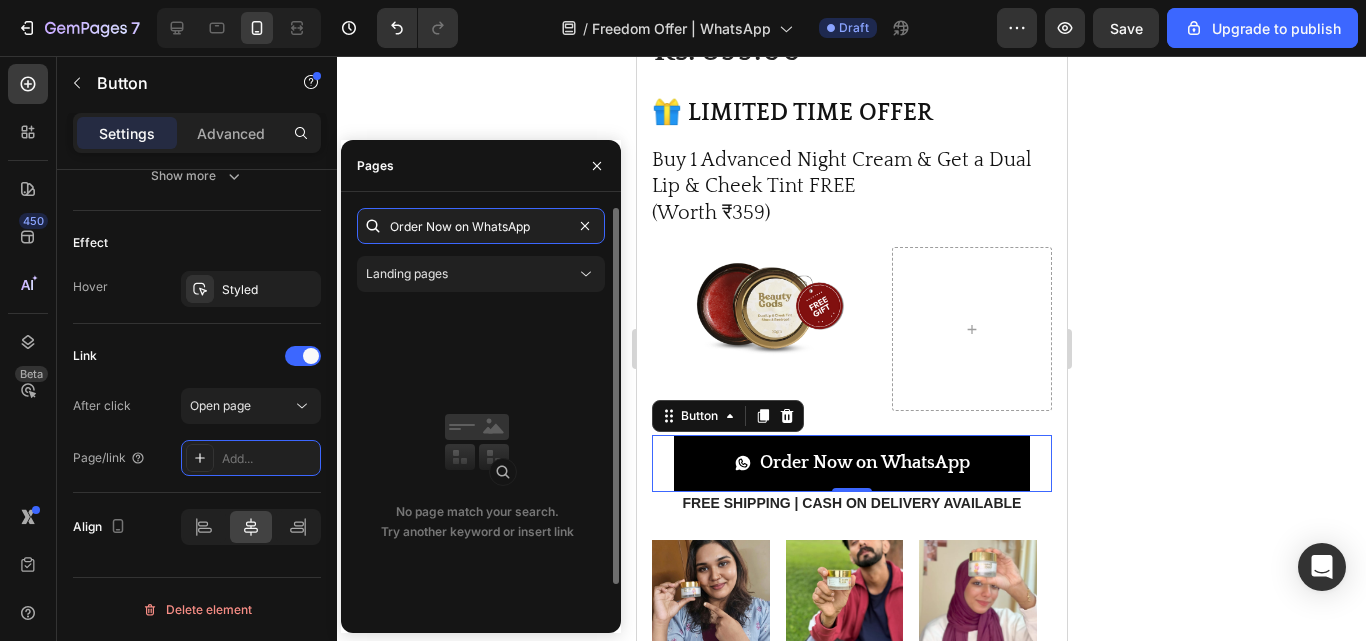 paste on "https://web.whatsapp.com/send?phone=[PHONE]&text=Hi%2C%0AI%27m%20interested%20in%20your%20night%20cream" 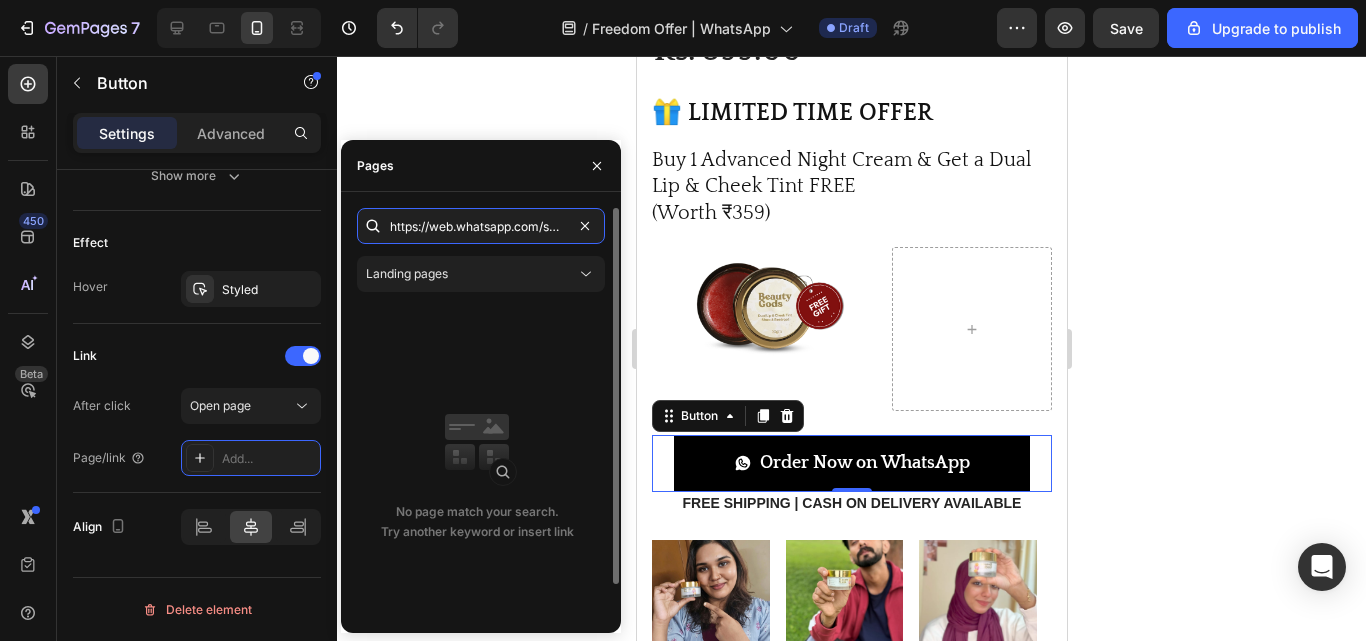 scroll, scrollTop: 0, scrollLeft: 577, axis: horizontal 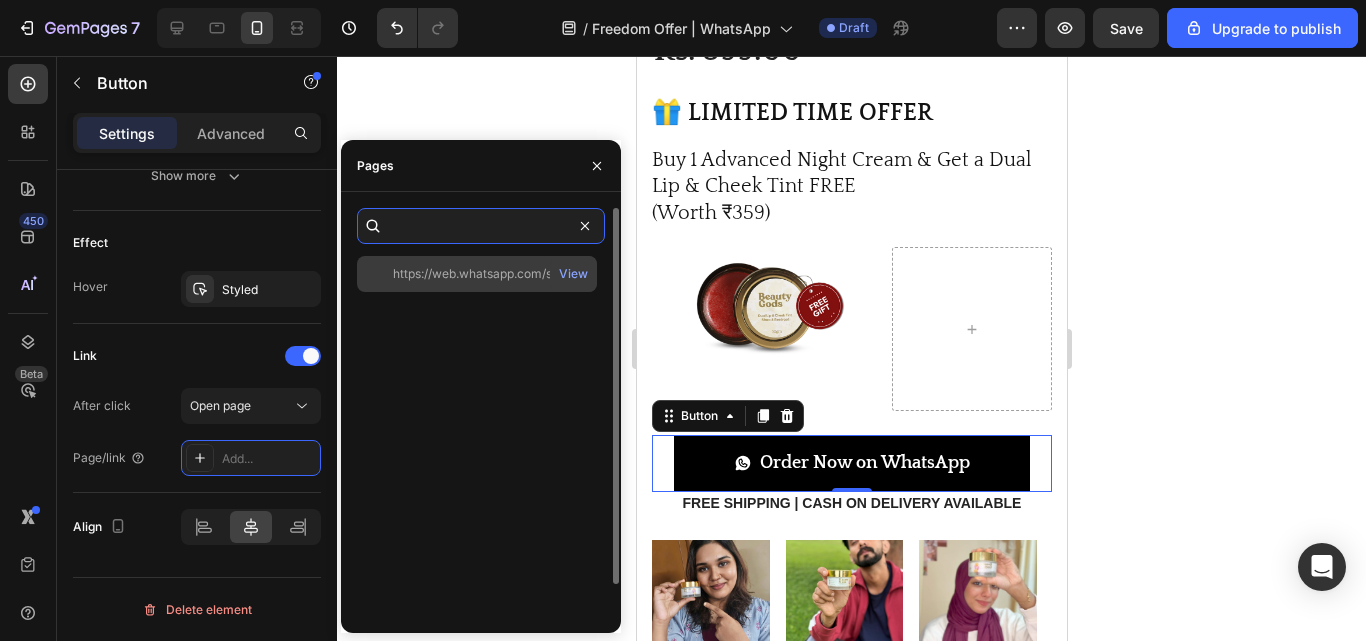 type on "https://web.whatsapp.com/send?phone=[PHONE]&text=Hi%2C%0AI%27m%20interested%20in%20your%20night%20cream" 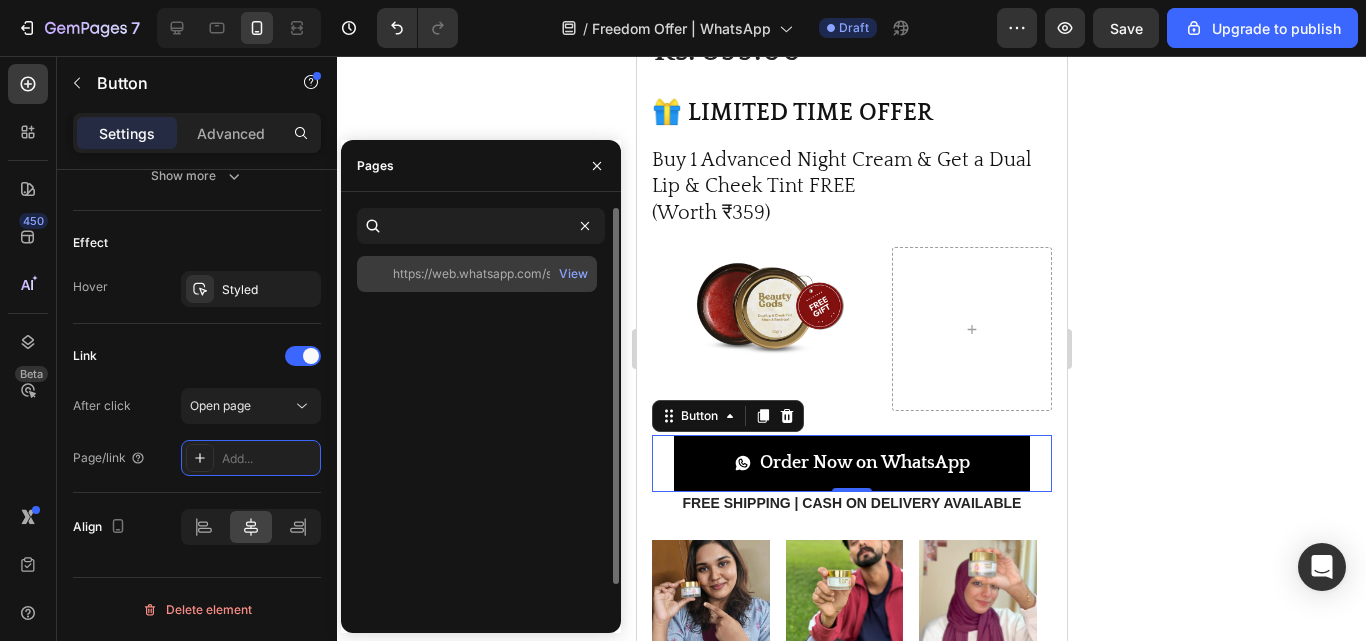 click on "https://web.whatsapp.com/send?phone=[PHONE]&text=Hi%2C%0AI%27m%20interested%20in%20your%20night%20cream" 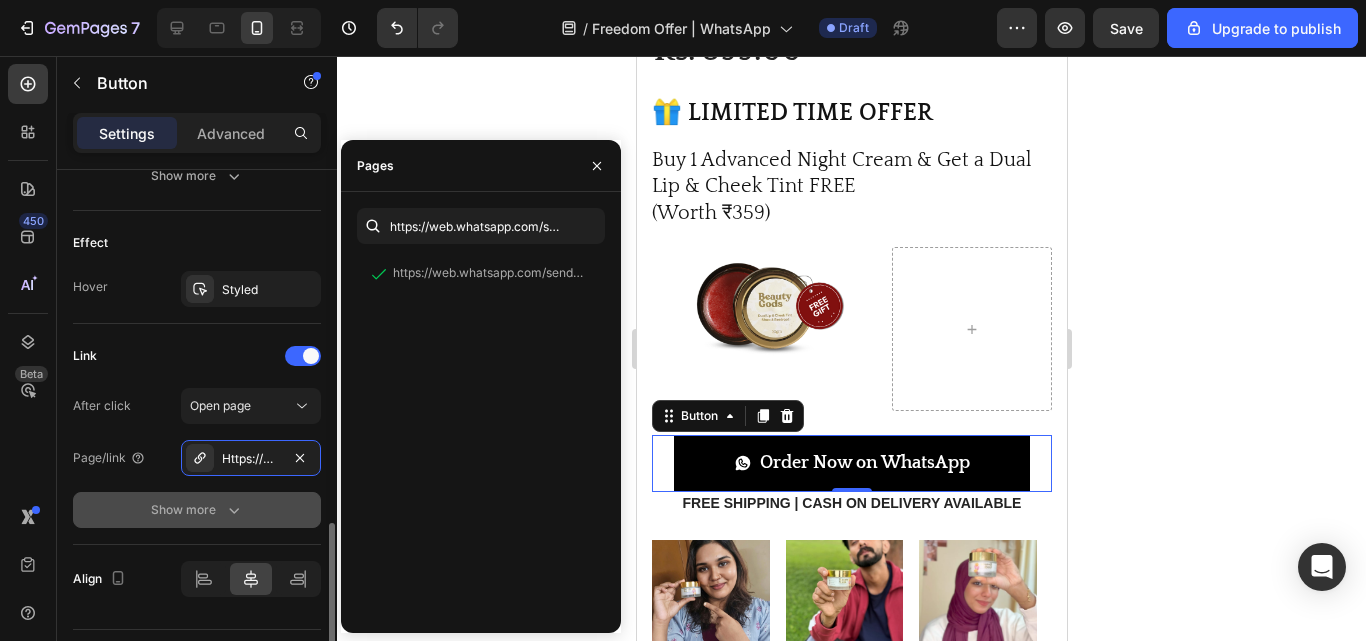 click on "Show more" 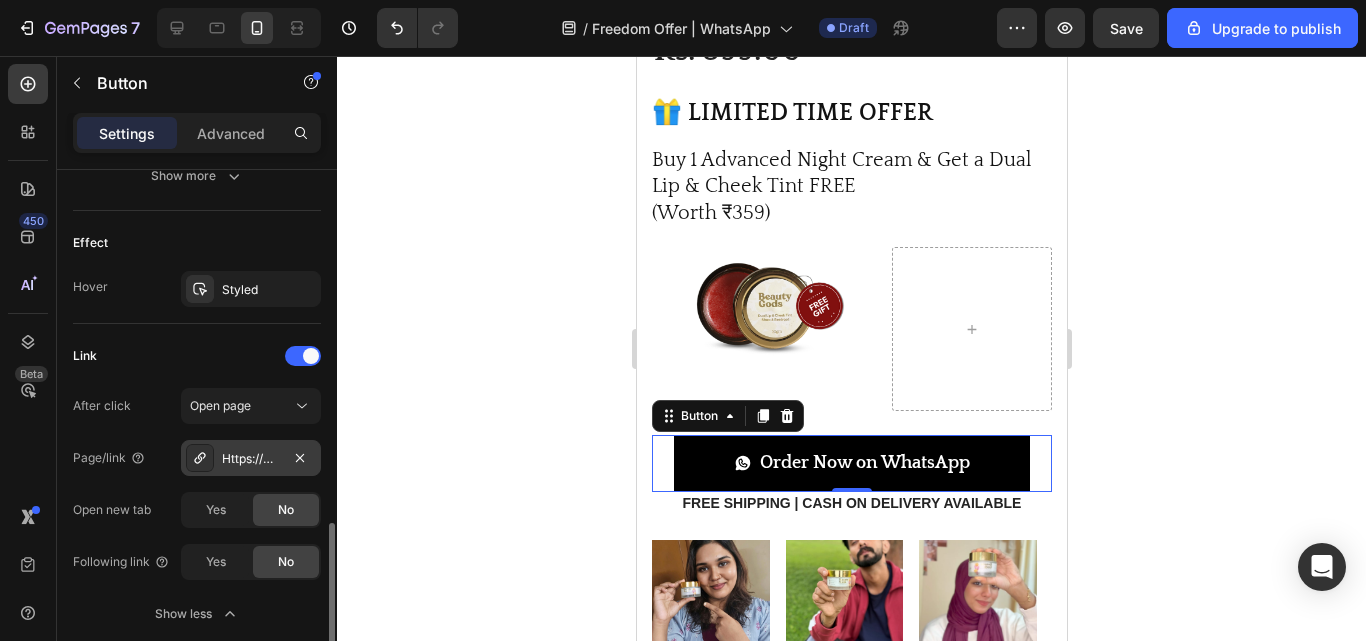 click on "Https://web.Whatsapp.Com/send?Phone=[PHONE]&text=Hi%2C%0AI%27m%20interested%20in%20your%20night%20cream" at bounding box center (251, 459) 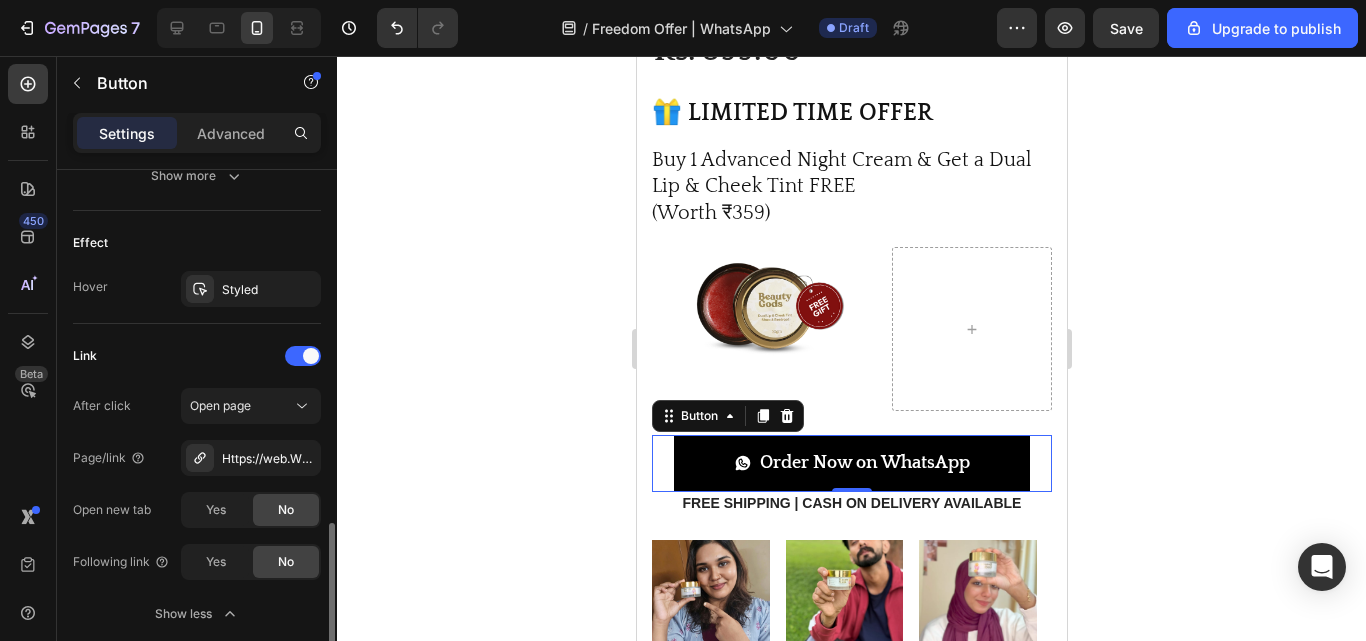 click on "After click Open page Page/link Https://web.Whatsapp.Com/send?Phone=[PHONE]&text=Hi%2C%0AI%27m%20interested%20in%20your%20night%20cream Open new tab Yes No Following link Yes No Show less" at bounding box center [197, 510] 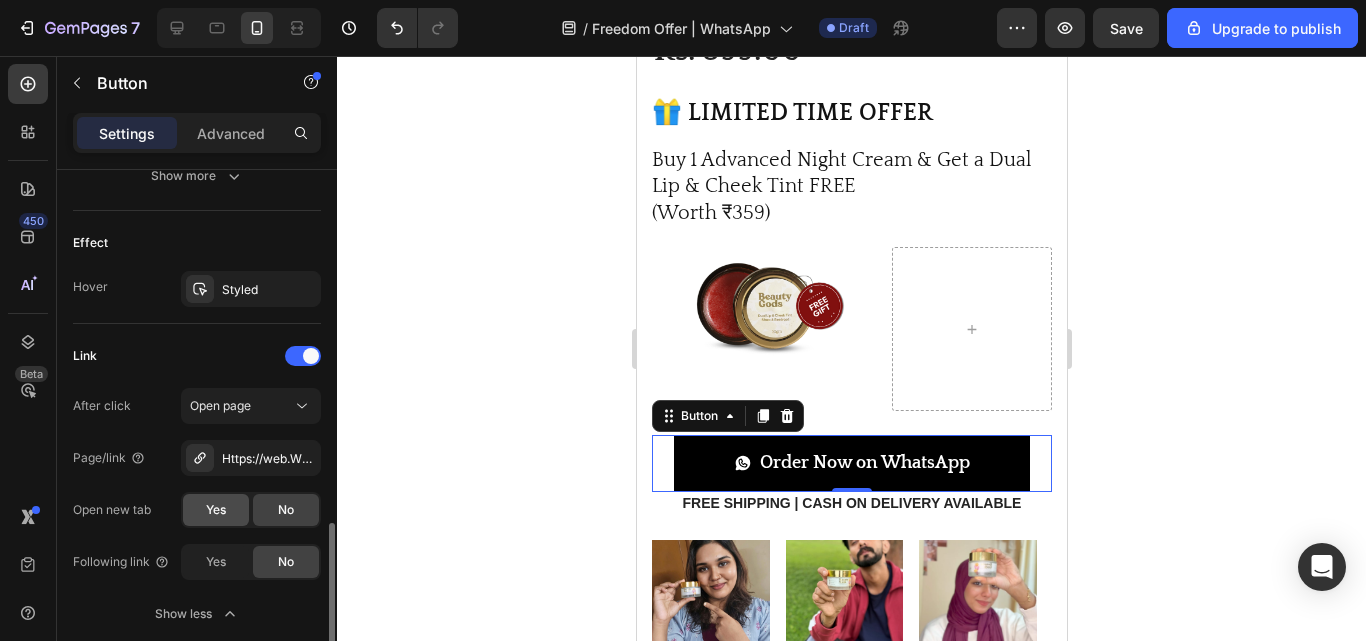click on "Yes" 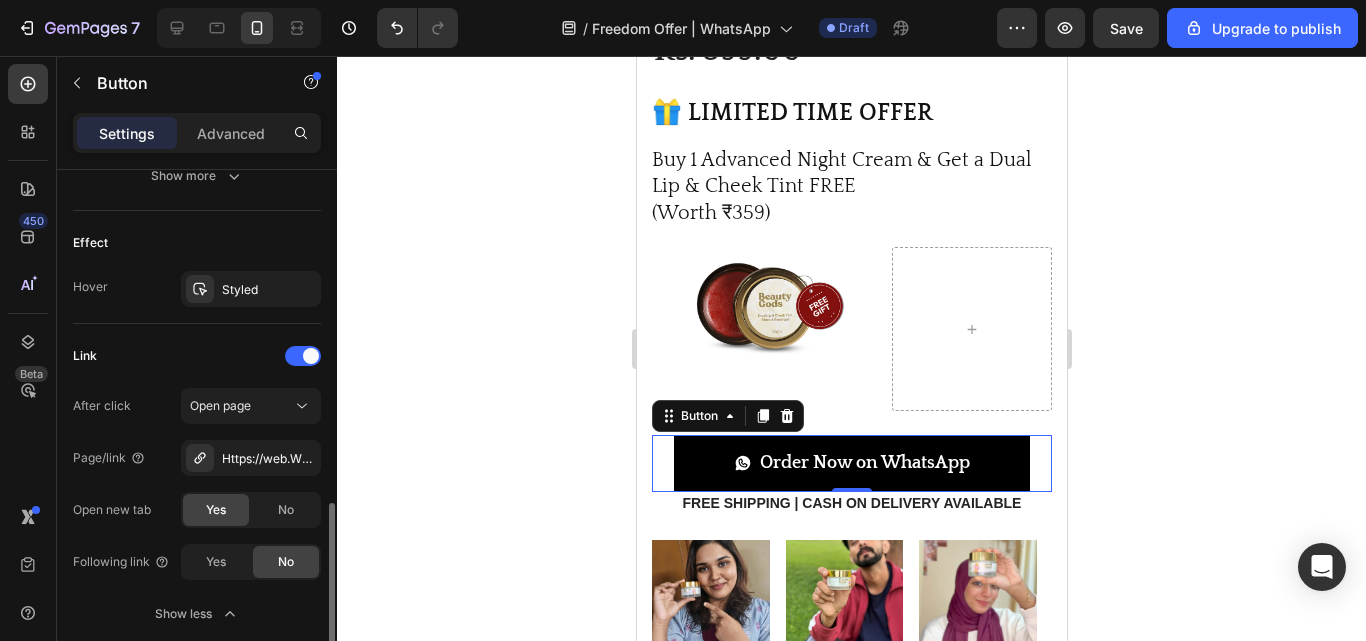 scroll, scrollTop: 1324, scrollLeft: 0, axis: vertical 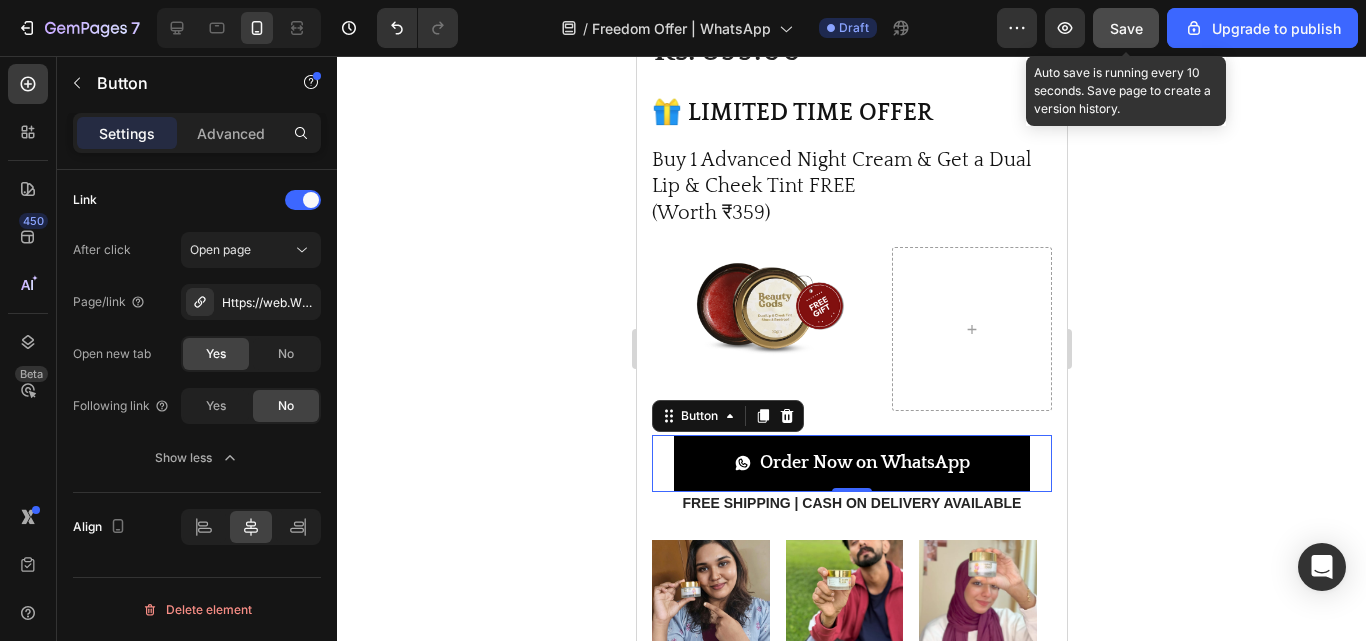 click on "Save" 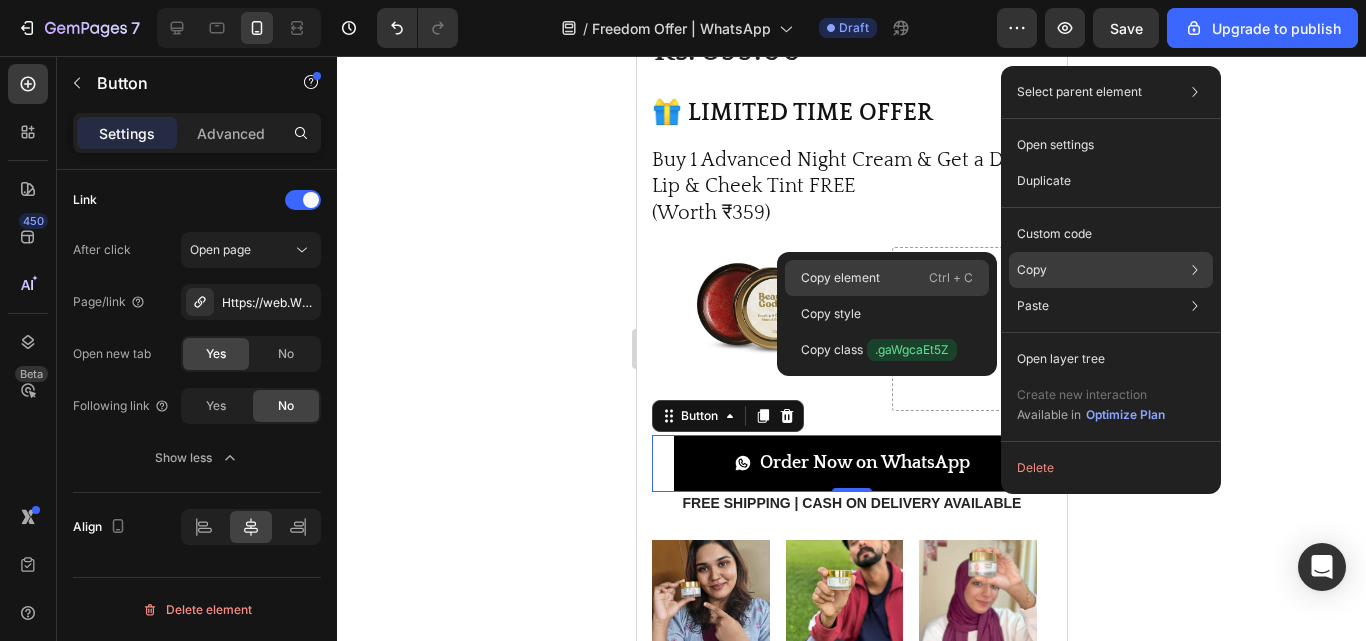 drag, startPoint x: 916, startPoint y: 273, endPoint x: 279, endPoint y: 218, distance: 639.37 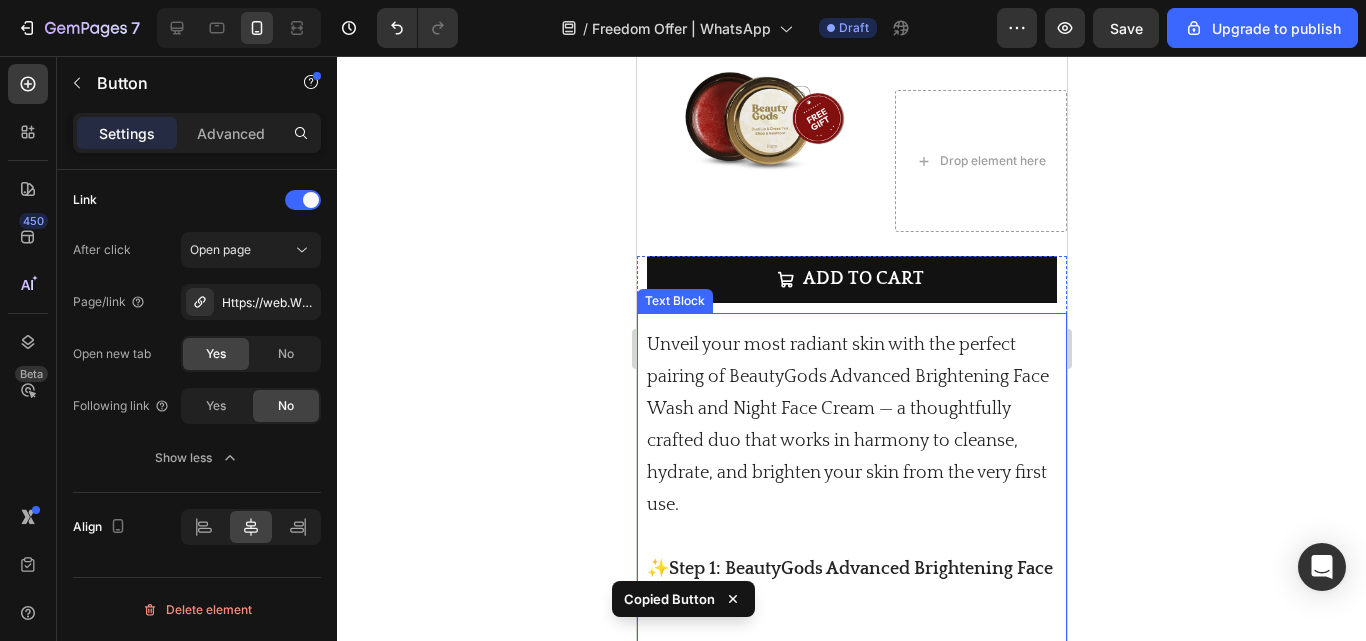 scroll, scrollTop: 8663, scrollLeft: 0, axis: vertical 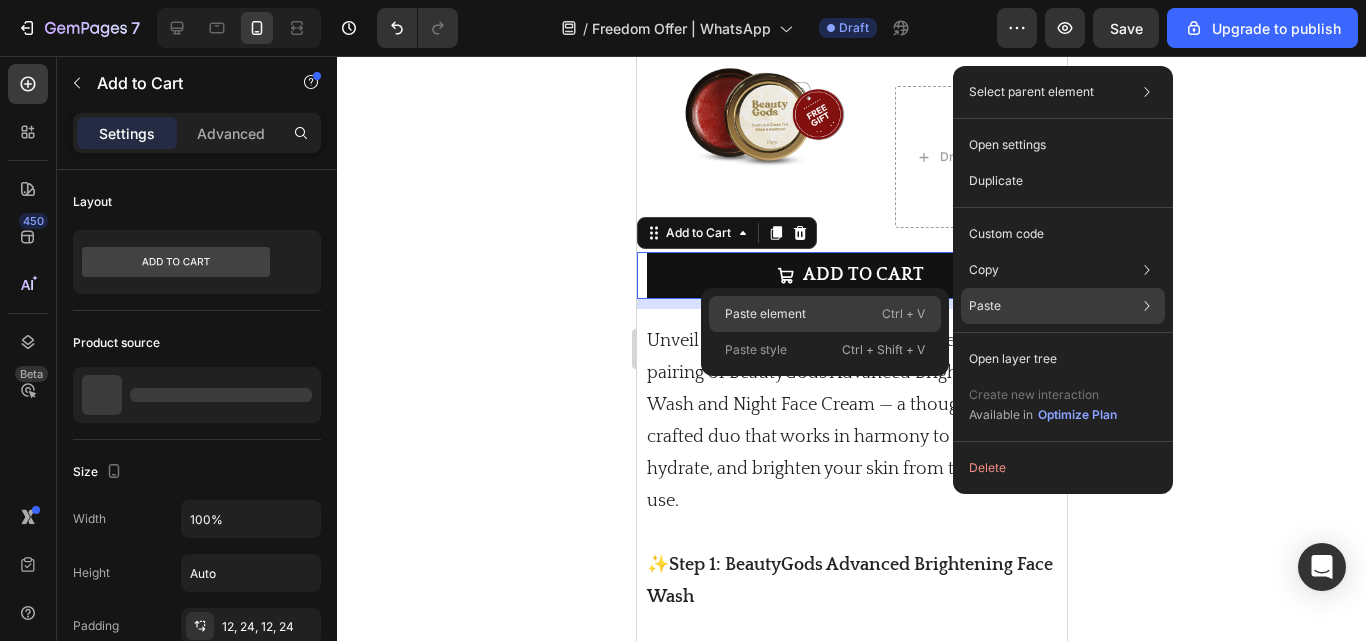 click on "Ctrl + V" at bounding box center (903, 314) 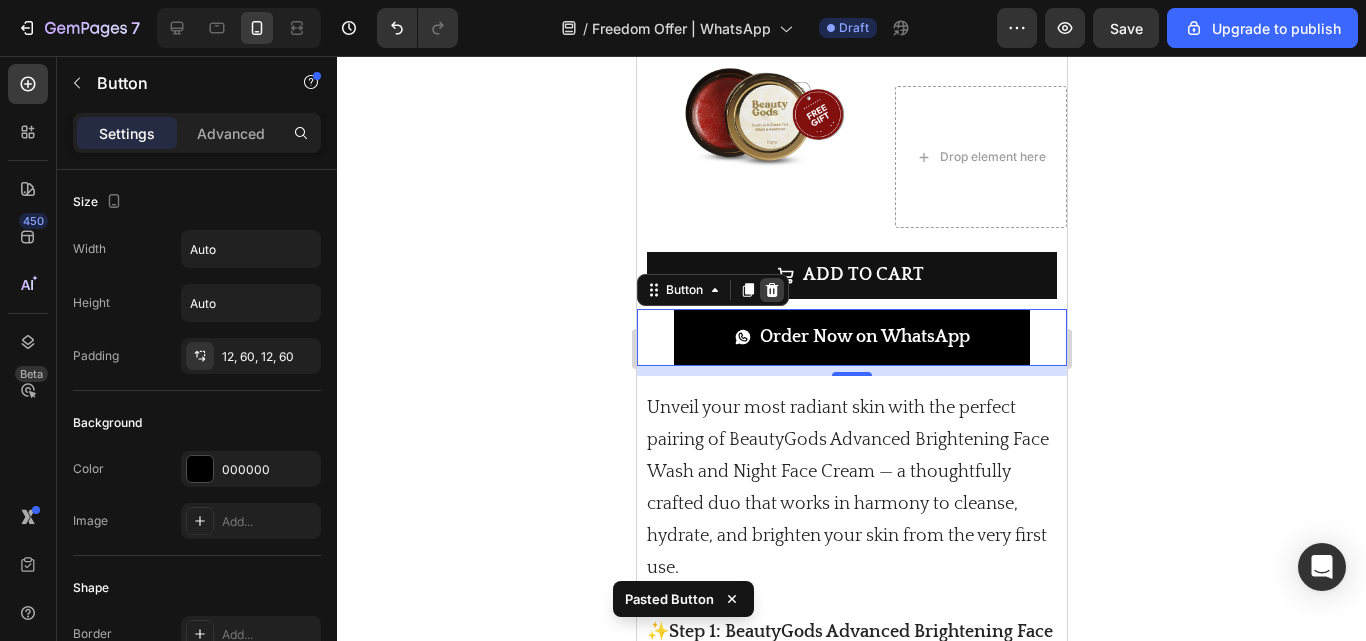 click 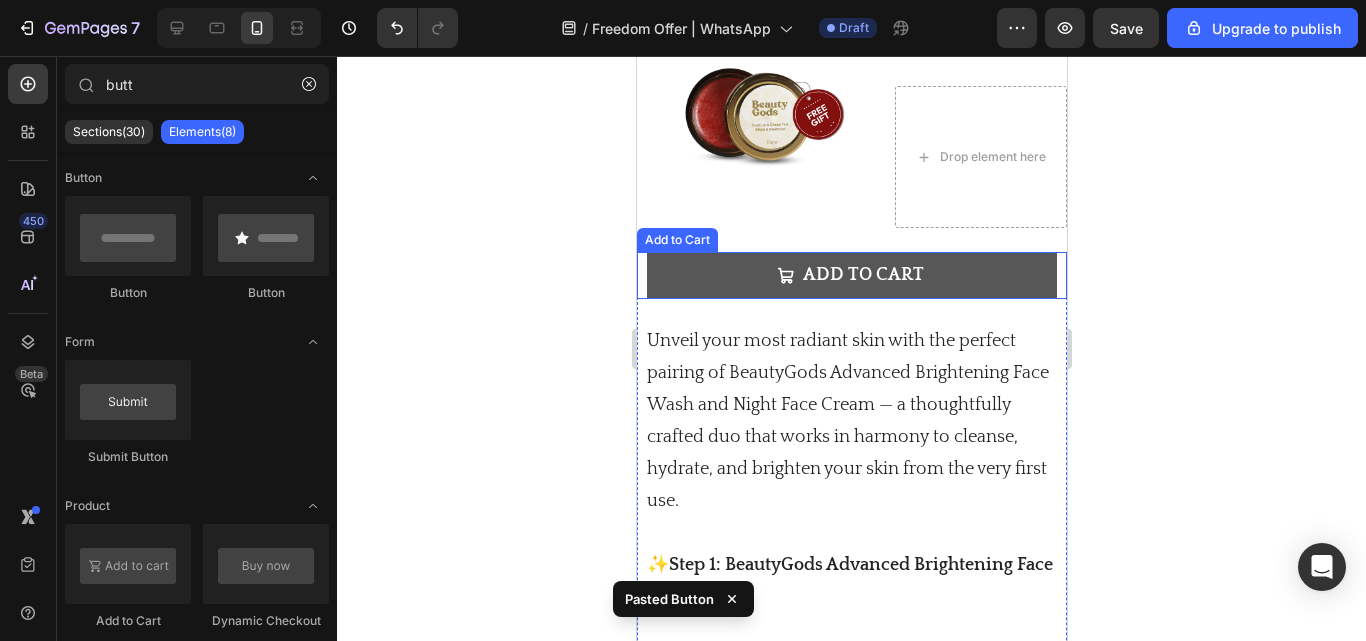 click on "Add to cart" at bounding box center [851, 275] 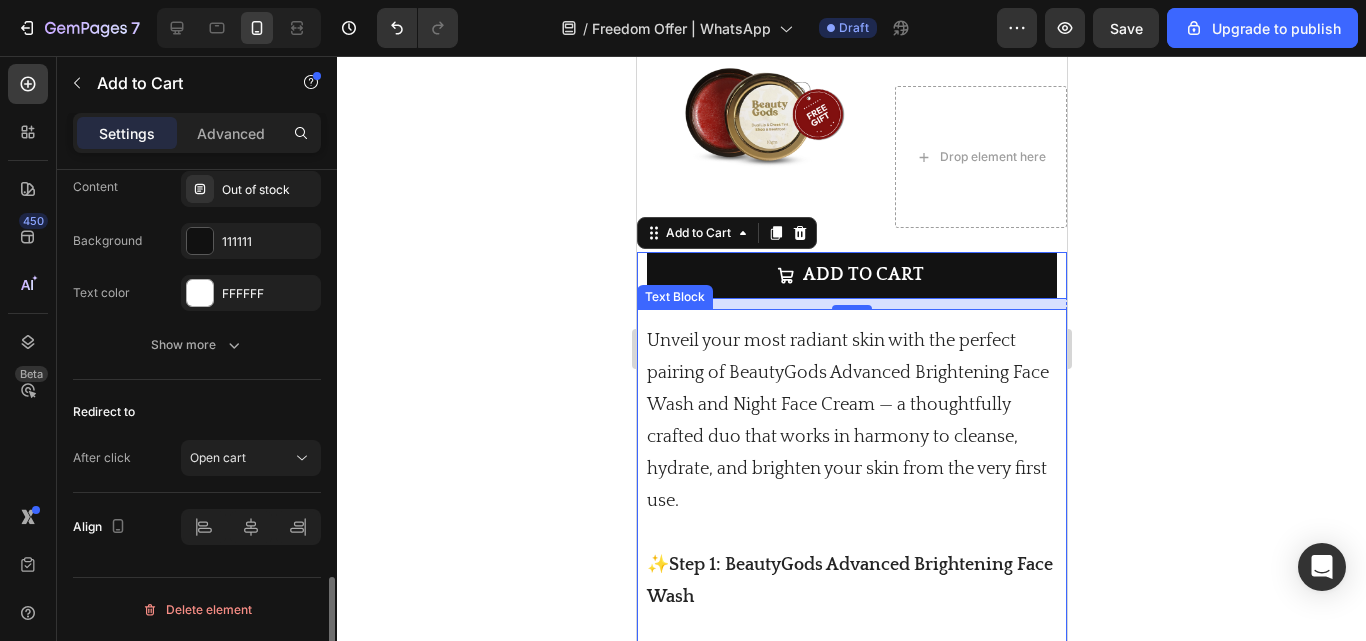 scroll, scrollTop: 1573, scrollLeft: 0, axis: vertical 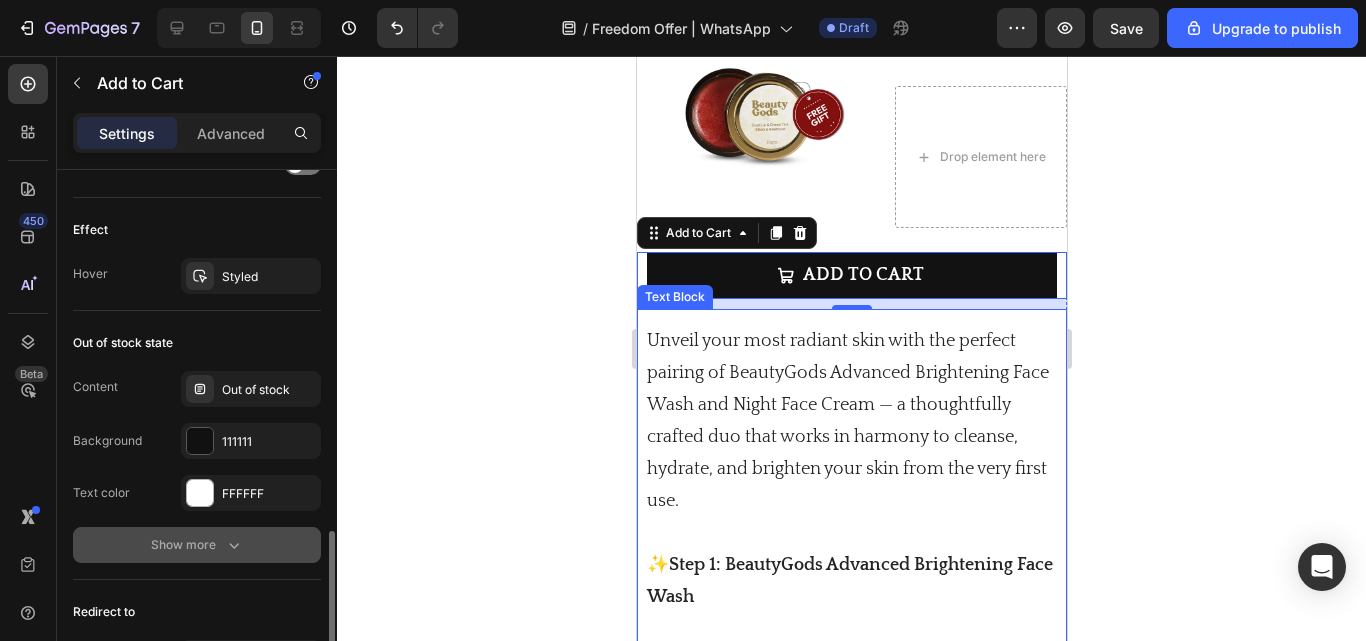 click on "Show more" at bounding box center (197, 545) 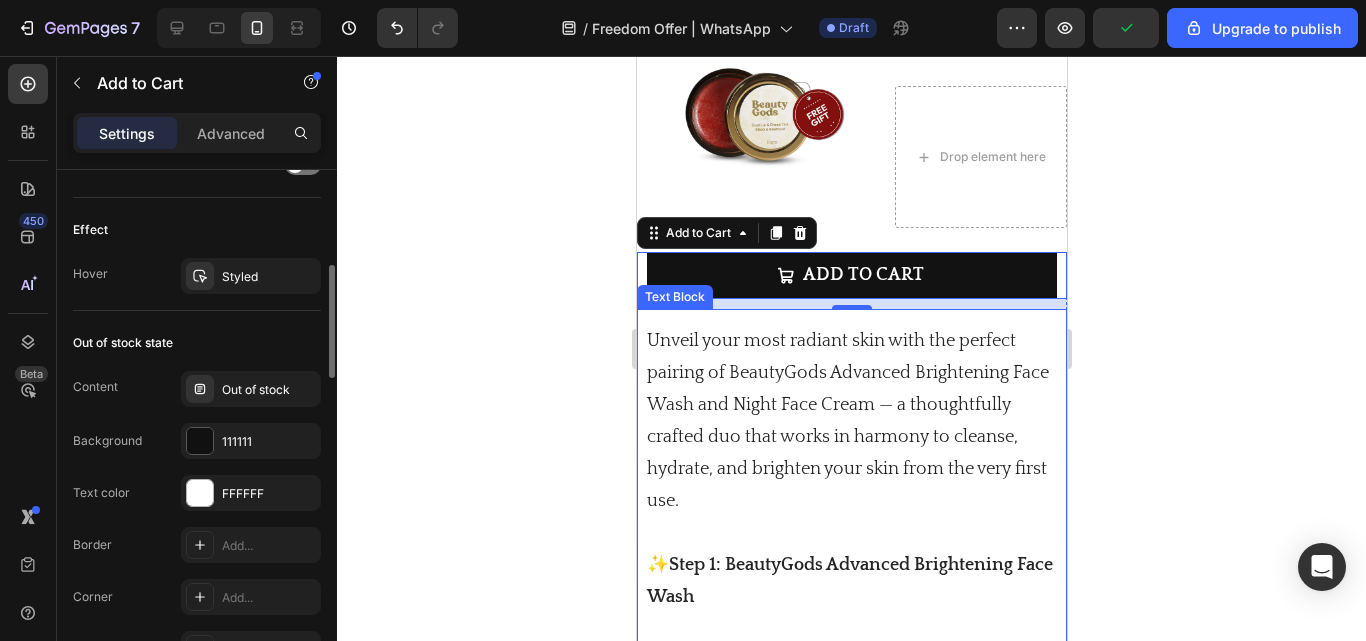 scroll, scrollTop: 1373, scrollLeft: 0, axis: vertical 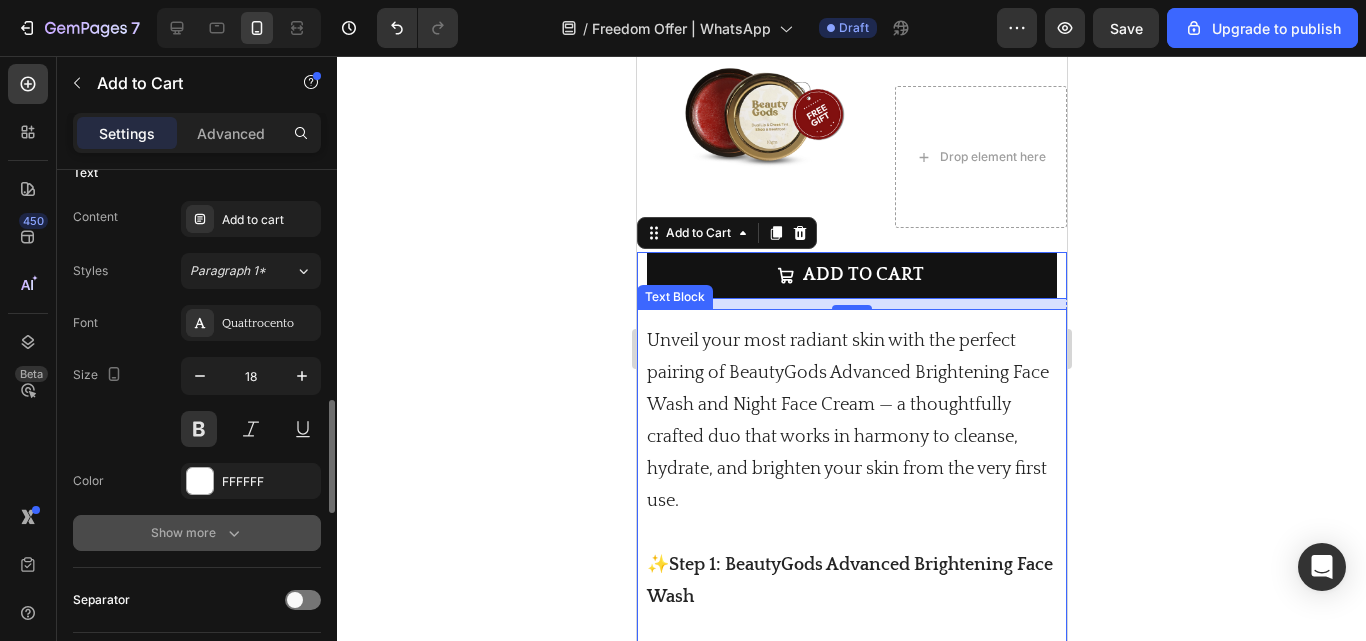 click on "Show more" at bounding box center (197, 533) 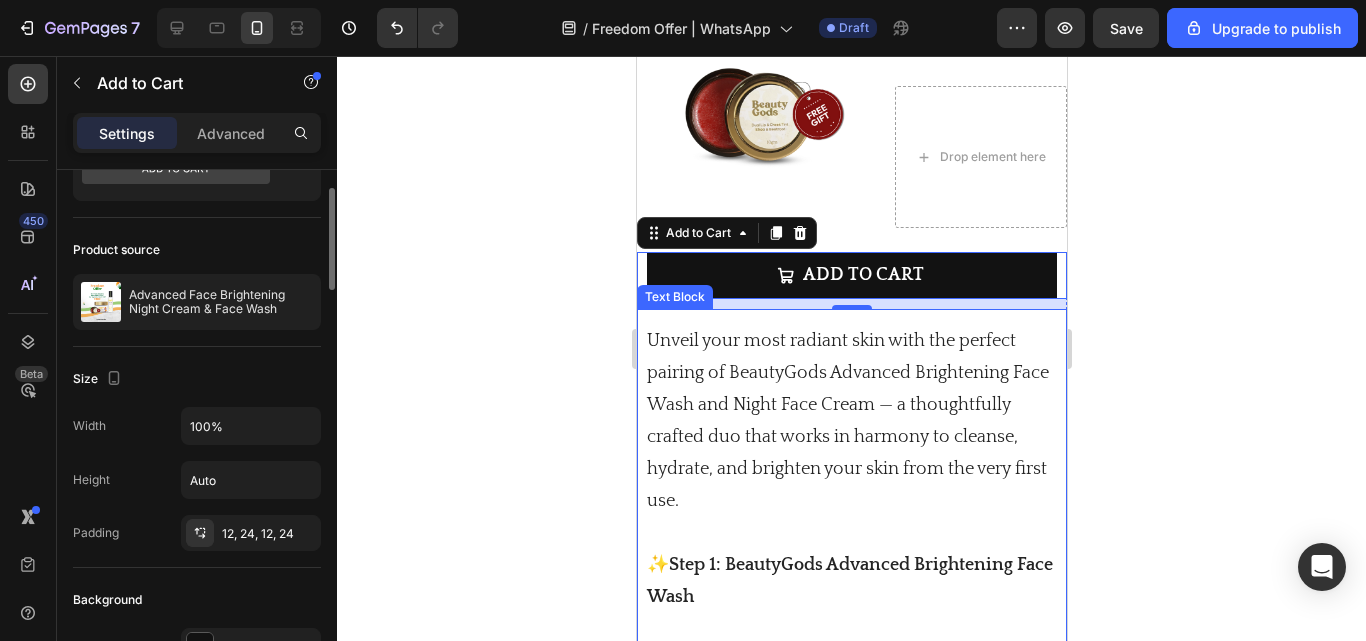 scroll, scrollTop: 0, scrollLeft: 0, axis: both 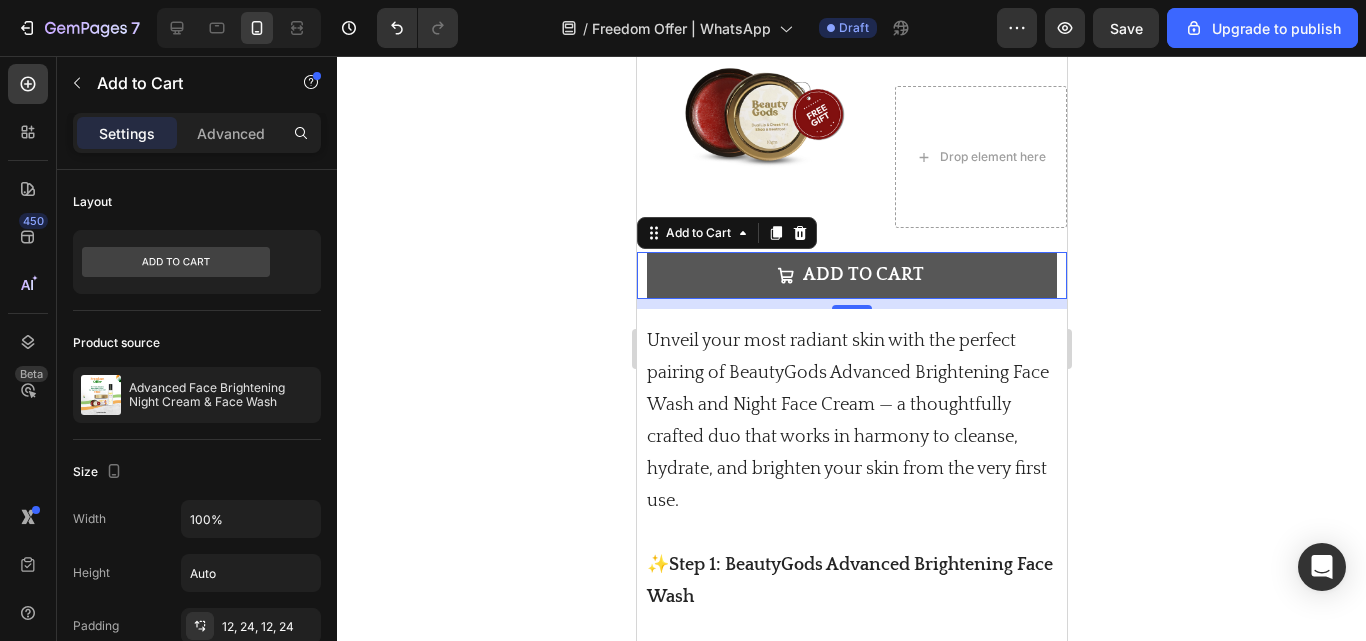 click on "Add to cart" at bounding box center [851, 275] 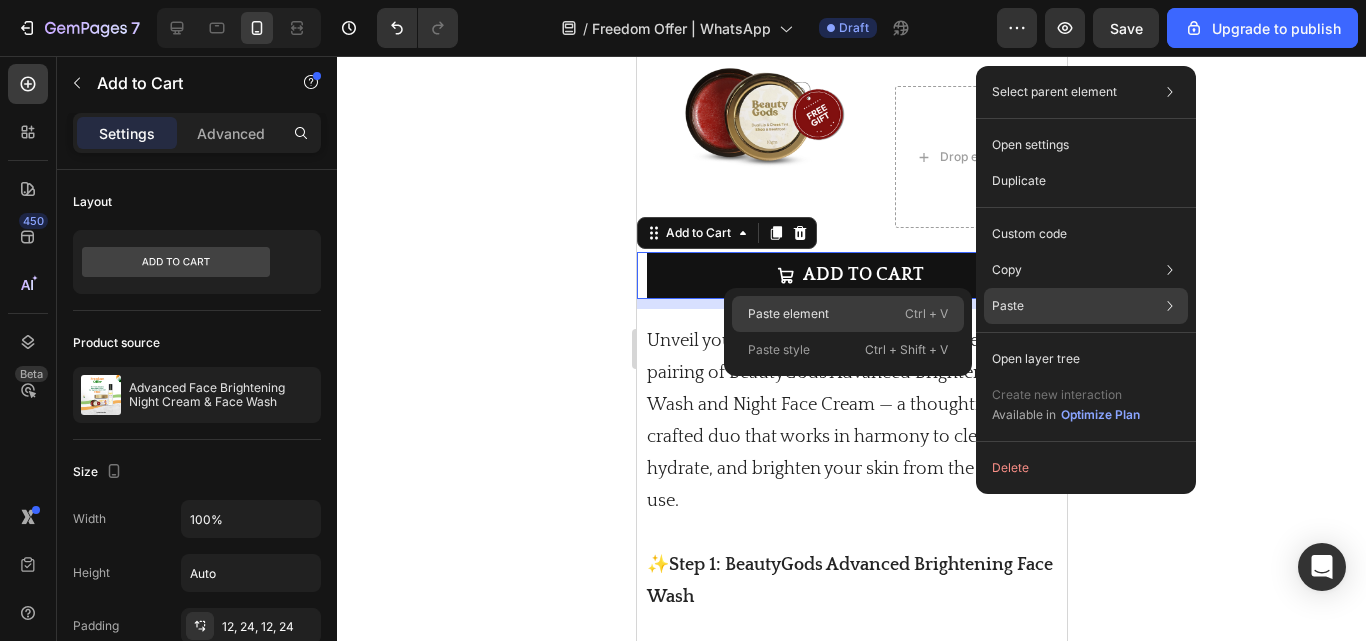 click on "Paste element  Ctrl + V" 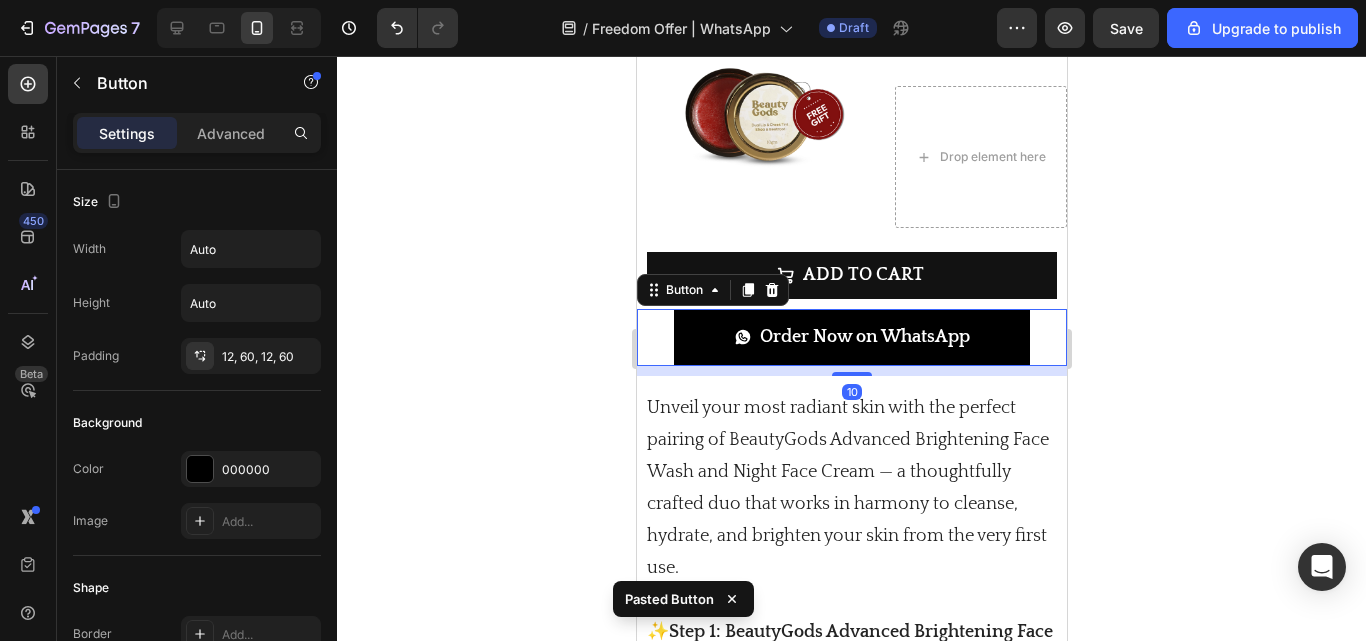 click 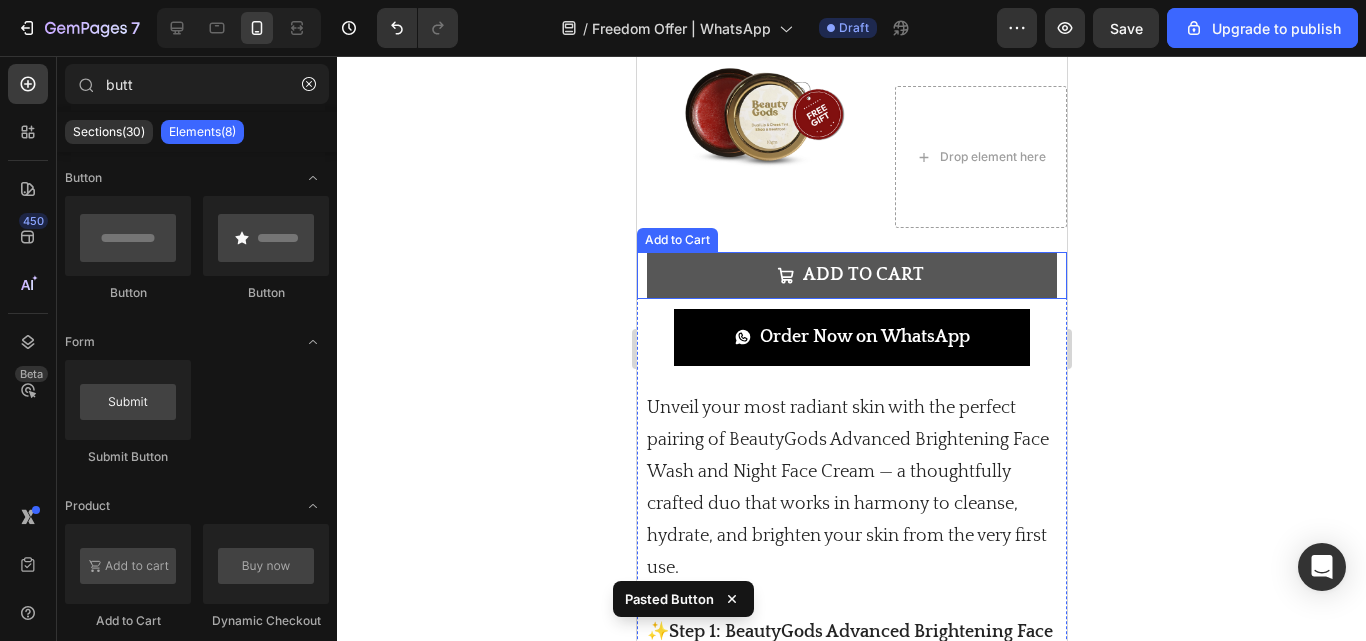 click on "Add to cart" at bounding box center (851, 275) 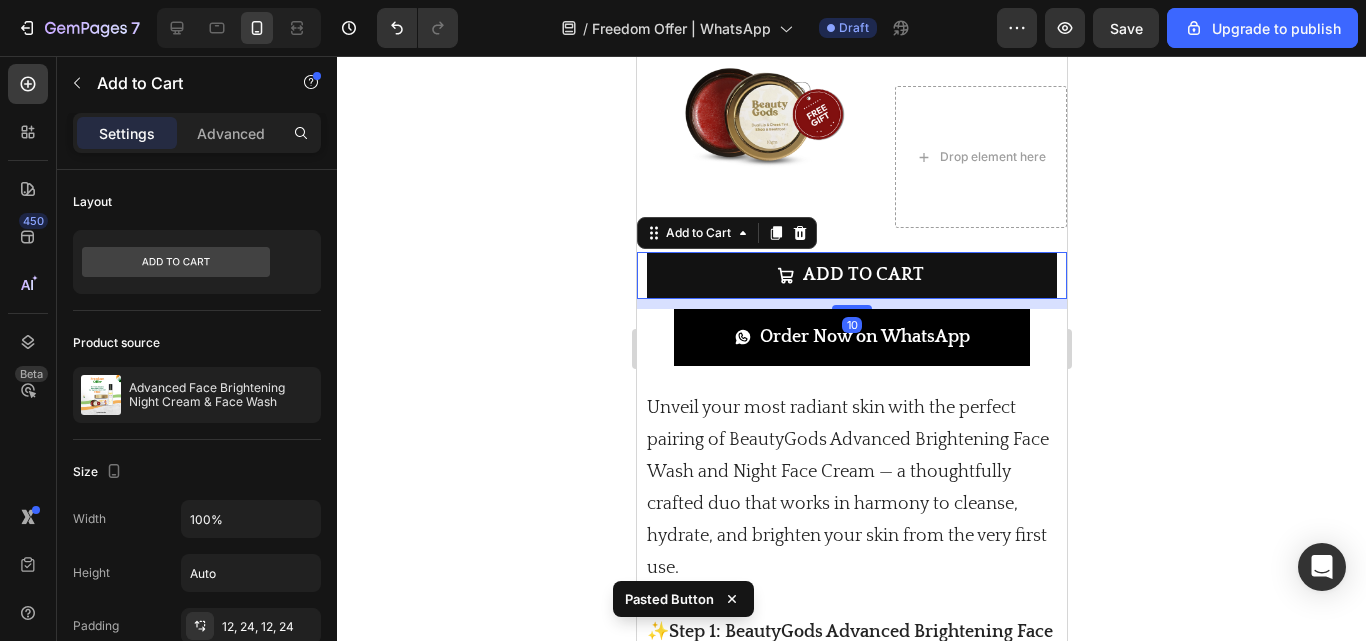 click 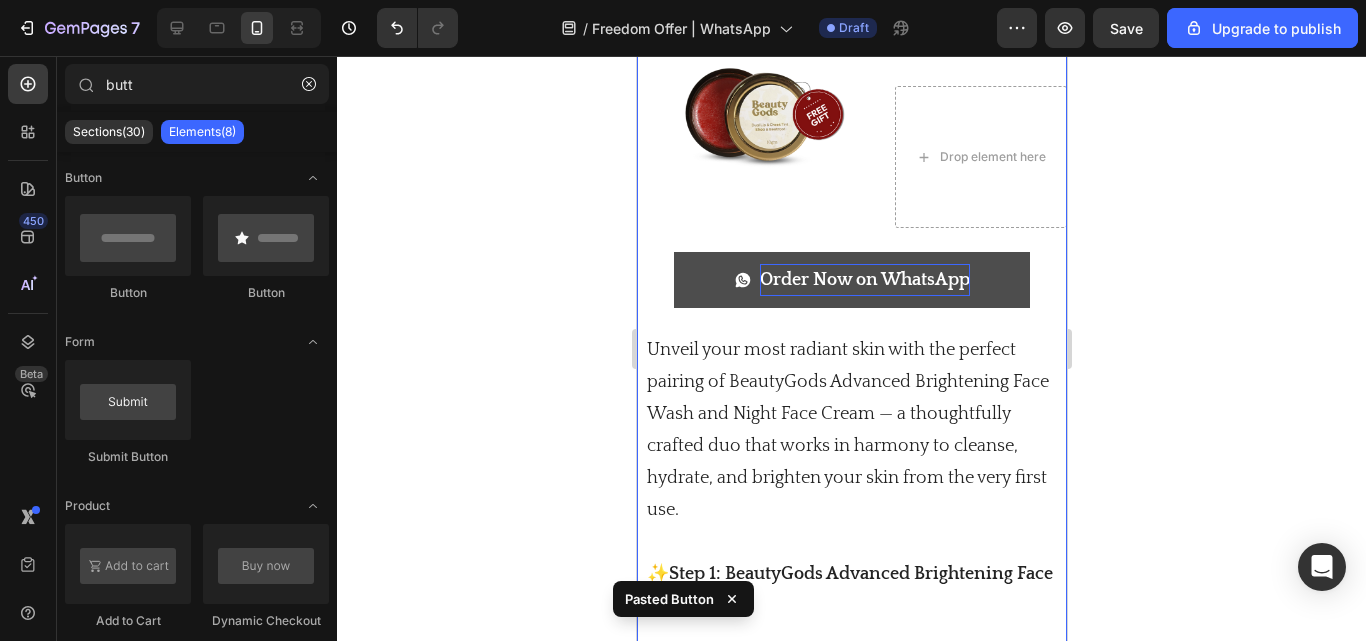 click on "Order Now on WhatsApp" at bounding box center (864, 280) 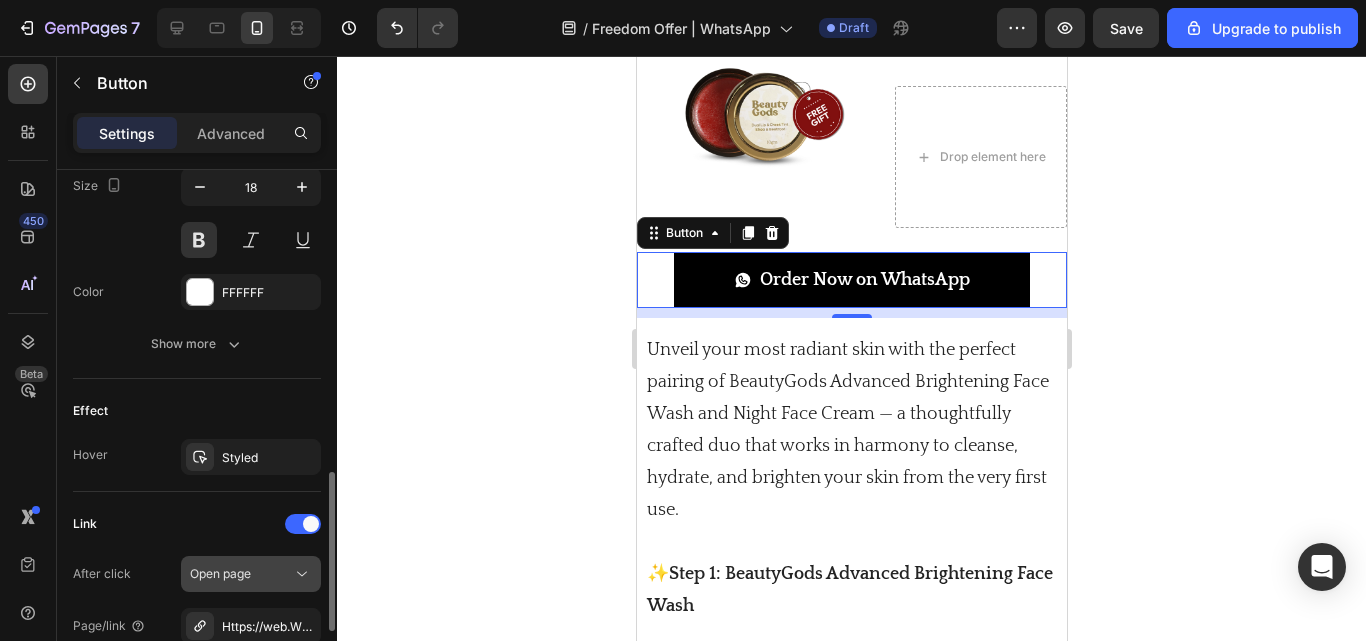 scroll, scrollTop: 1200, scrollLeft: 0, axis: vertical 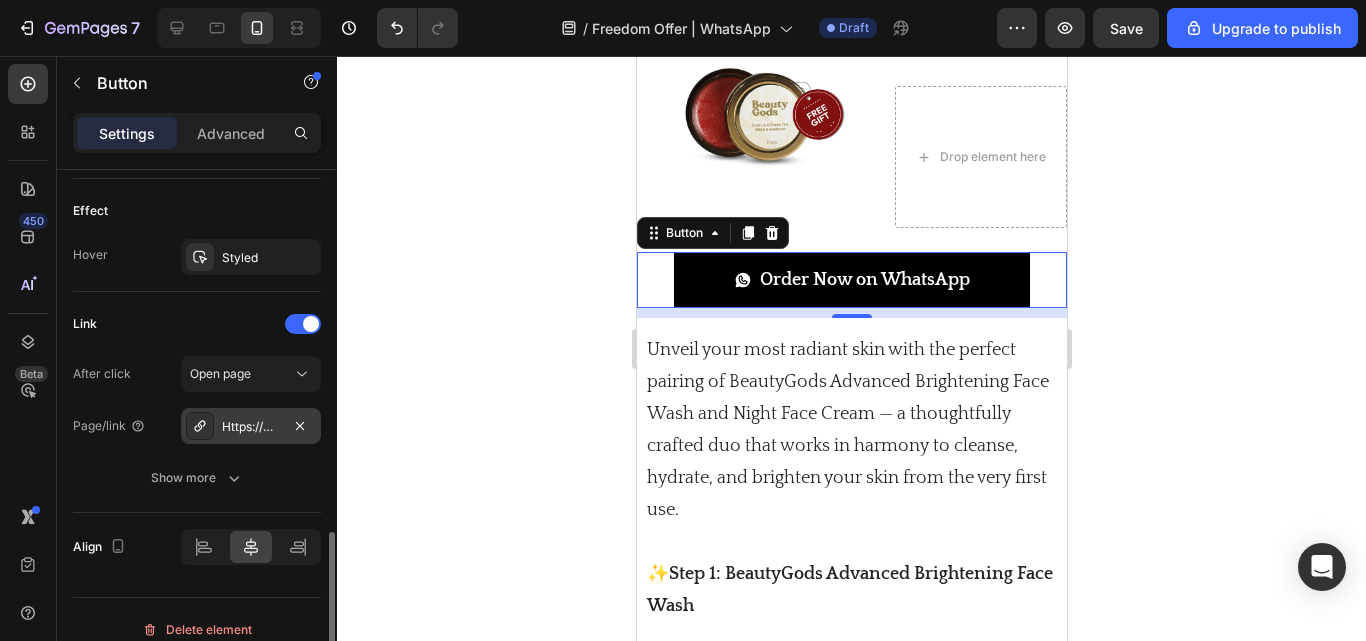 click on "Https://web.Whatsapp.Com/send?Phone=[PHONE]&text=Hi%2C%0AI%27m%20interested%20in%20your%20night%20cream" at bounding box center [251, 427] 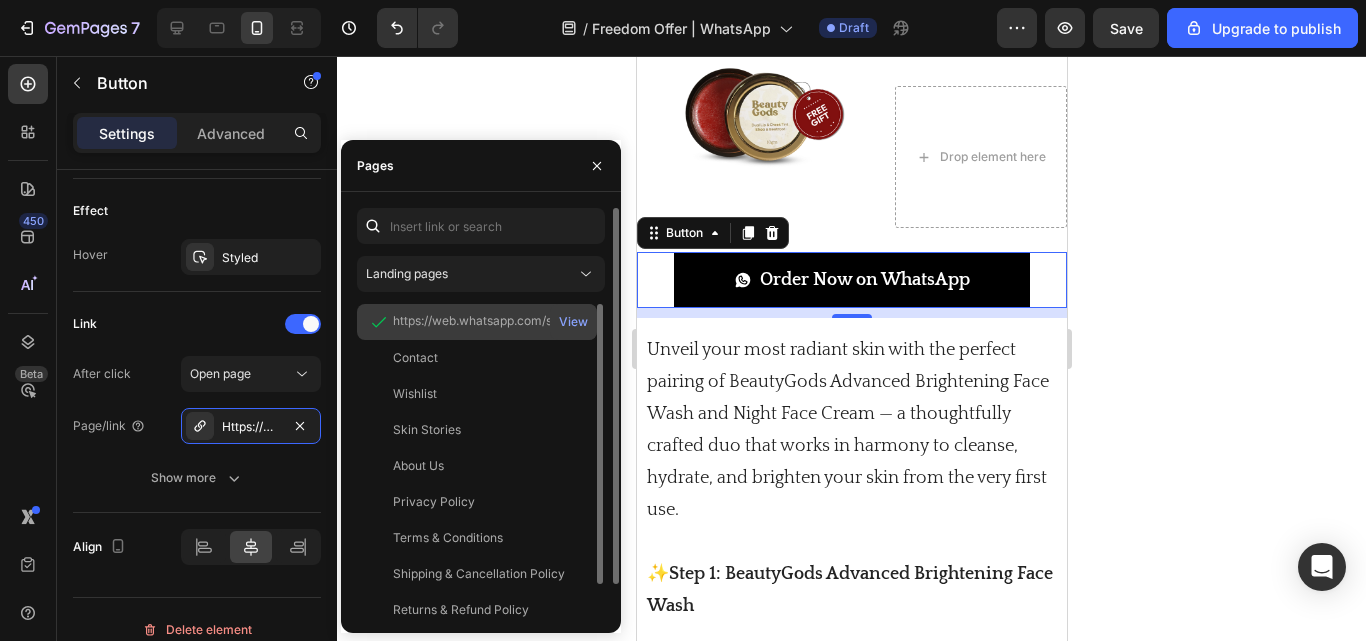 click on "https://web.whatsapp.com/send?phone=[PHONE]&text=Hi%2C%0AI%27m%20interested%20in%20your%20night%20cream" 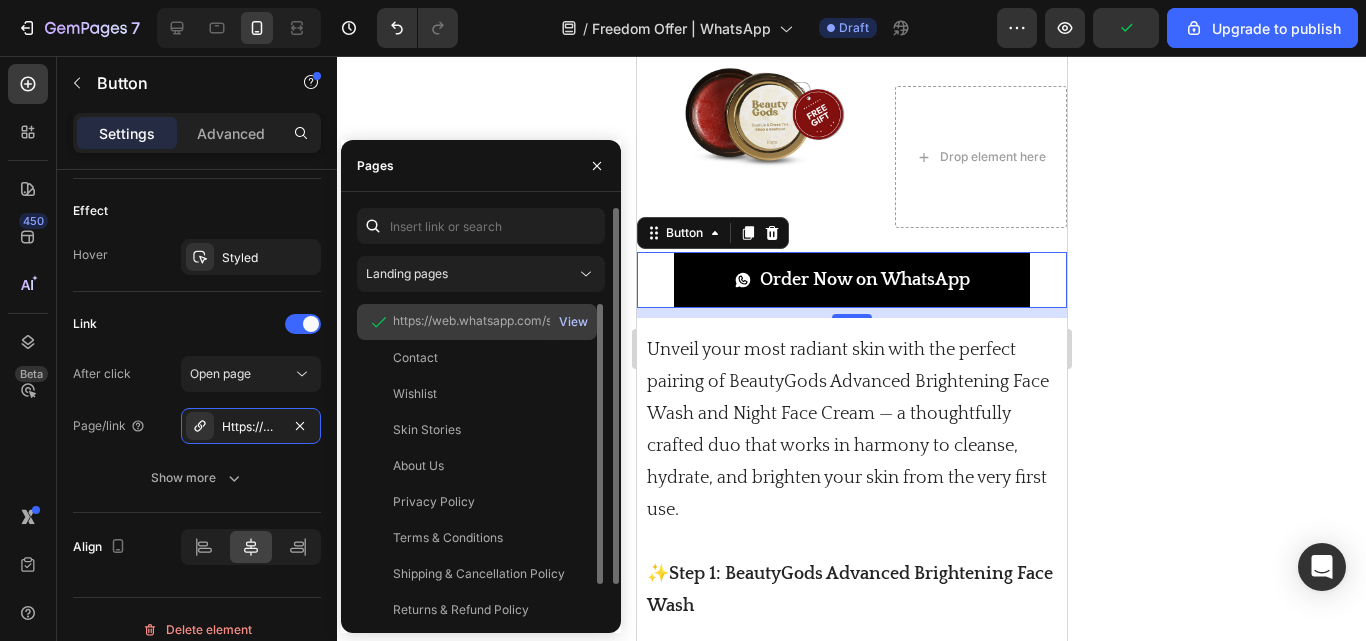 click on "View" at bounding box center [573, 322] 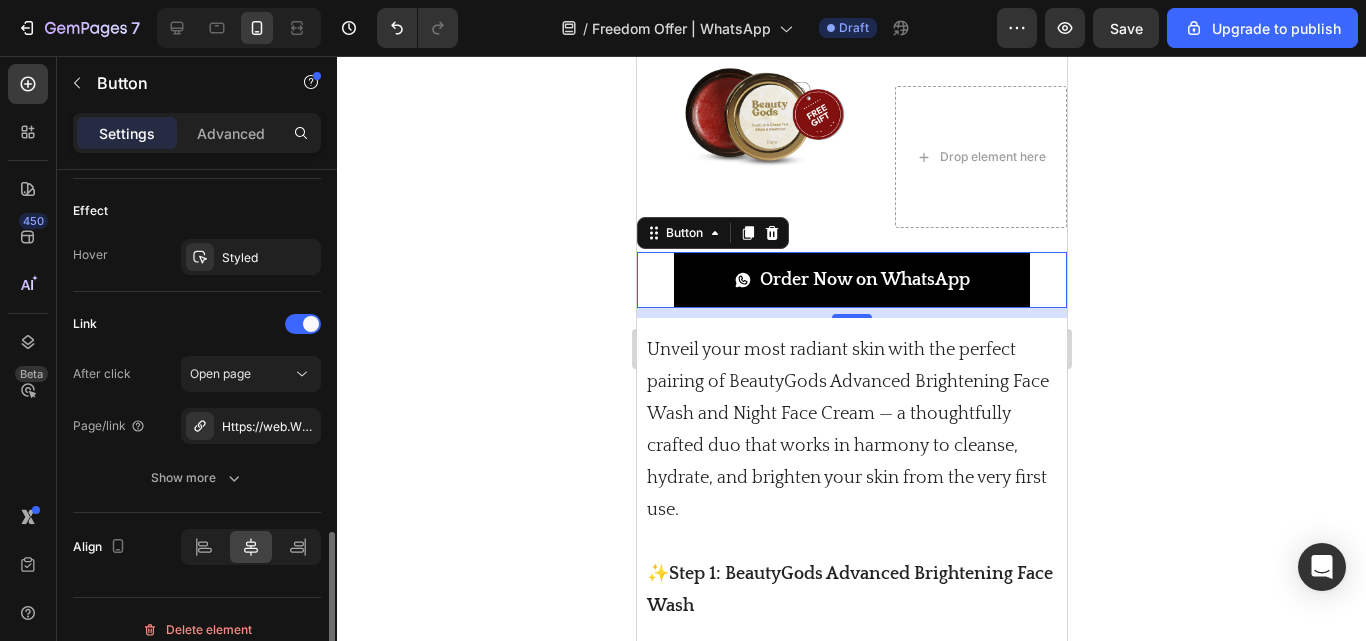 click on "After click Open page Page/link Https://web.Whatsapp.Com/send?Phone=[PHONE]&text=Hi%2C%0AI%27m%20interested%20in%20your%20night%20cream Show more" at bounding box center (197, 426) 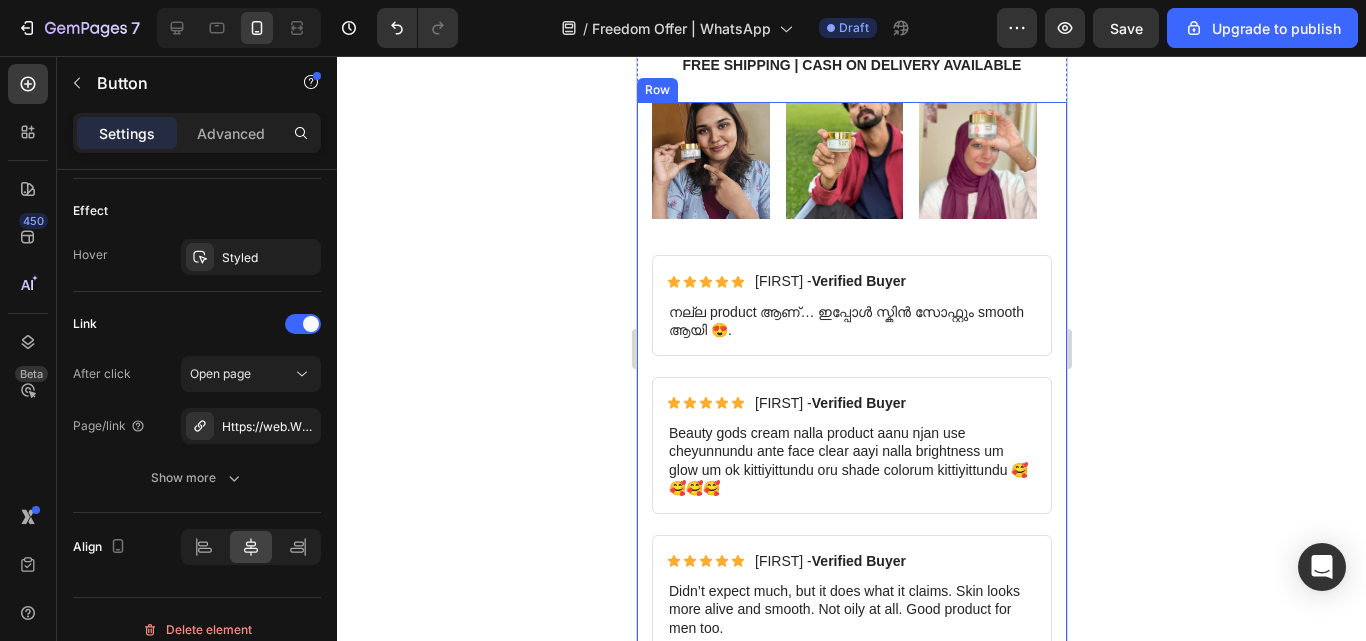 scroll, scrollTop: 4600, scrollLeft: 0, axis: vertical 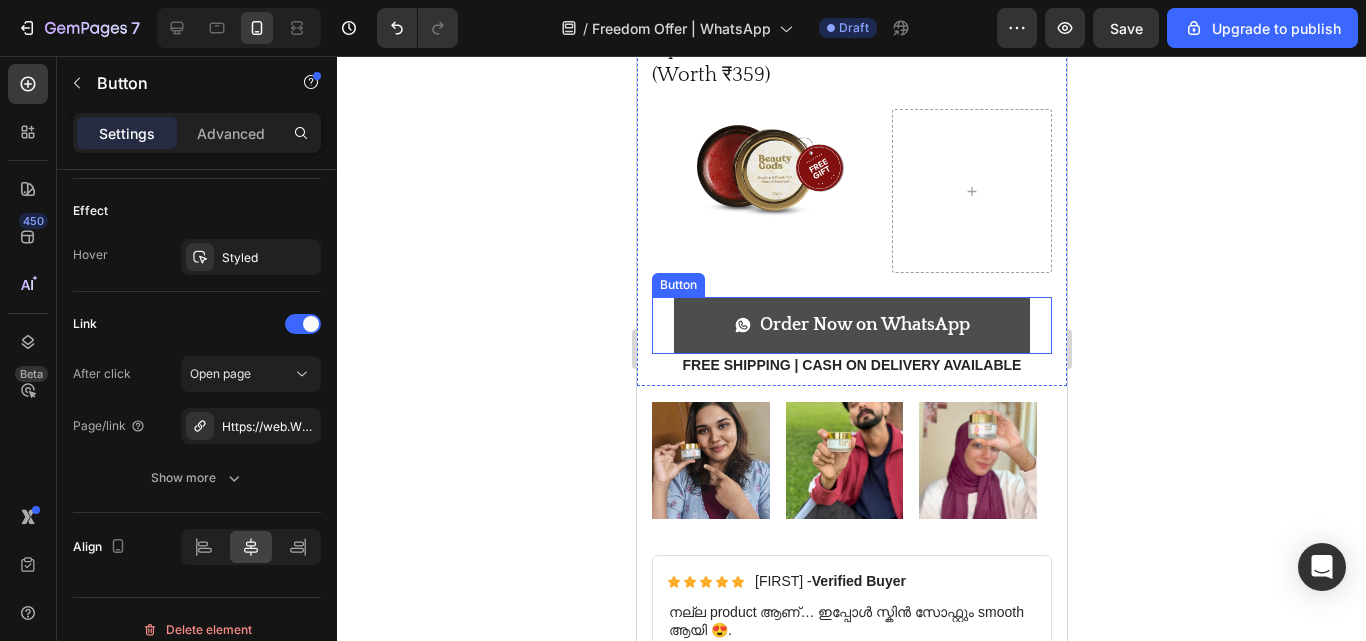 click on "Order Now on WhatsApp" at bounding box center [851, 325] 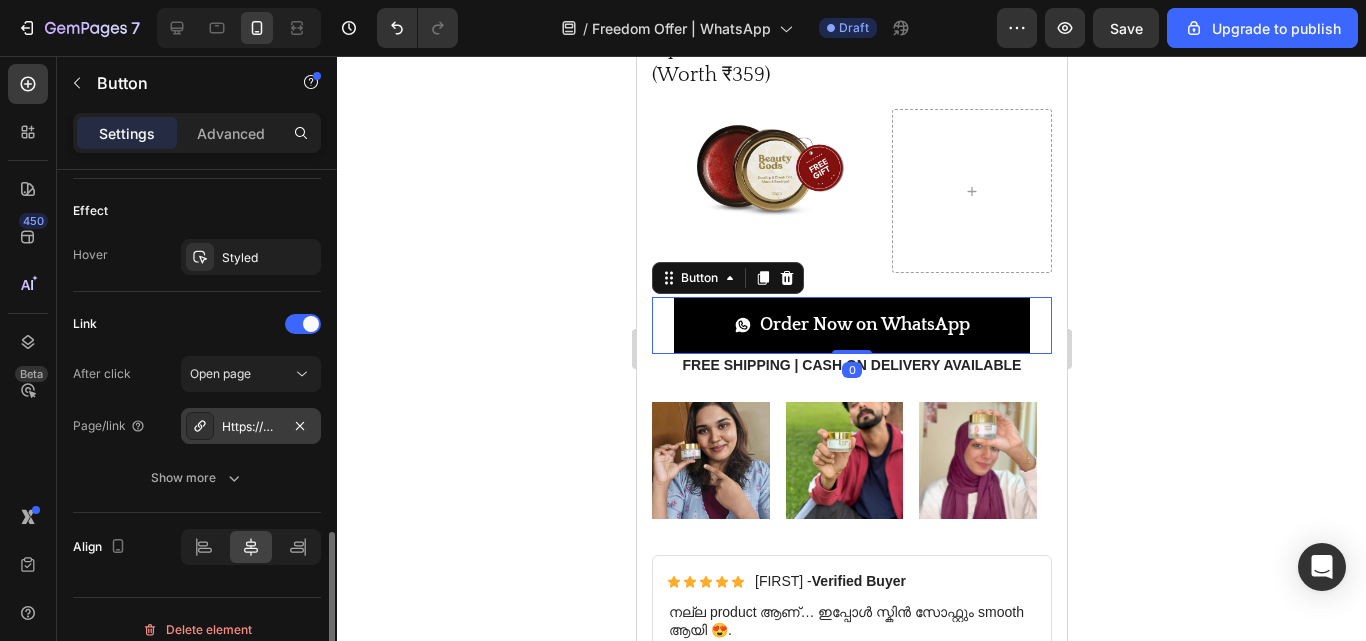 click on "Https://web.Whatsapp.Com/send?Phone=[PHONE]&text=Hi%2C%0AI%27m%20interested%20in%20your%20night%20cream" at bounding box center (251, 427) 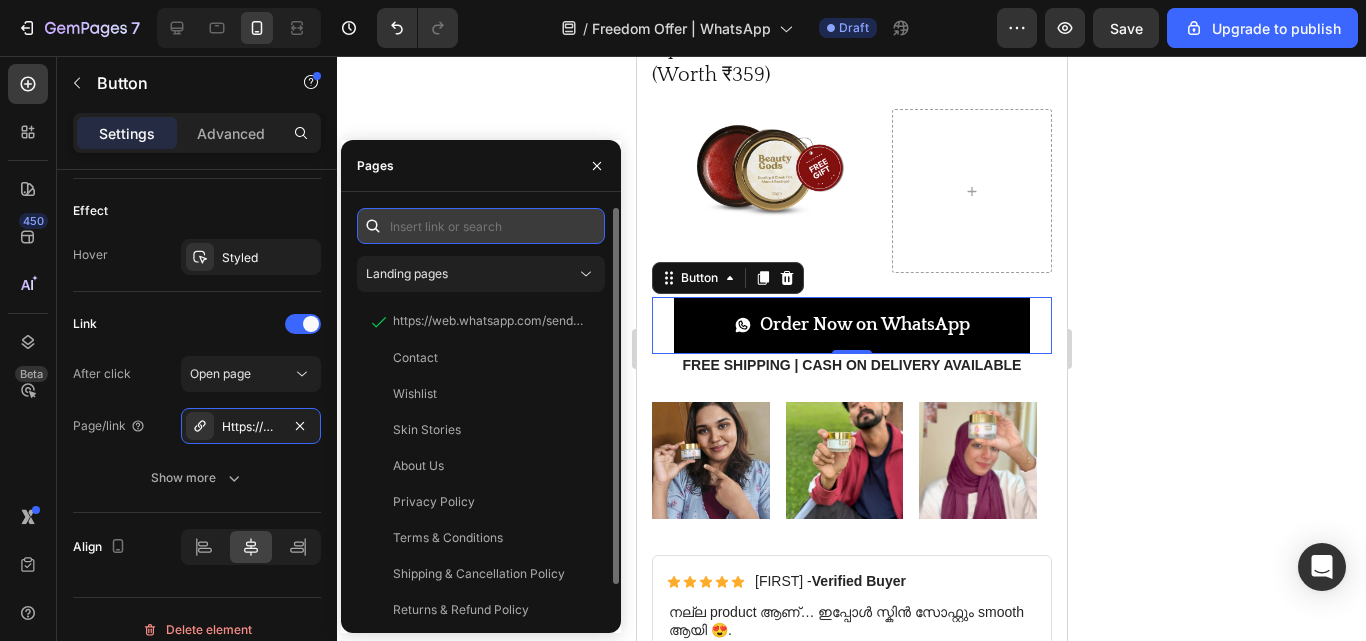click at bounding box center (481, 226) 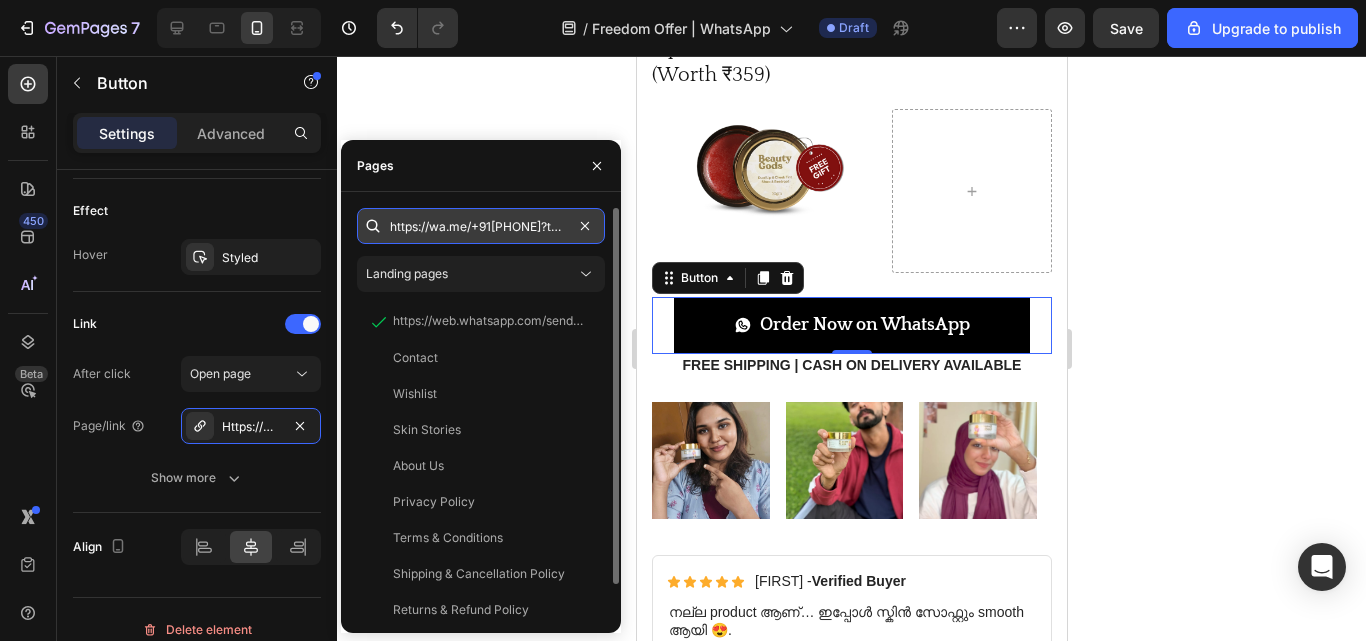 scroll, scrollTop: 0, scrollLeft: 389, axis: horizontal 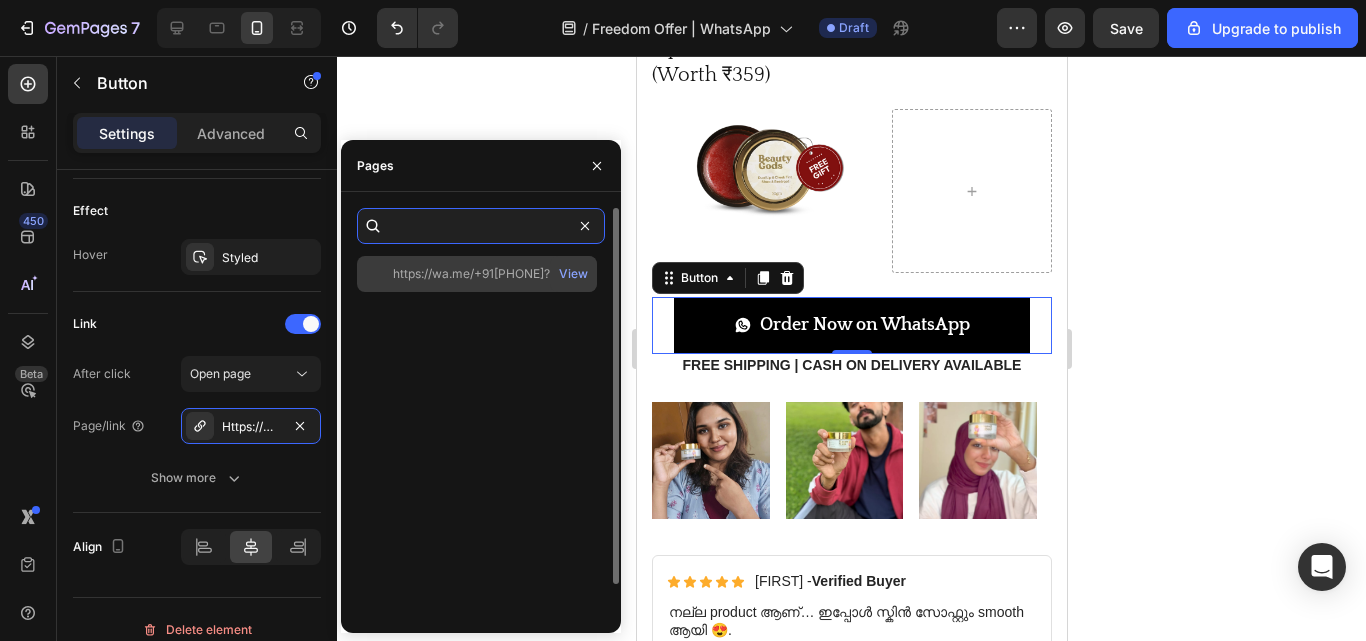 type on "https://wa.me/+91[PHONE]?text=Hi,%20I'm%20interested%20in%20your%20night%20cream." 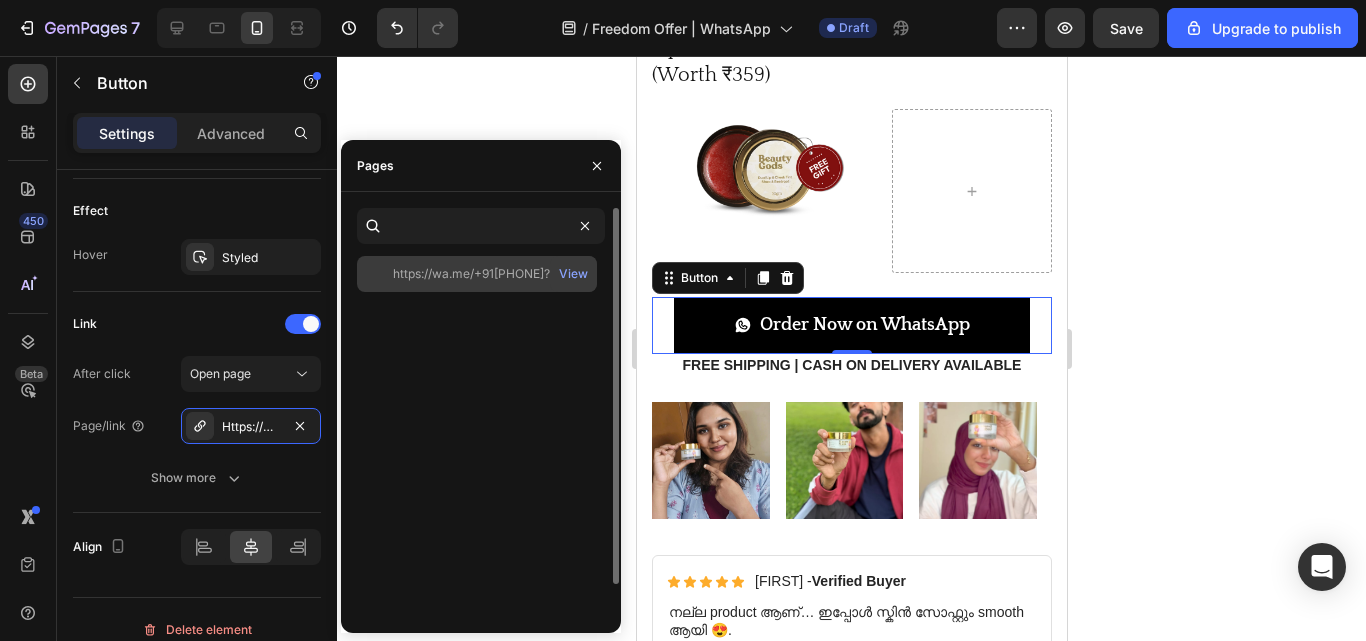 scroll, scrollTop: 0, scrollLeft: 0, axis: both 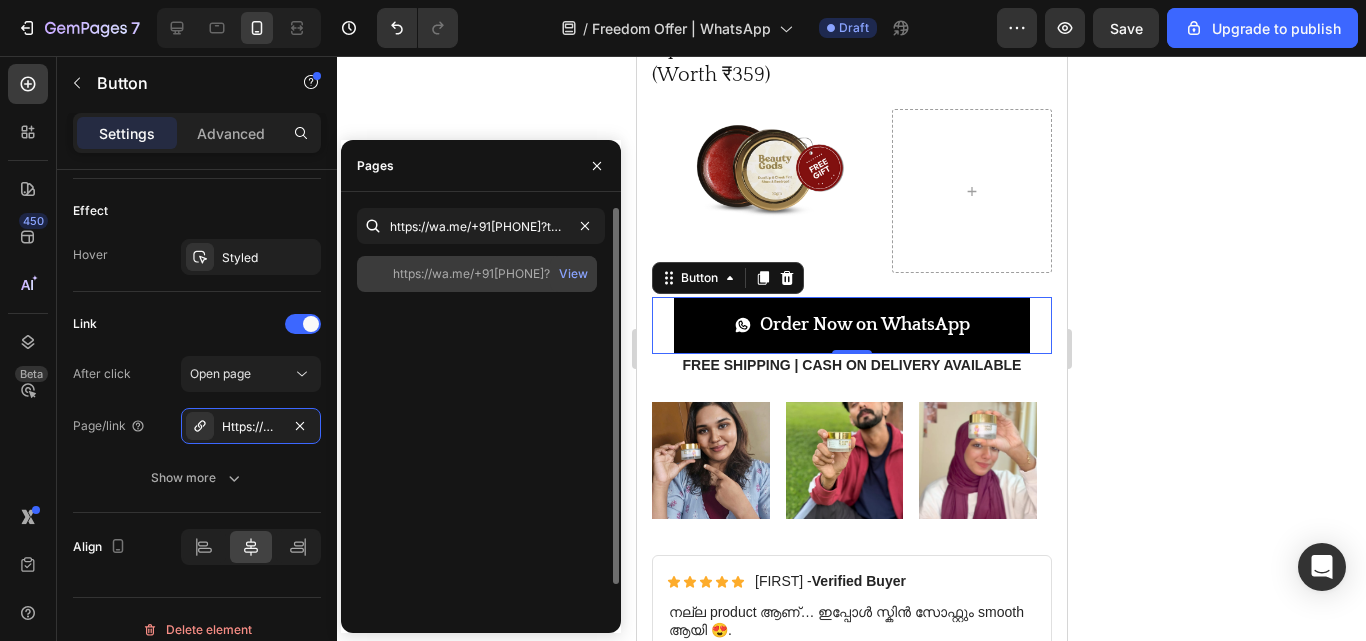 click on "https://wa.me/+91[PHONE]?text=Hi,%20I'm%20interested%20in%20your%20night%20cream.   View" 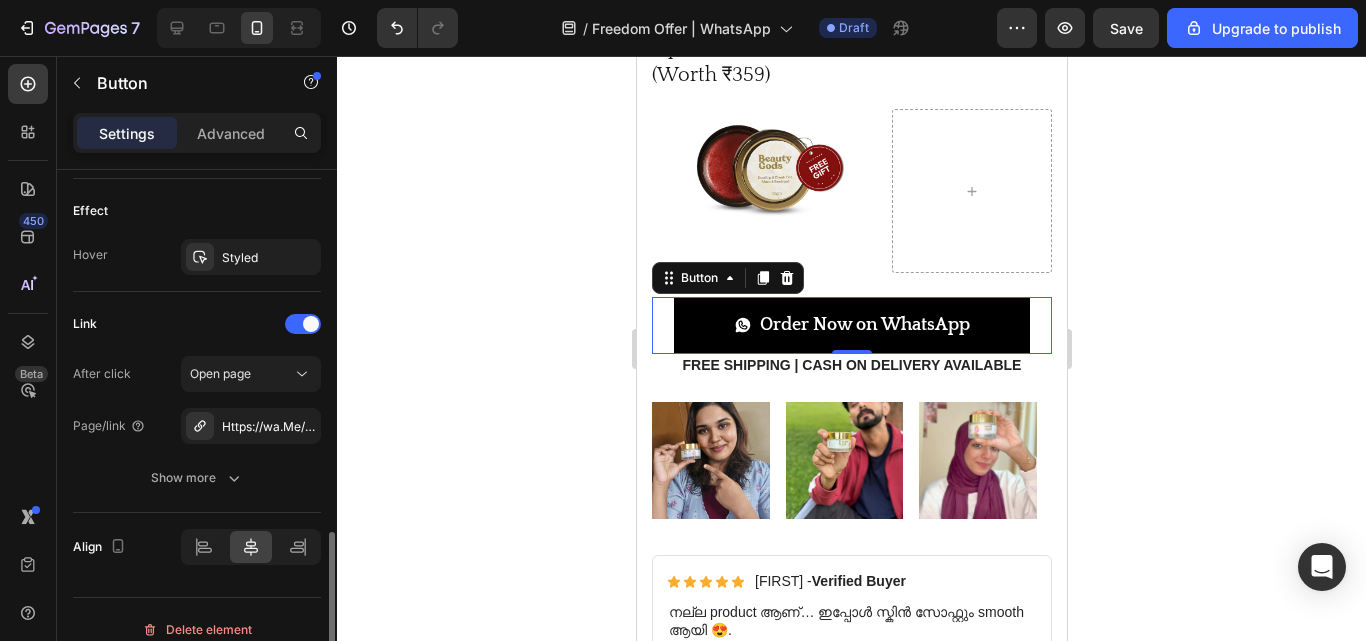 drag, startPoint x: 121, startPoint y: 471, endPoint x: 81, endPoint y: 523, distance: 65.60488 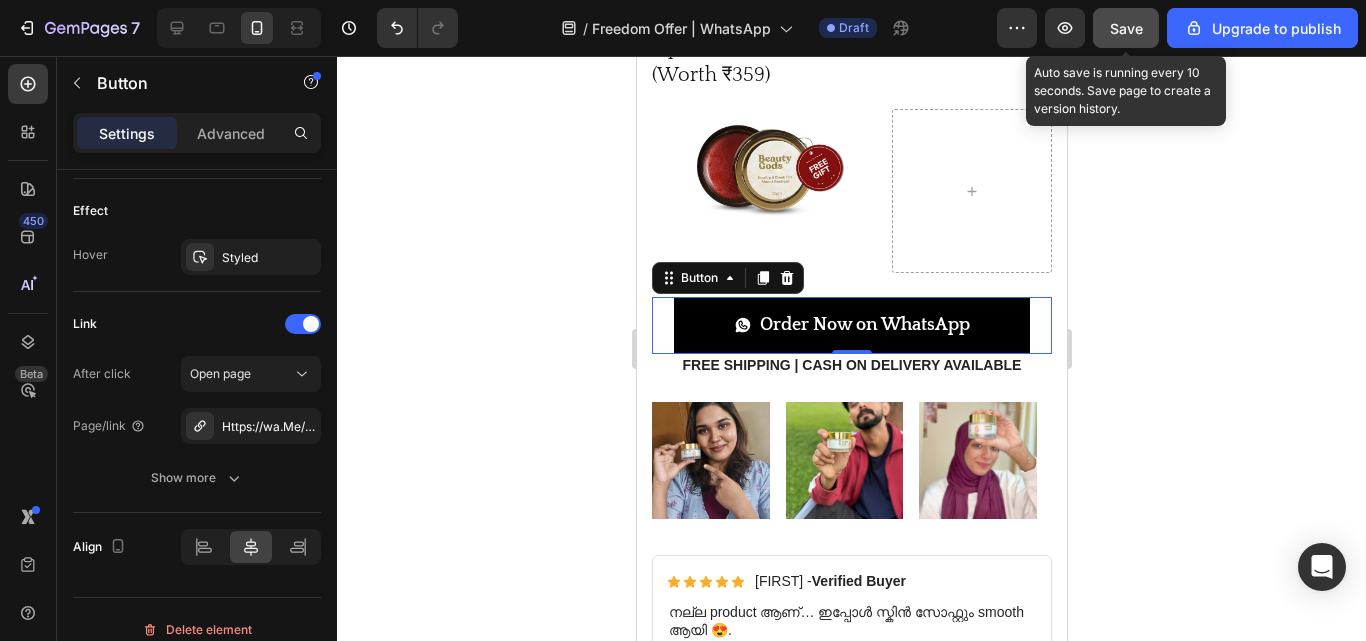 click on "Save" at bounding box center (1126, 28) 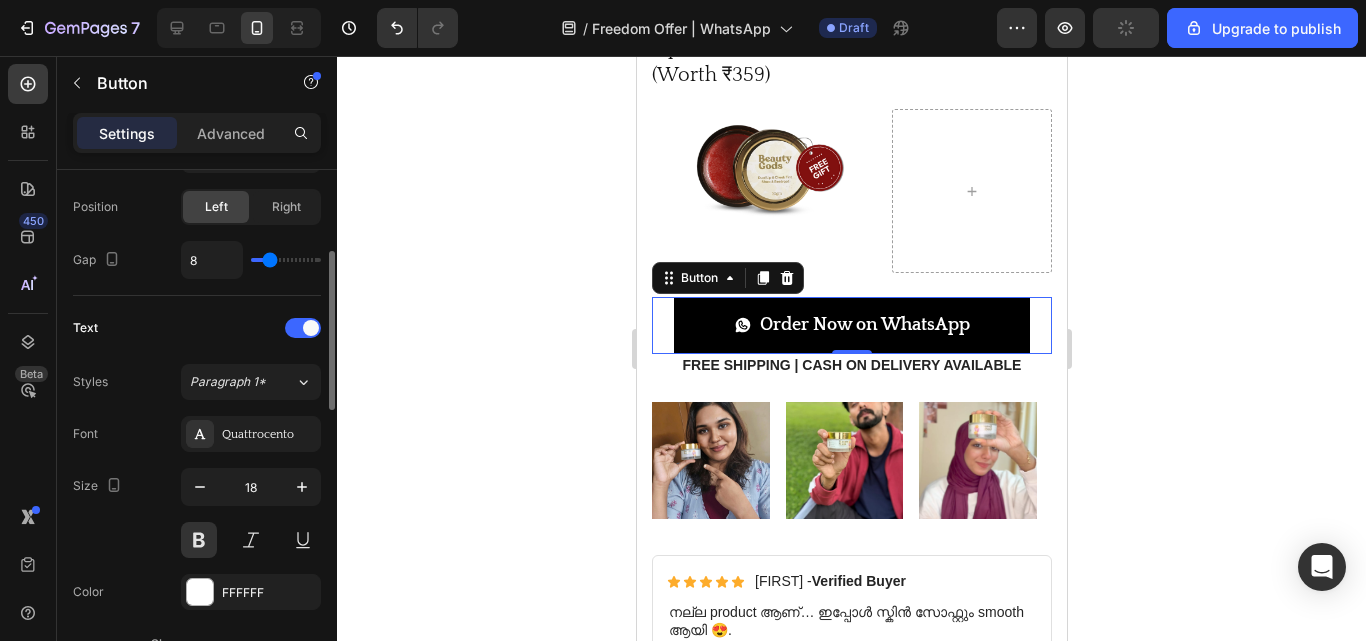 scroll, scrollTop: 400, scrollLeft: 0, axis: vertical 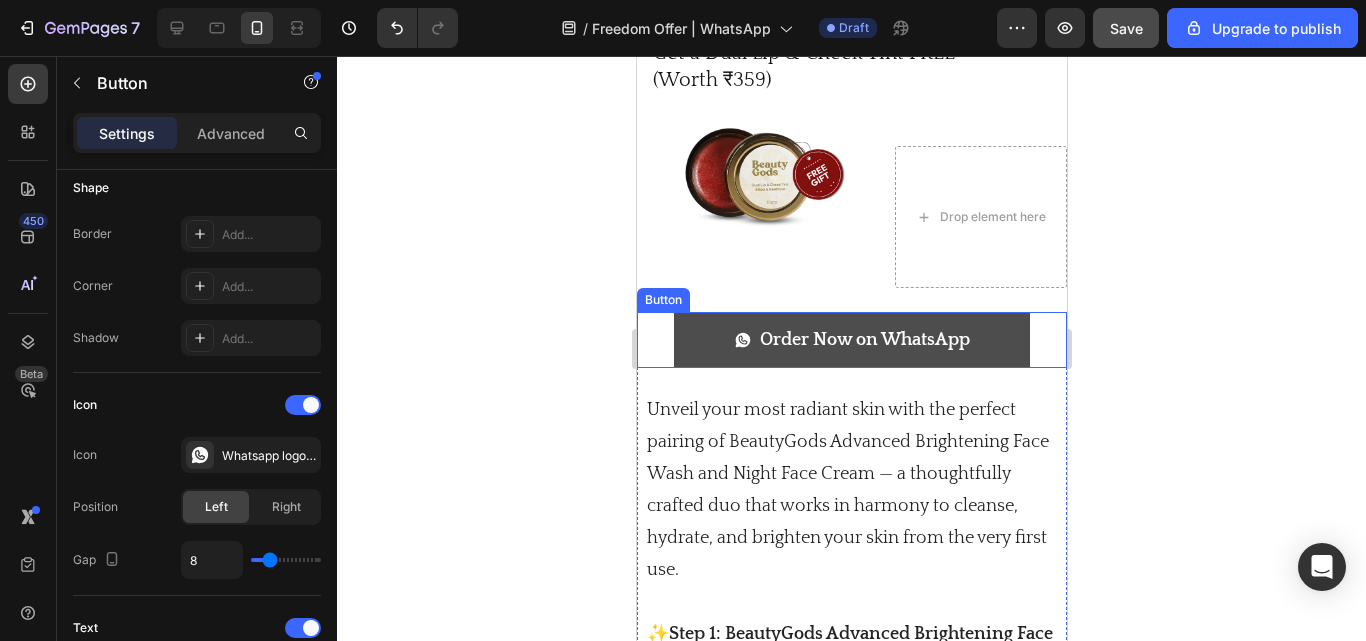 click on "Order Now on WhatsApp" at bounding box center (851, 340) 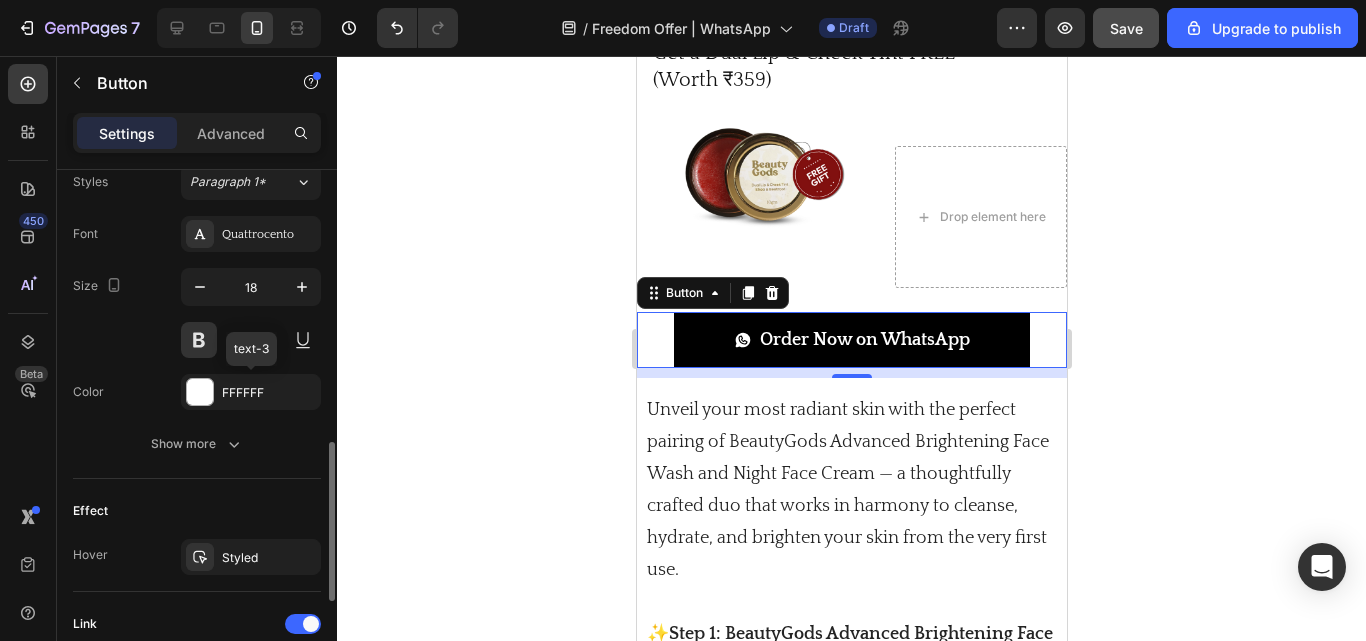 scroll, scrollTop: 1100, scrollLeft: 0, axis: vertical 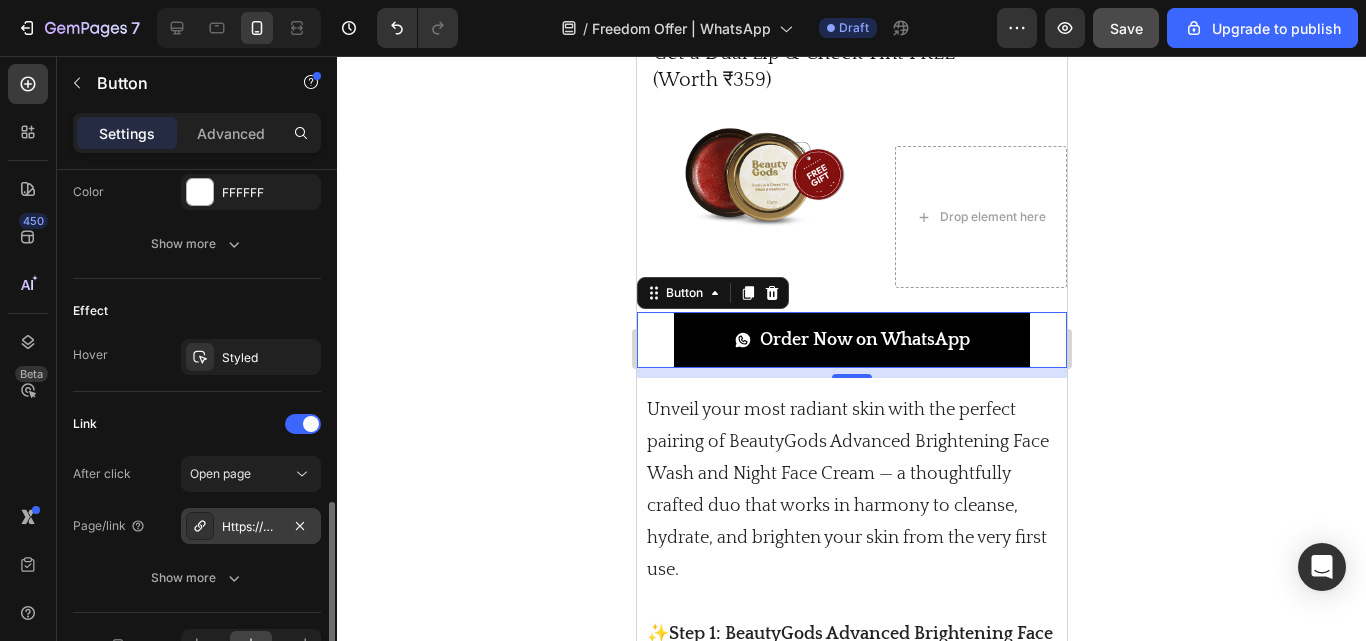 click on "Https://web.Whatsapp.Com/send?Phone=[PHONE]&text=Hi%2C%0AI%27m%20interested%20in%20your%20night%20cream" at bounding box center (251, 527) 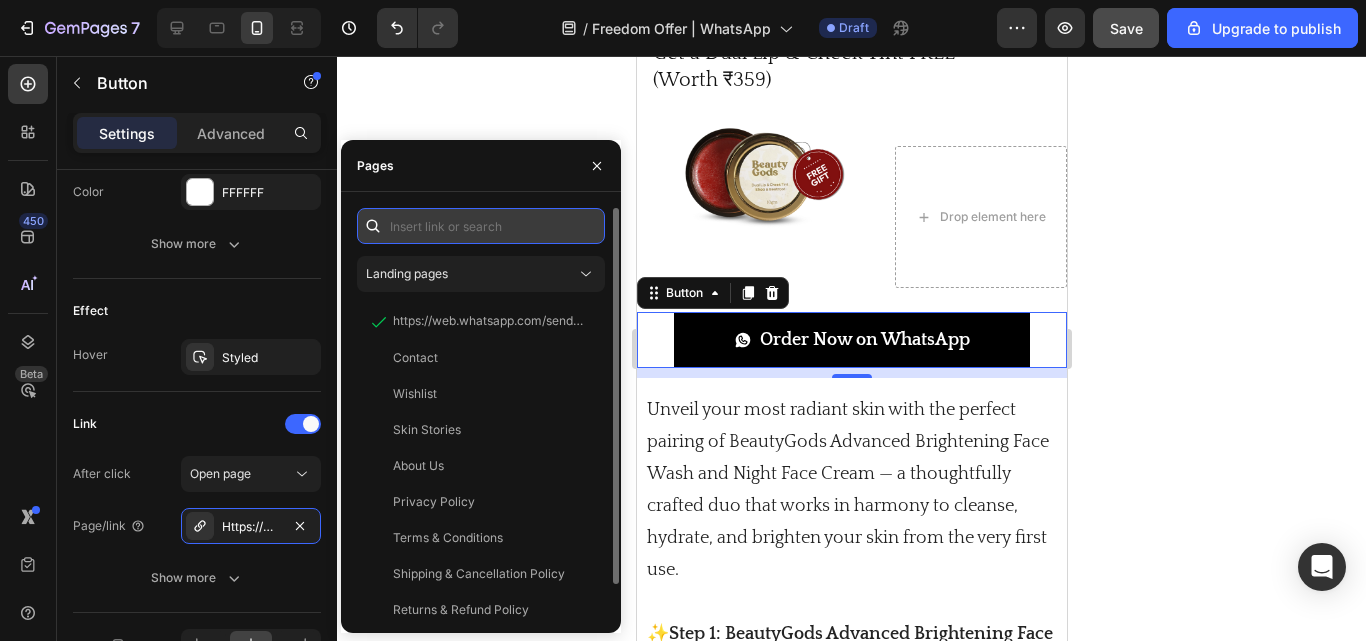 click at bounding box center [481, 226] 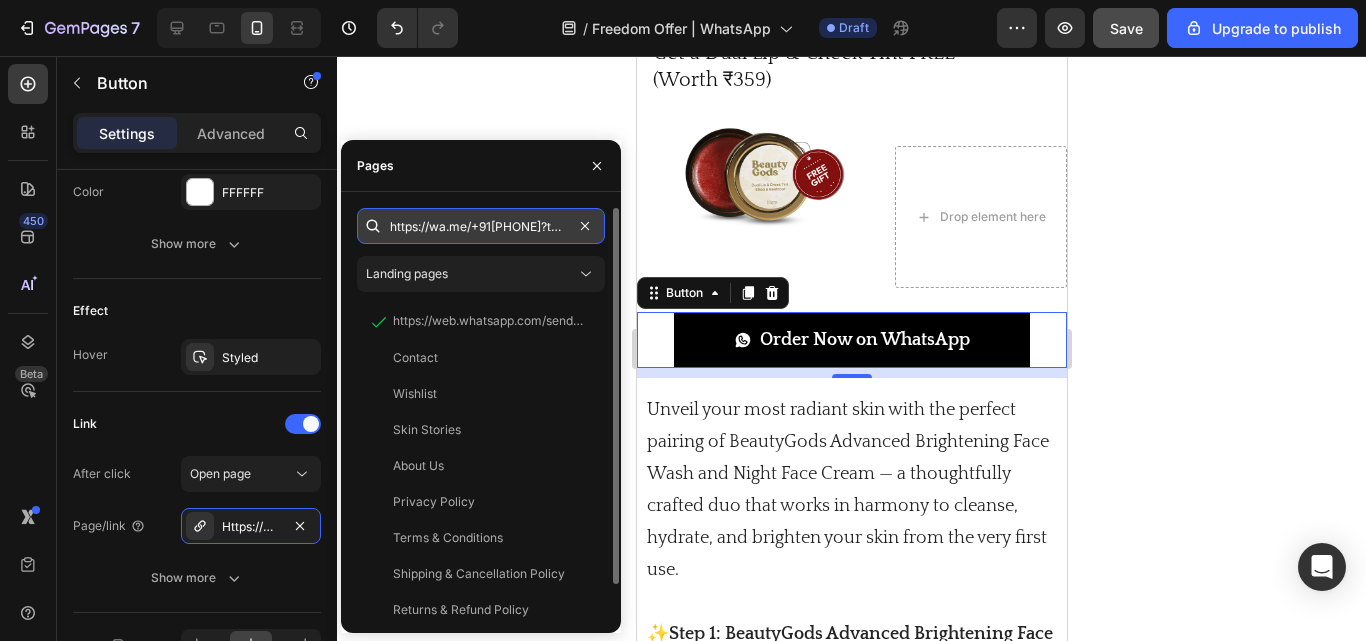 scroll, scrollTop: 0, scrollLeft: 598, axis: horizontal 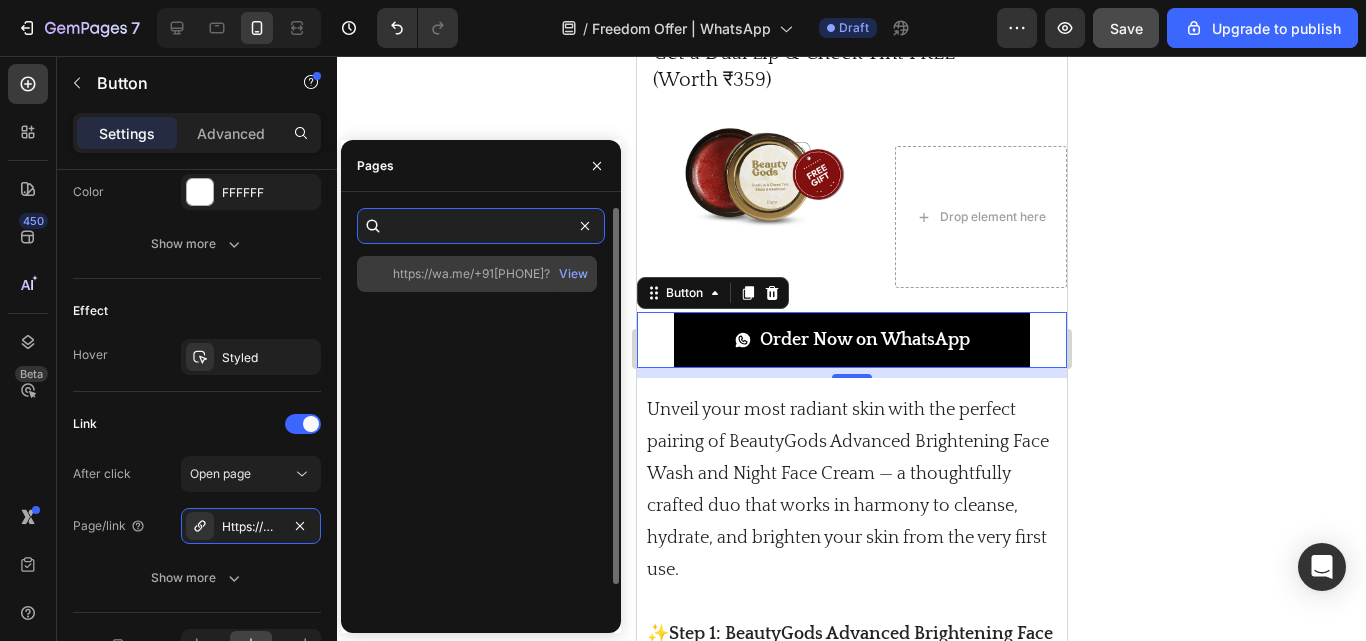 type on "https://wa.me/+91[PHONE]?text=Hi,%20I'm%20interested%20in%20your%20night%20cream%20&%20face%20wash%20combo." 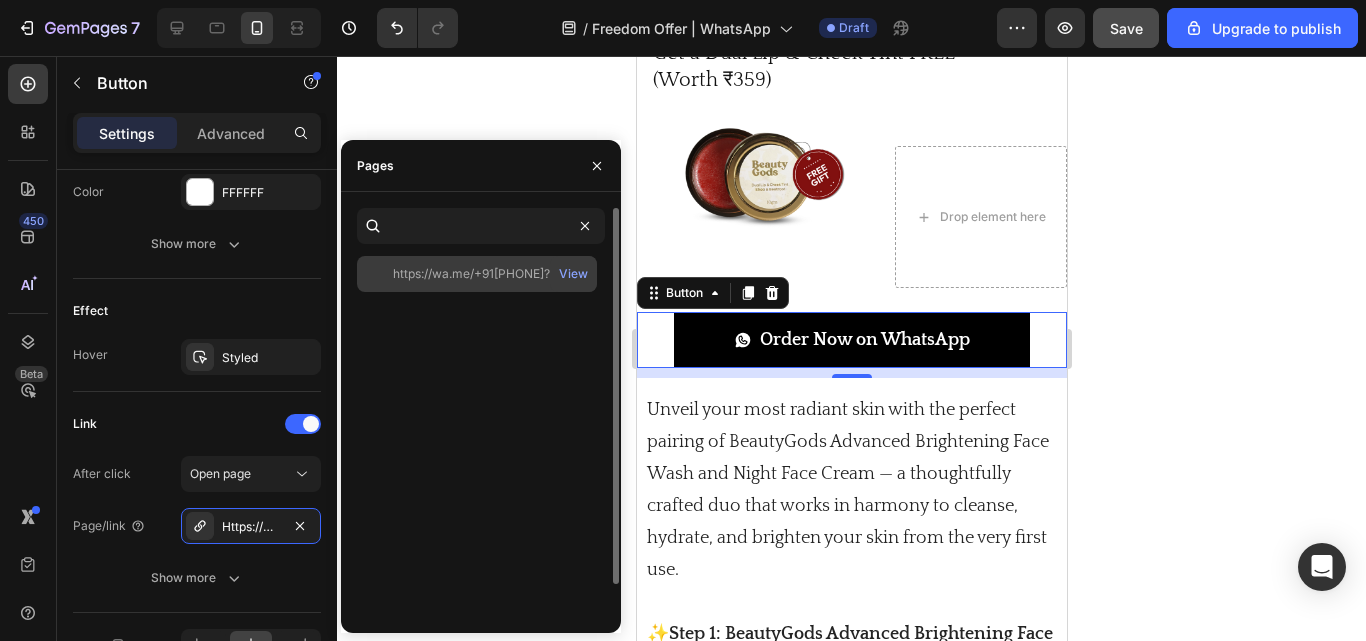 scroll, scrollTop: 0, scrollLeft: 0, axis: both 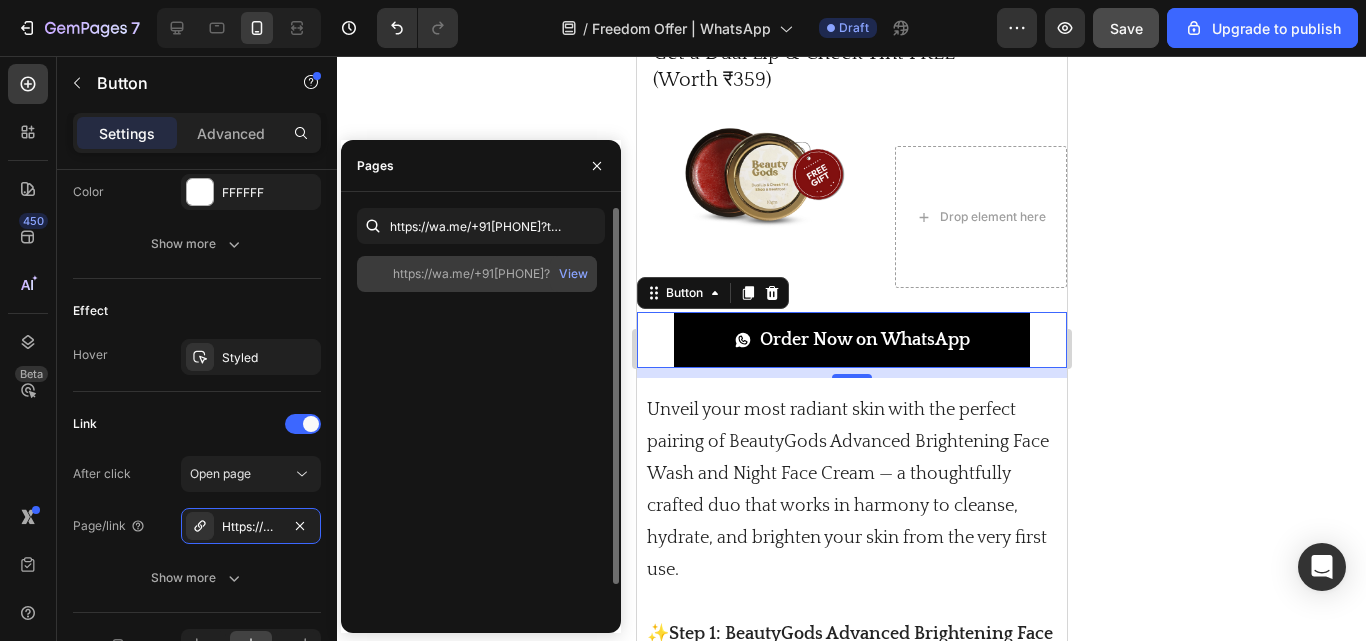 click on "https://wa.me/+91[PHONE]?text=Hi,%20I'm%20interested%20in%20your%20night%20cream%20&%20face%20wash%20combo.   View" 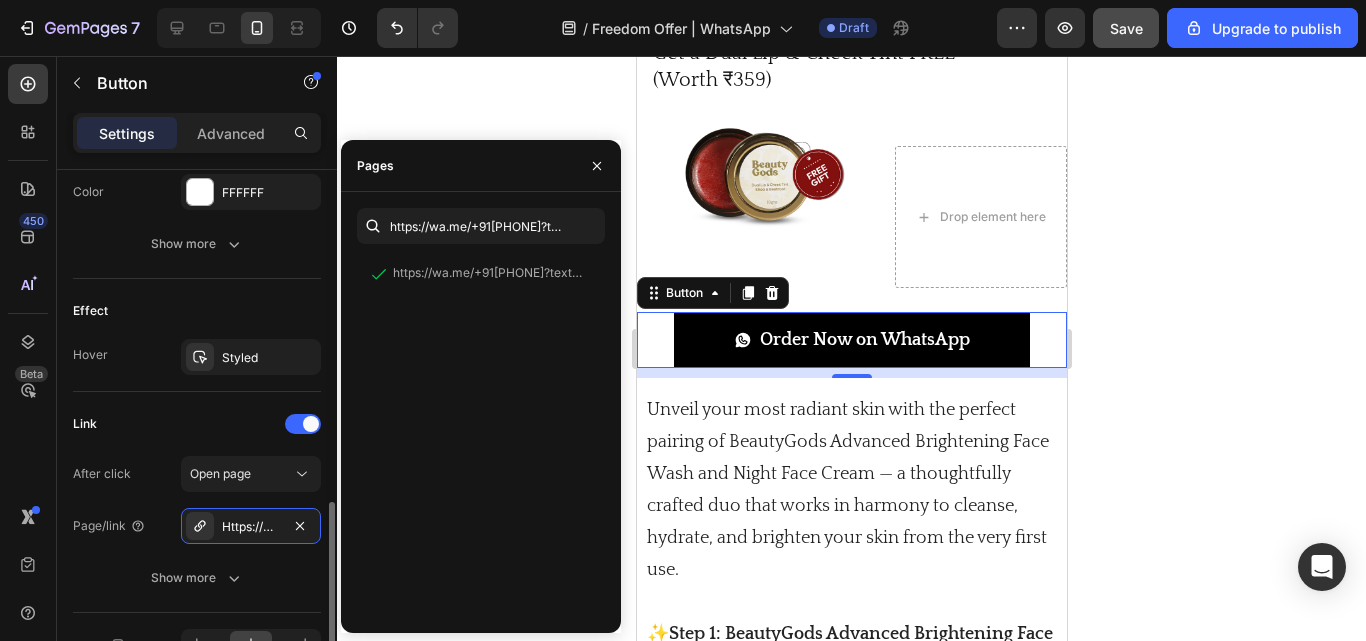 click on "Link" at bounding box center (197, 424) 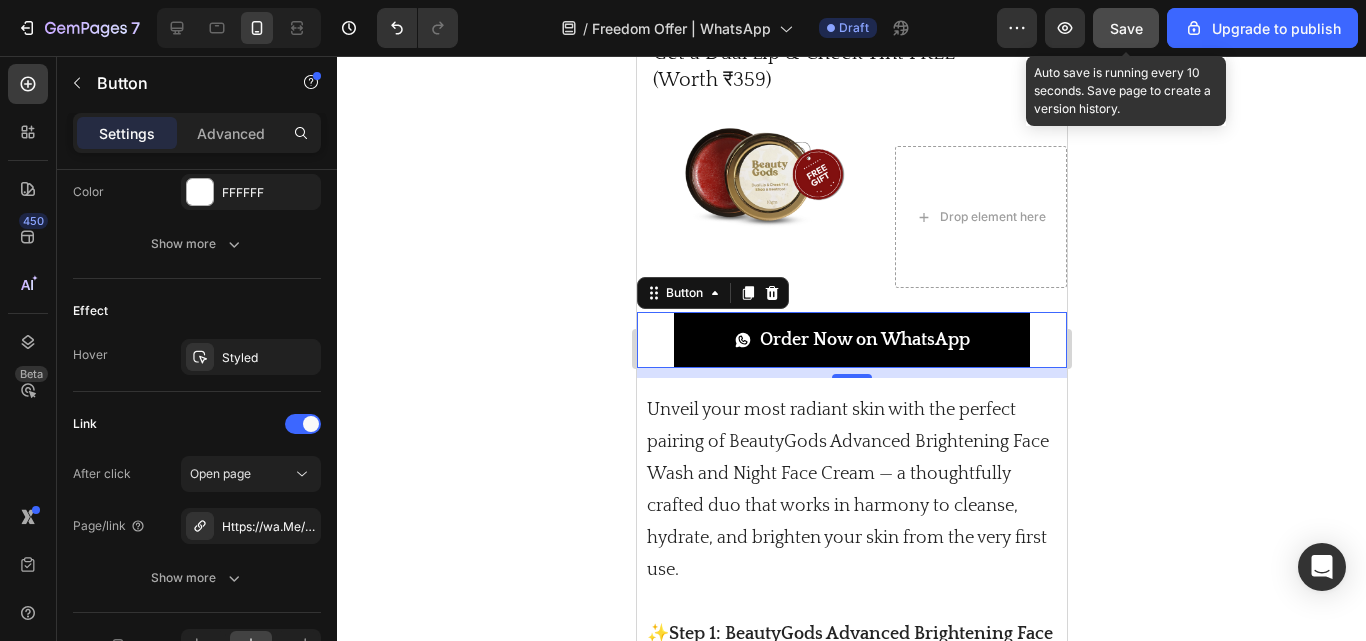 click on "Save" at bounding box center (1126, 28) 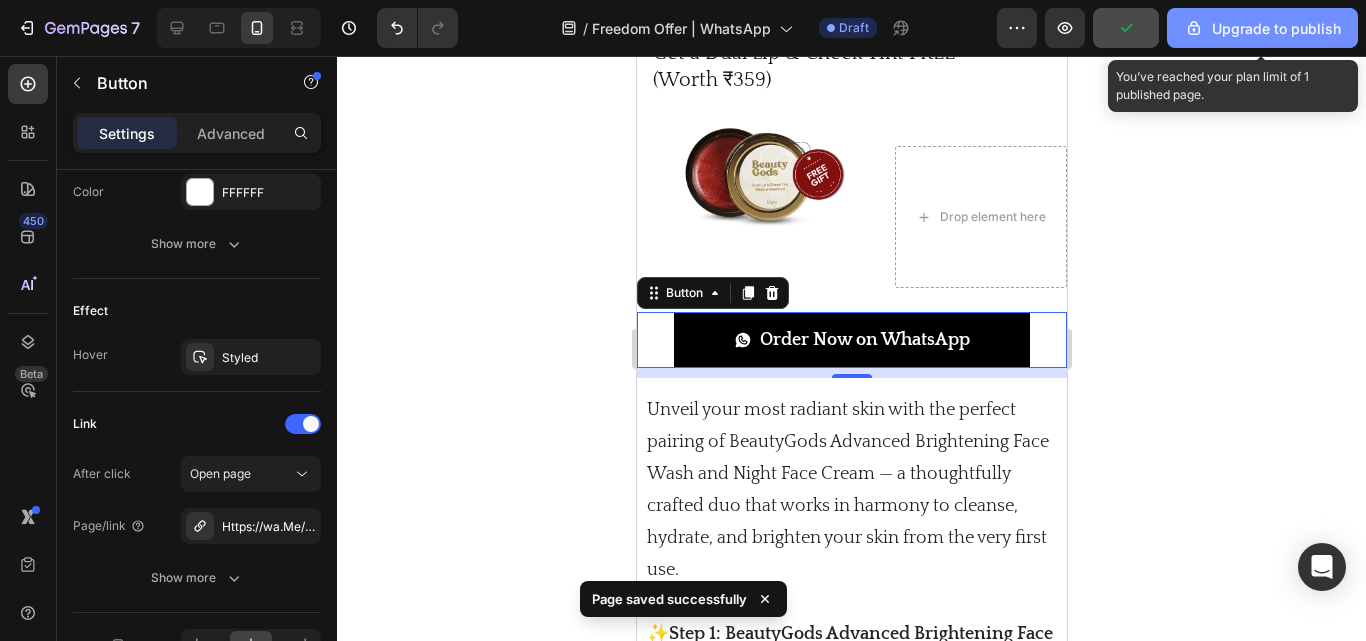 click on "Upgrade to publish" at bounding box center (1262, 28) 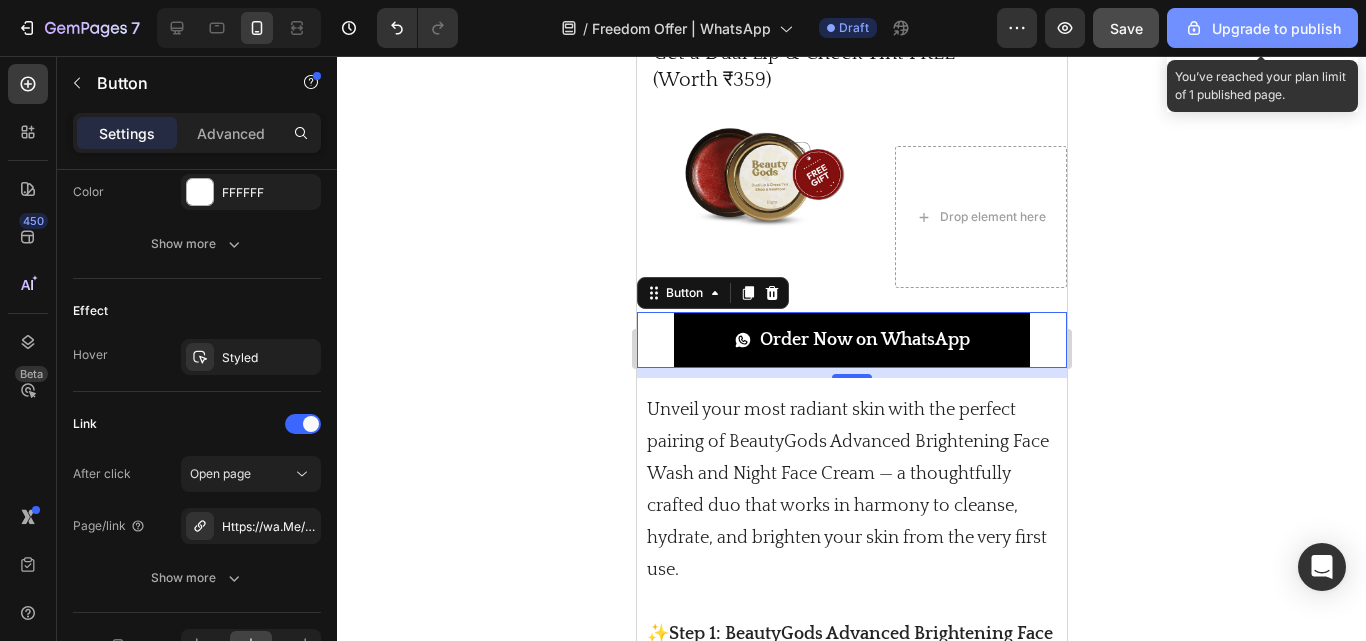 click on "Upgrade to publish" at bounding box center [1262, 28] 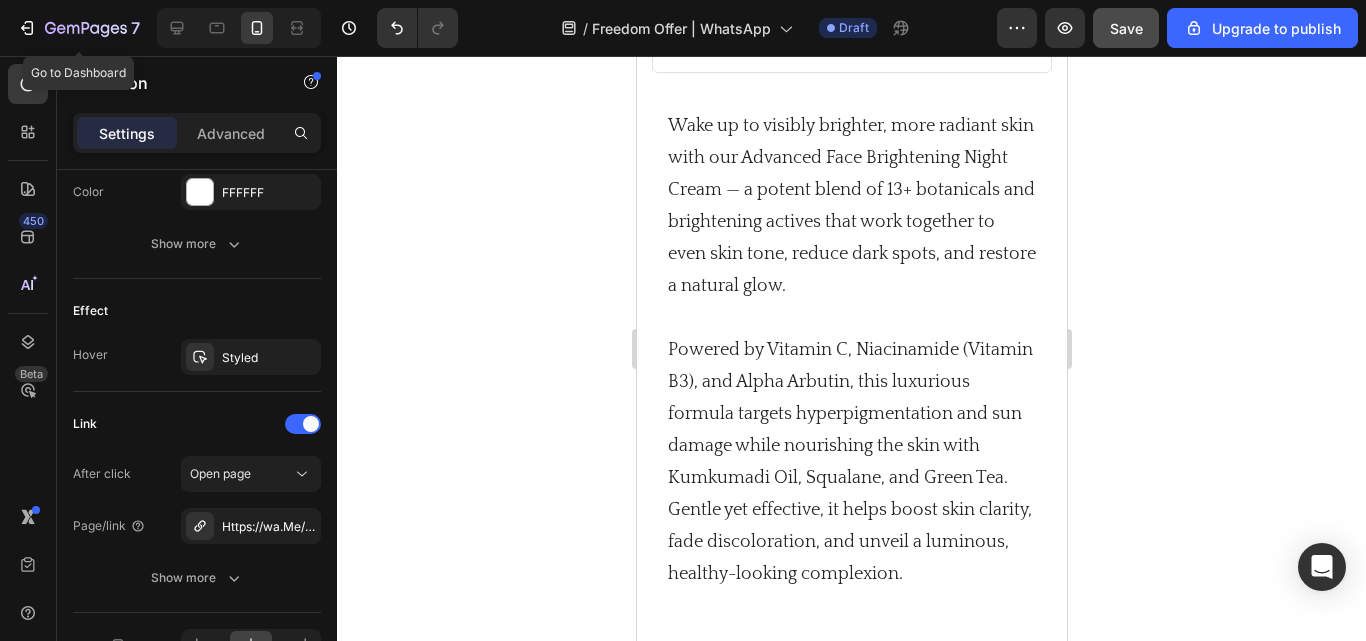 scroll, scrollTop: 5403, scrollLeft: 0, axis: vertical 